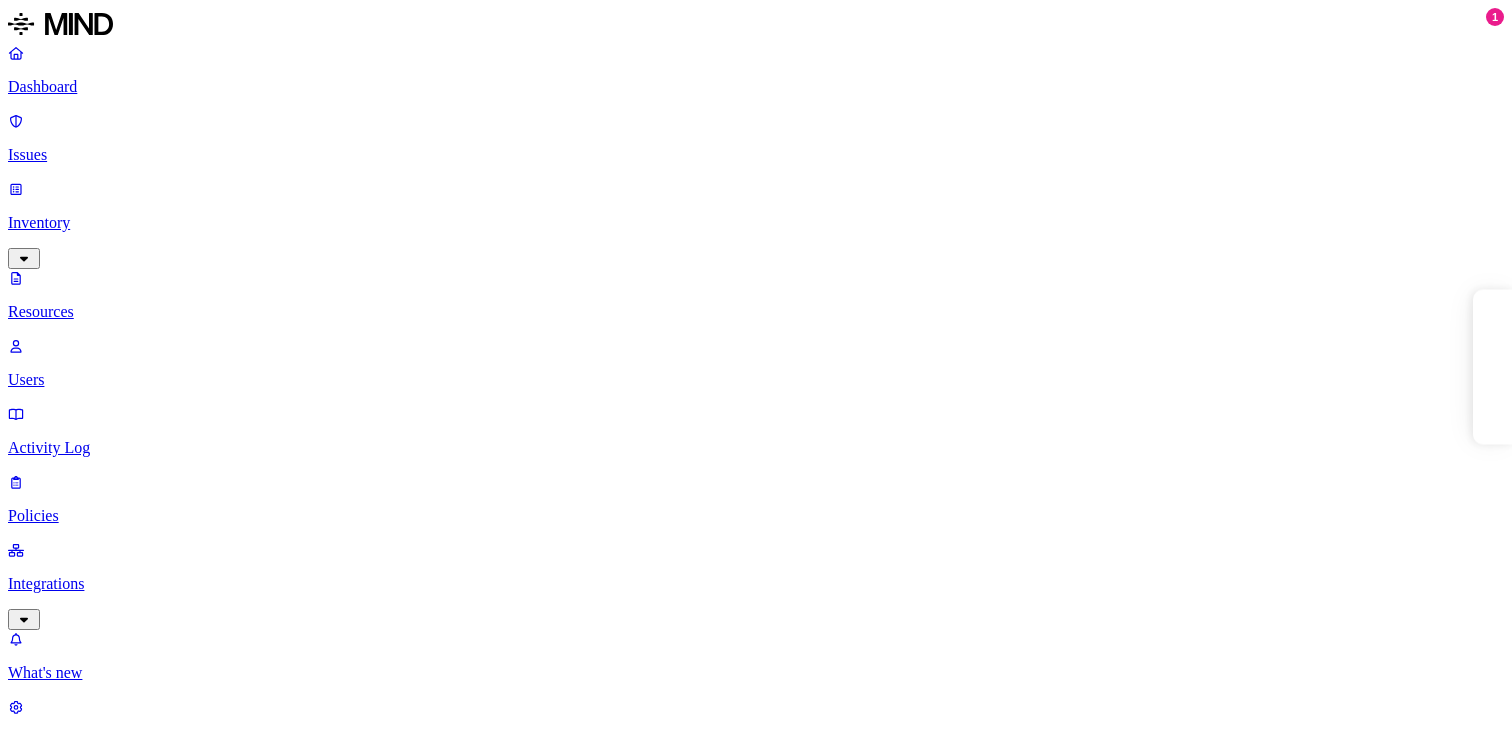 scroll, scrollTop: 0, scrollLeft: 0, axis: both 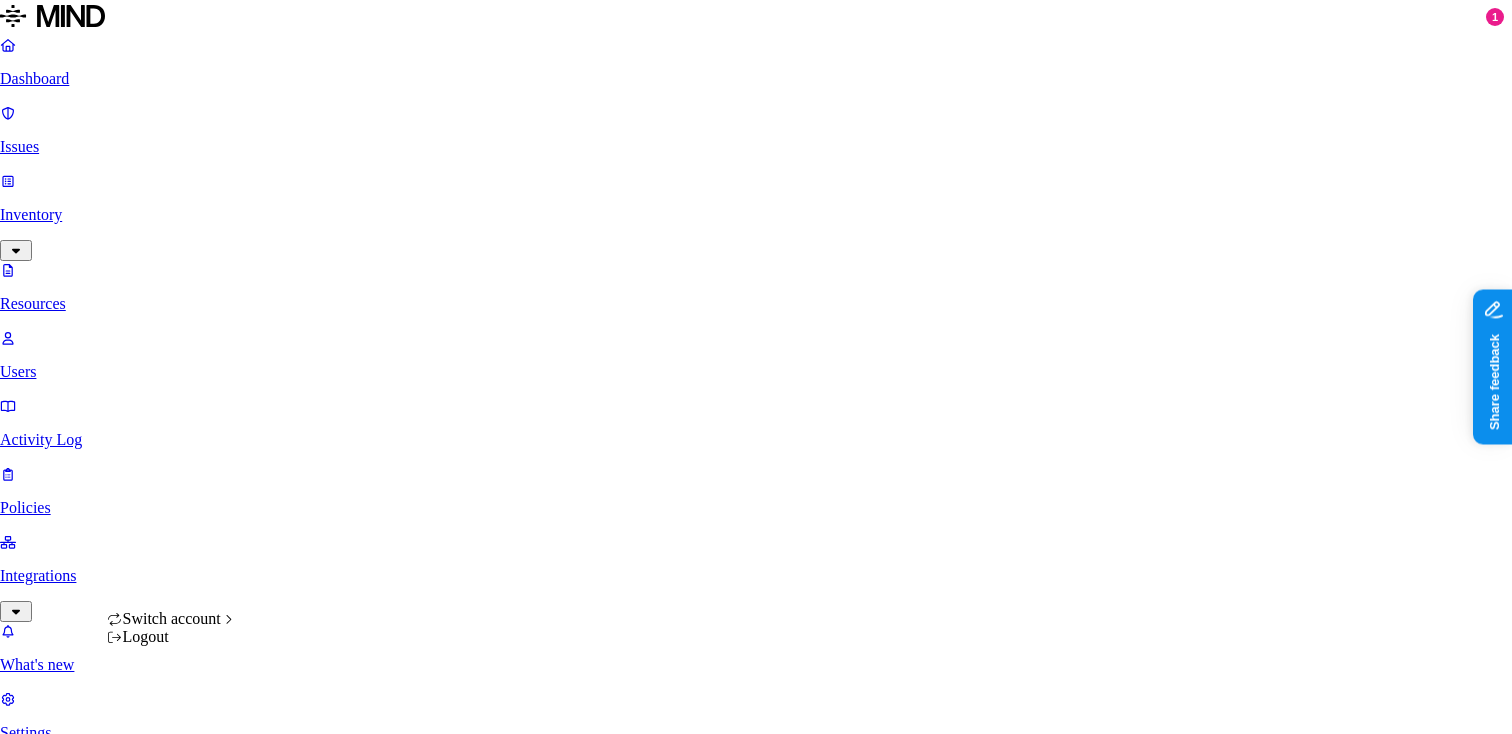 click on "Dashboard Issues Inventory Resources Users Activity Log Policies Integrations What's new 1 Settings Tom Mayblum APTIM Resources Kind File type Classification Category Data types Labels Access Last access Drive name Encrypted 10,000+ Resources Kind Resource Classification Category Access Last access time Full path 2020-08-27-Orbex-WTI Crude Oil Pulls Back From 5-Month Highs-89605883.pdf – – Internal 6 – Durrett, Jill/15.0_Research Deliverables/2020/ELT Strat Meeting 202009/Reports 2020-08-27-Consensus Economics-Energy  Metals Consensus Forecasts - August Survey of Profe...-89606230.pdf – – Internal 6 – Durrett, Jill/15.0_Research Deliverables/2020/ELT Strat Meeting 202009/Reports Captura de pantalla 2025-08-03 103859.png – – – Aug 3, 2025, 06:39 PM Duque Saldana, Omar G/Pictures/Screenshots Captura de pantalla 2025-08-03 103844.png – – – Aug 3, 2025, 06:38 PM Martinez Martinez, Hasbleidy A/Microsoft Teams Chat Files/Pictures/Screenshots 100461712-.pdf – – – – – – 2" at bounding box center [756, 5583] 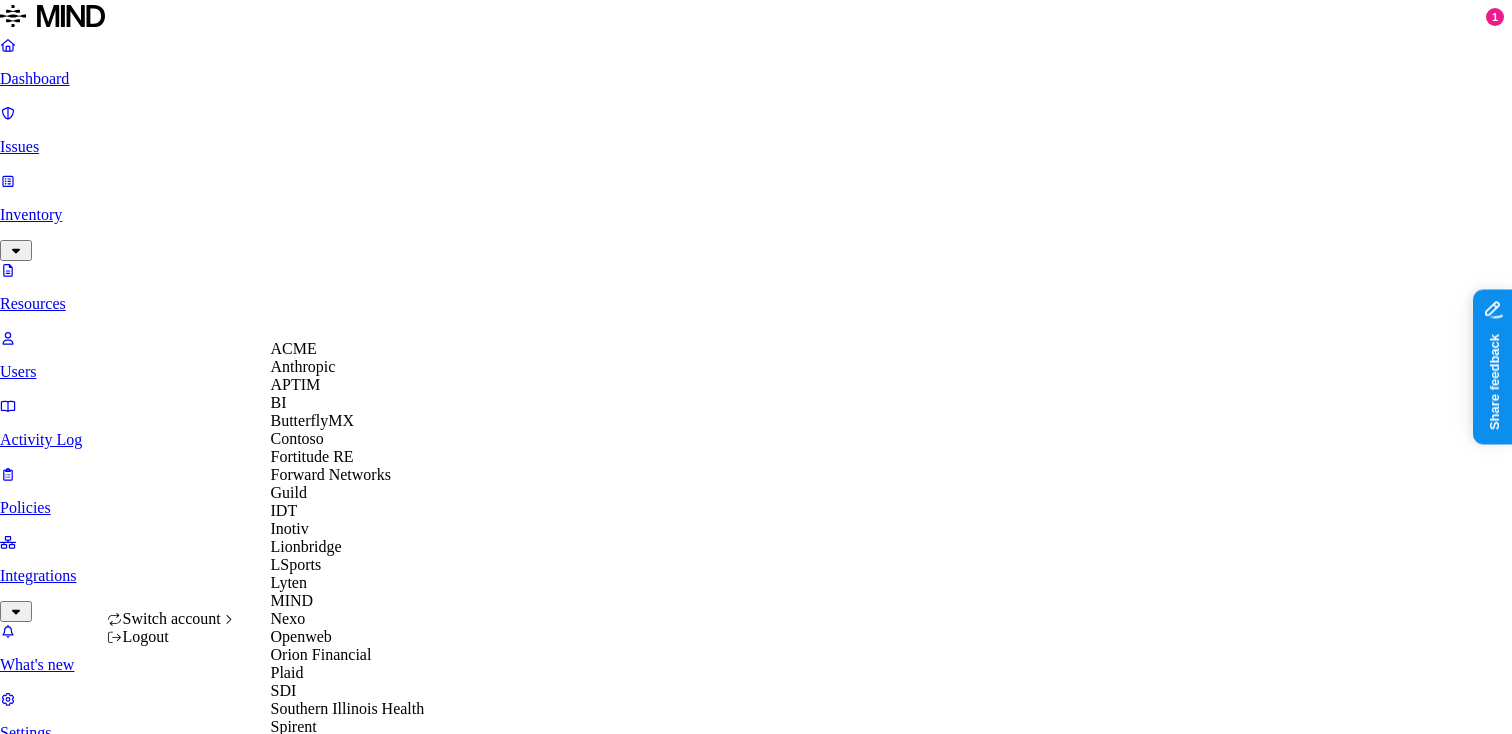 click on "ACME" at bounding box center [348, 349] 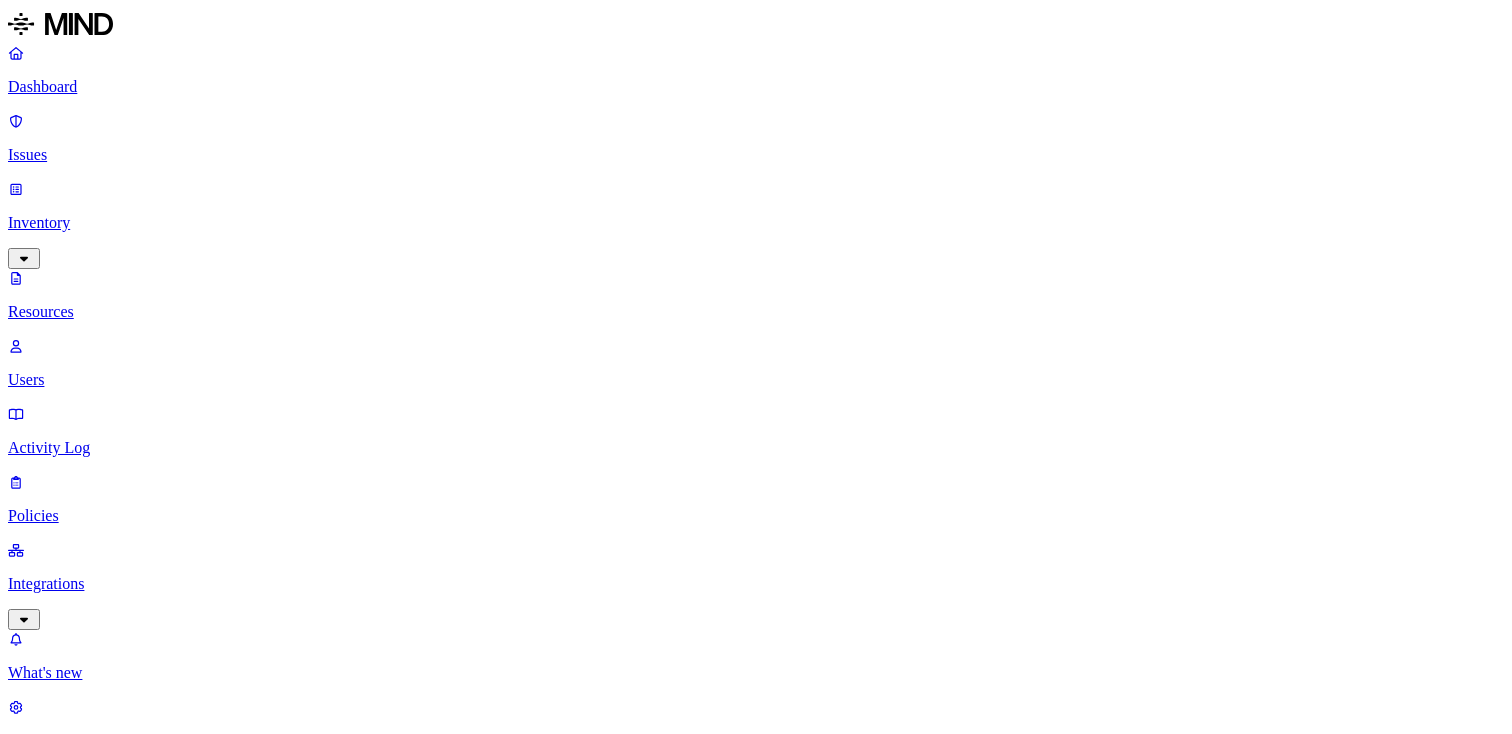 scroll, scrollTop: 0, scrollLeft: 0, axis: both 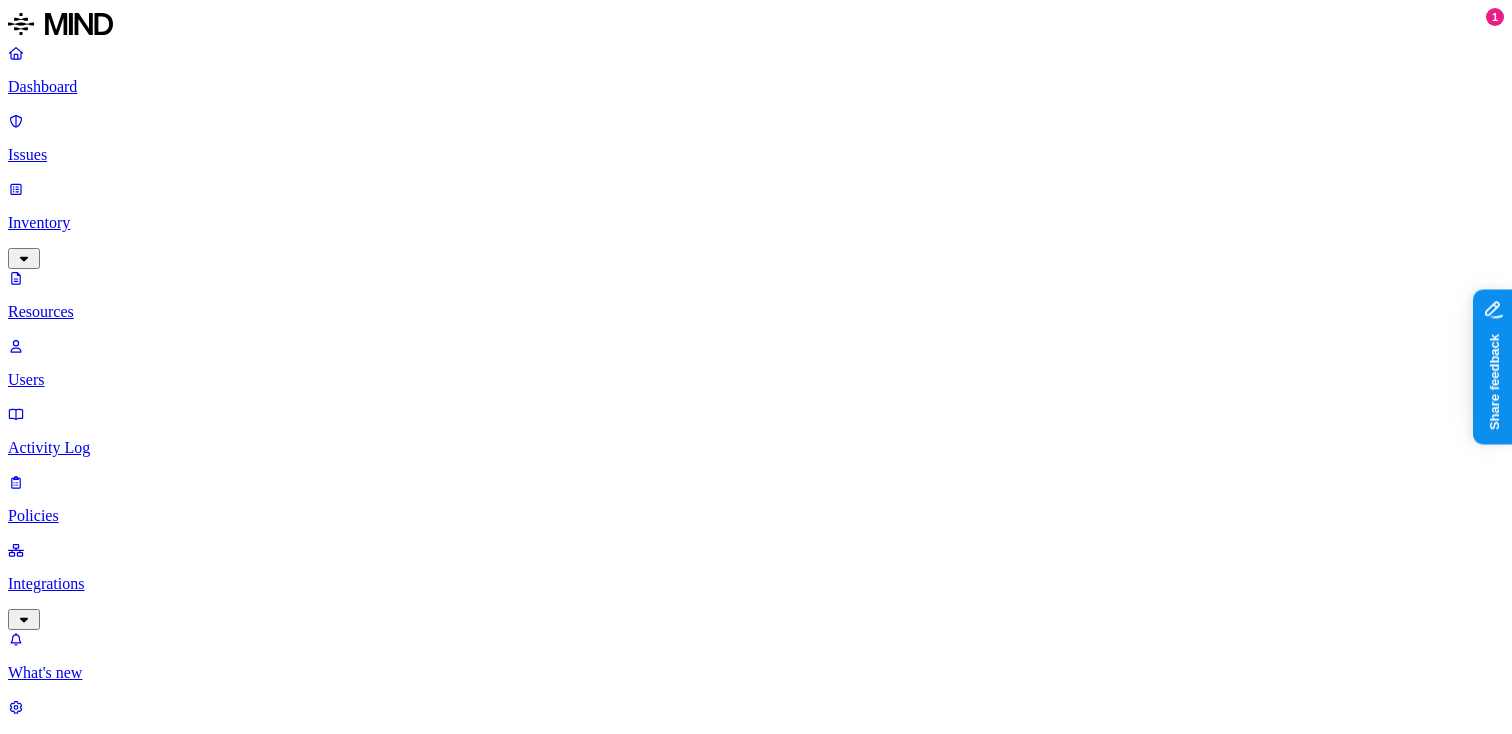 click 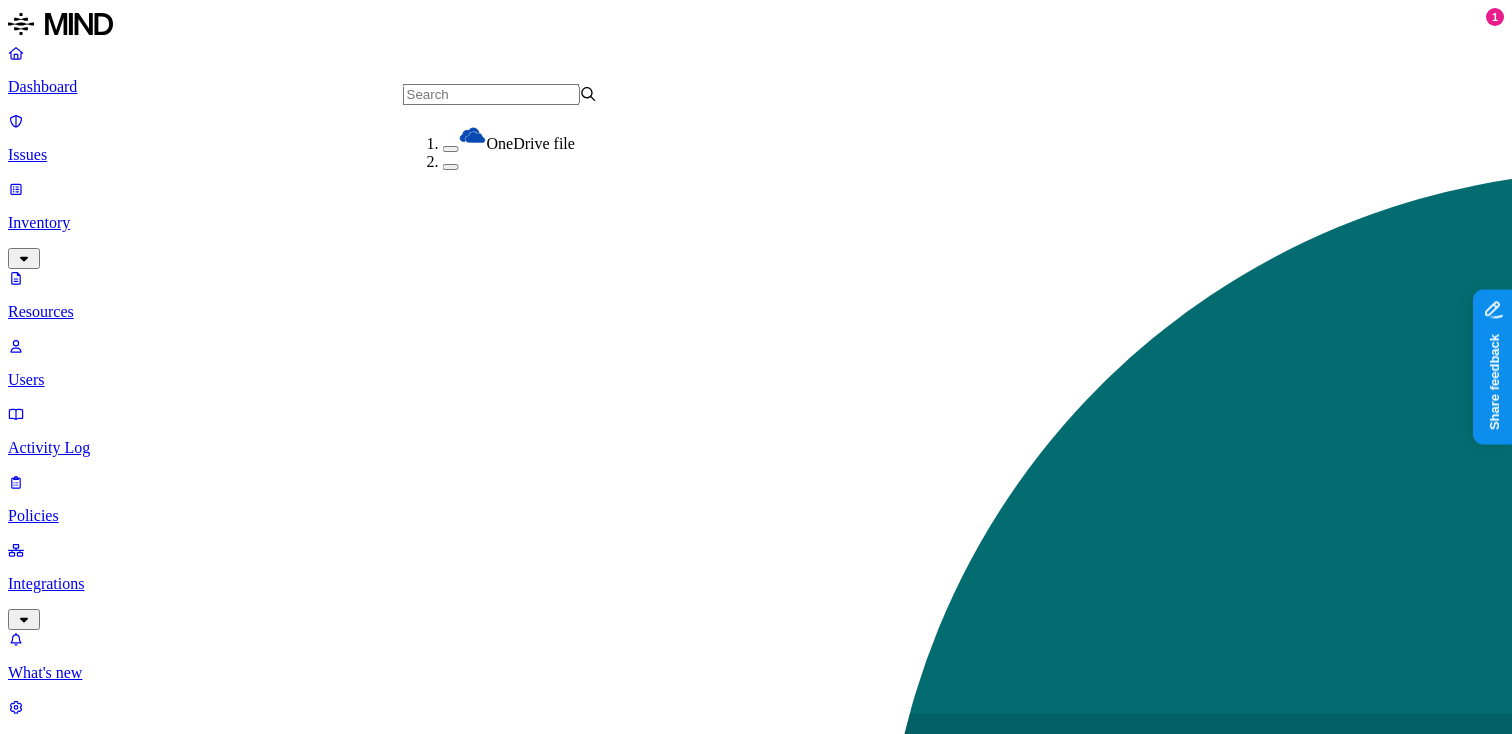 scroll, scrollTop: 20, scrollLeft: 0, axis: vertical 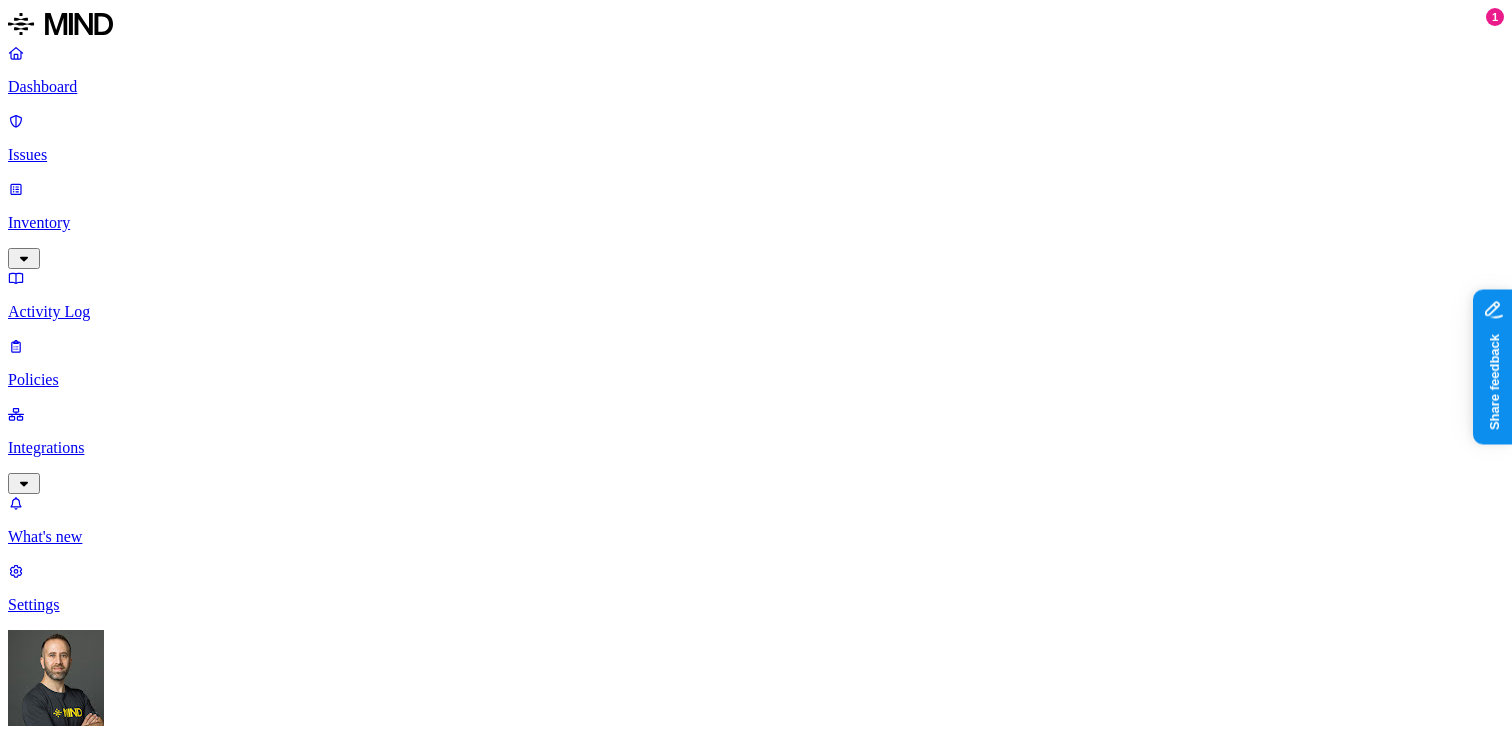 click on "Exposure" at bounding box center (89, 916) 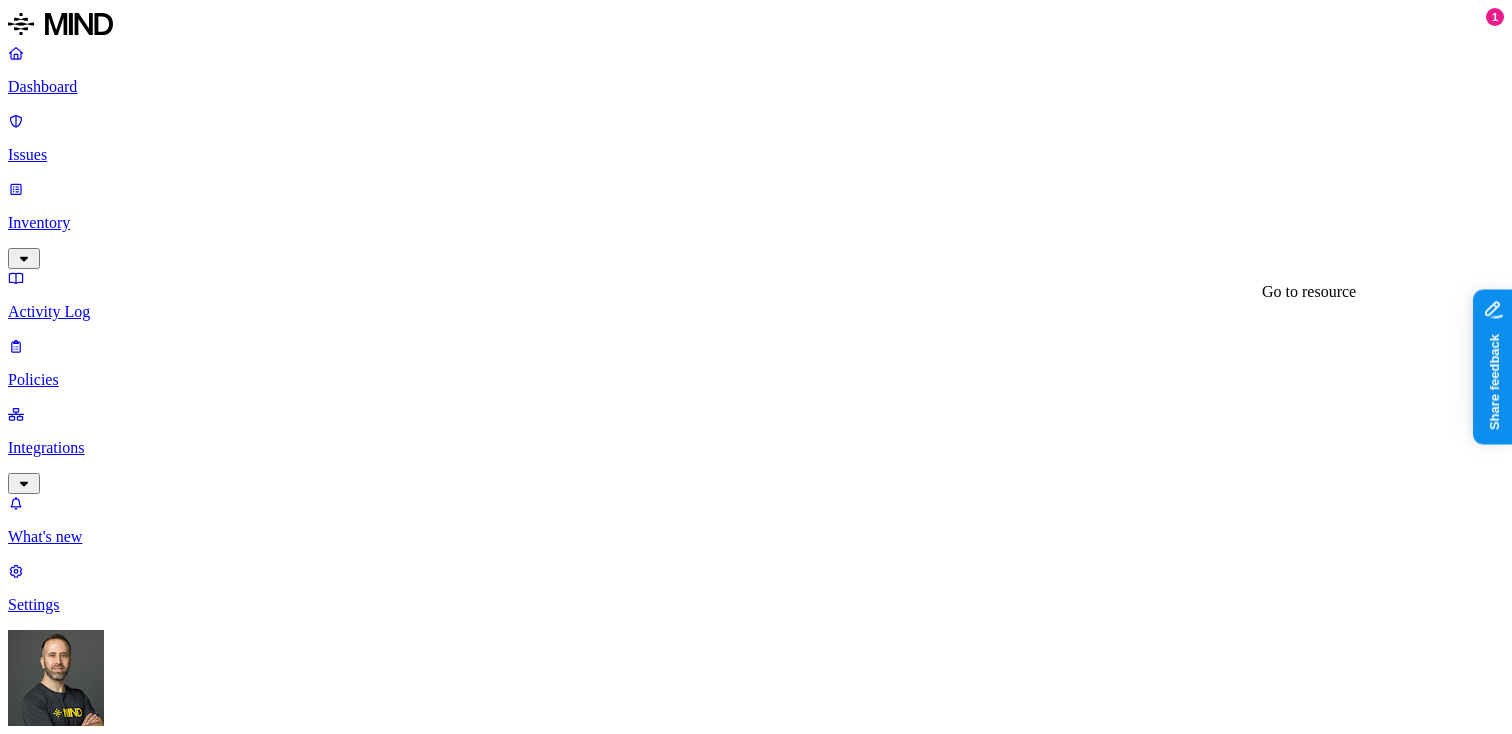 click on "Test data 3.png" at bounding box center (756, 4782) 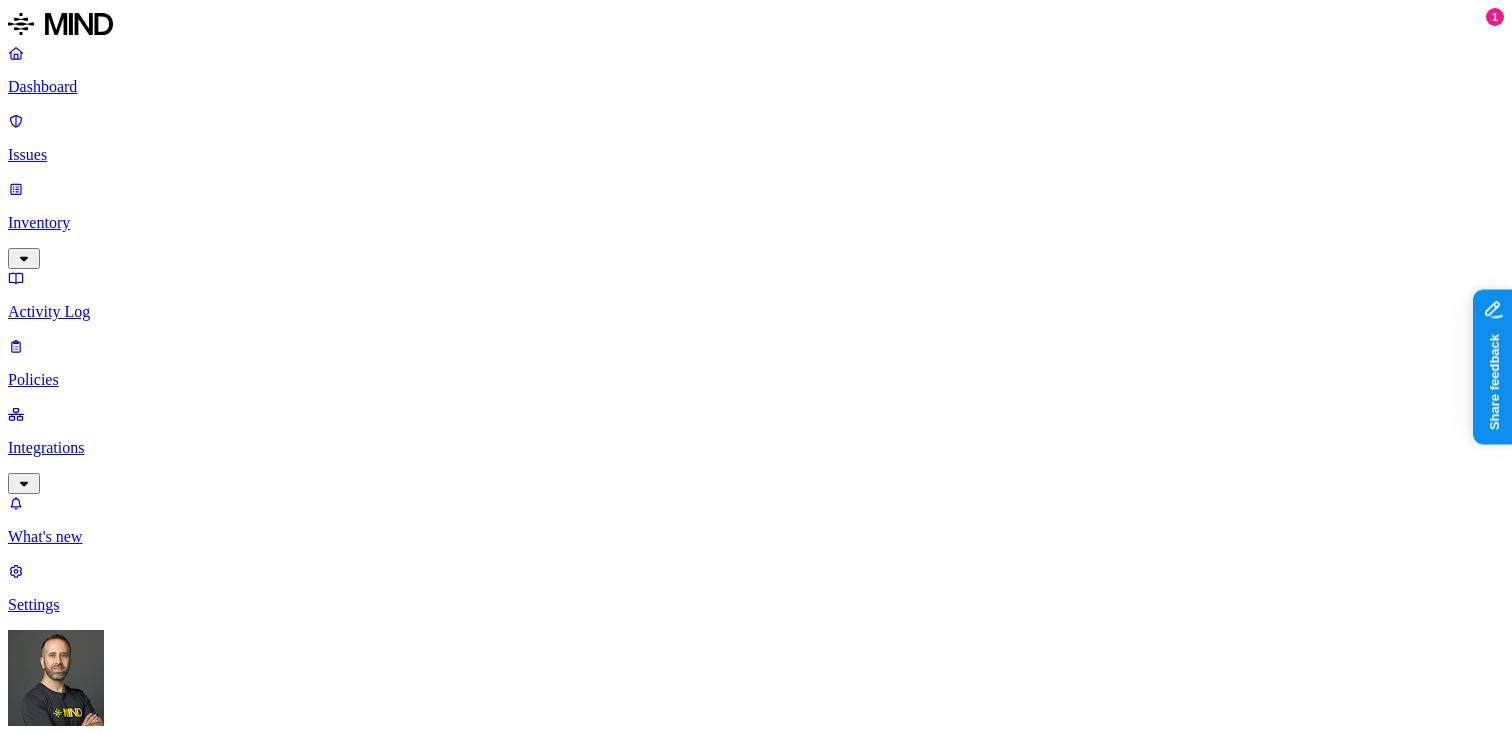 click 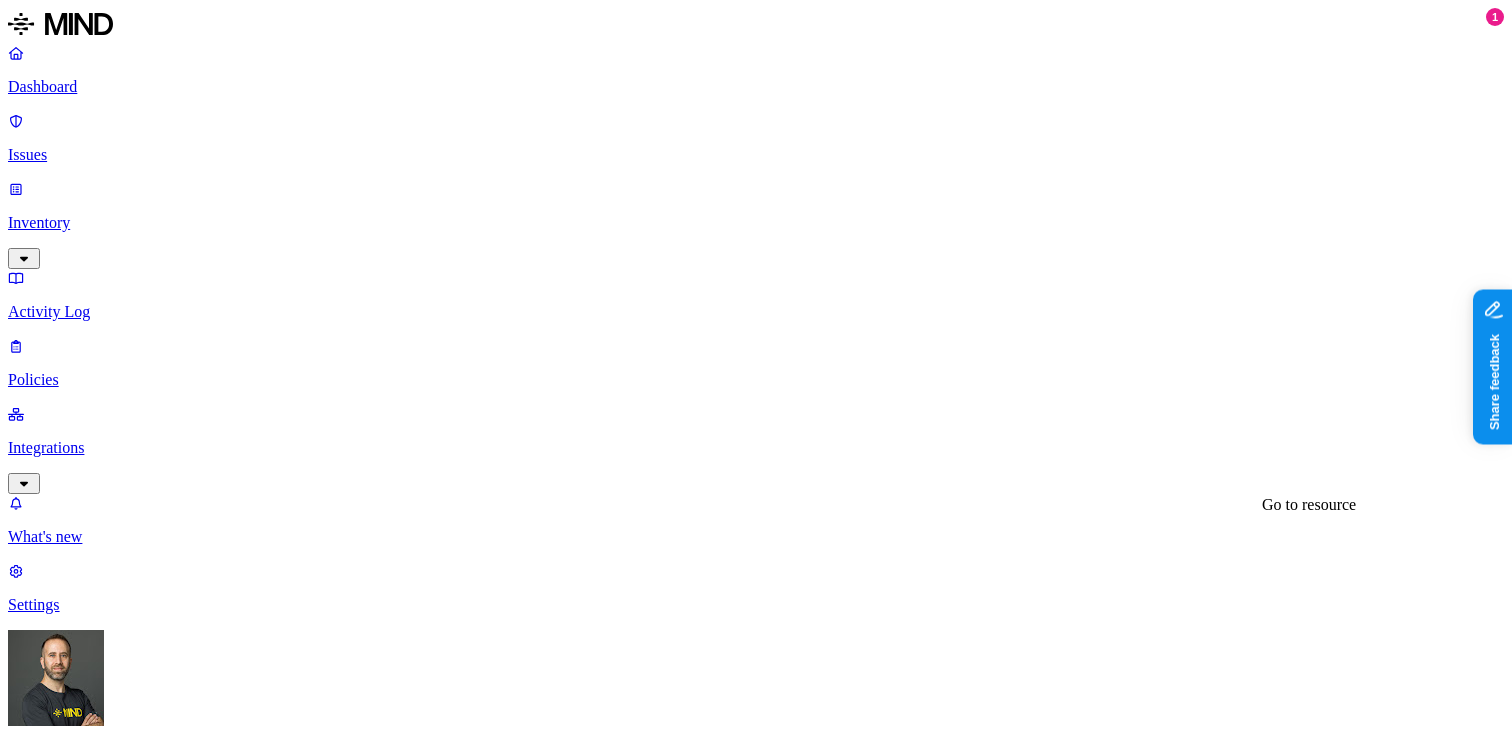click on "Document.docx" at bounding box center [756, 4735] 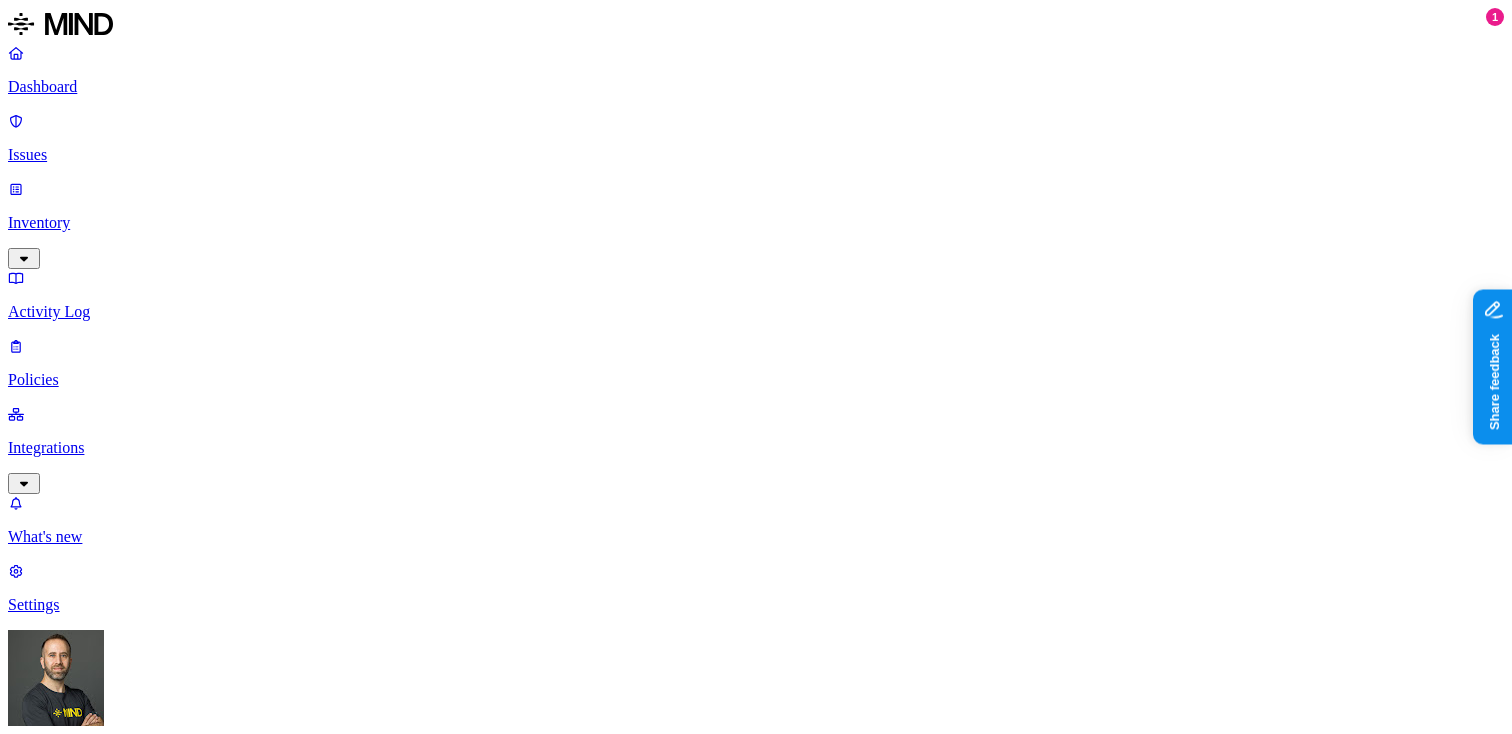 click 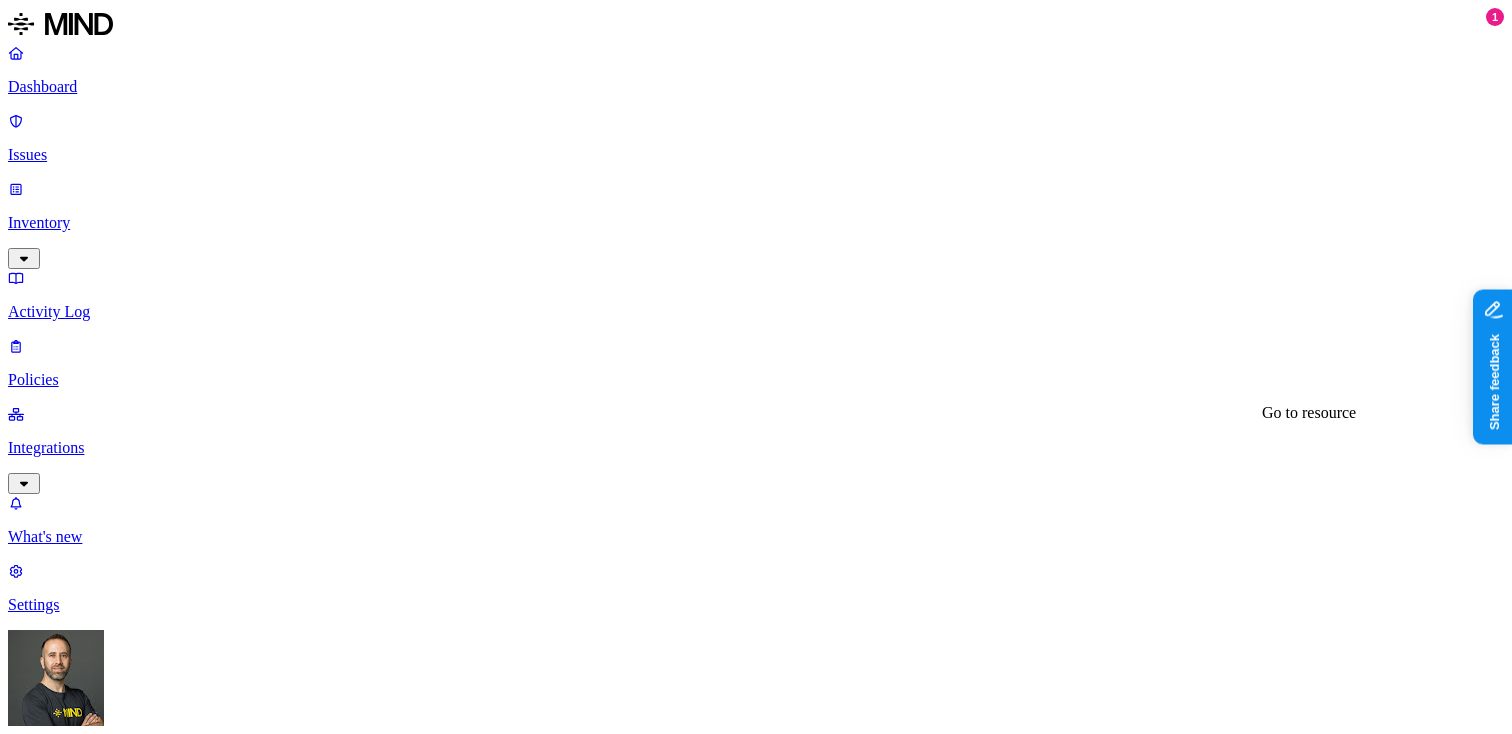 click on "Test Share link.docx" at bounding box center [756, 5731] 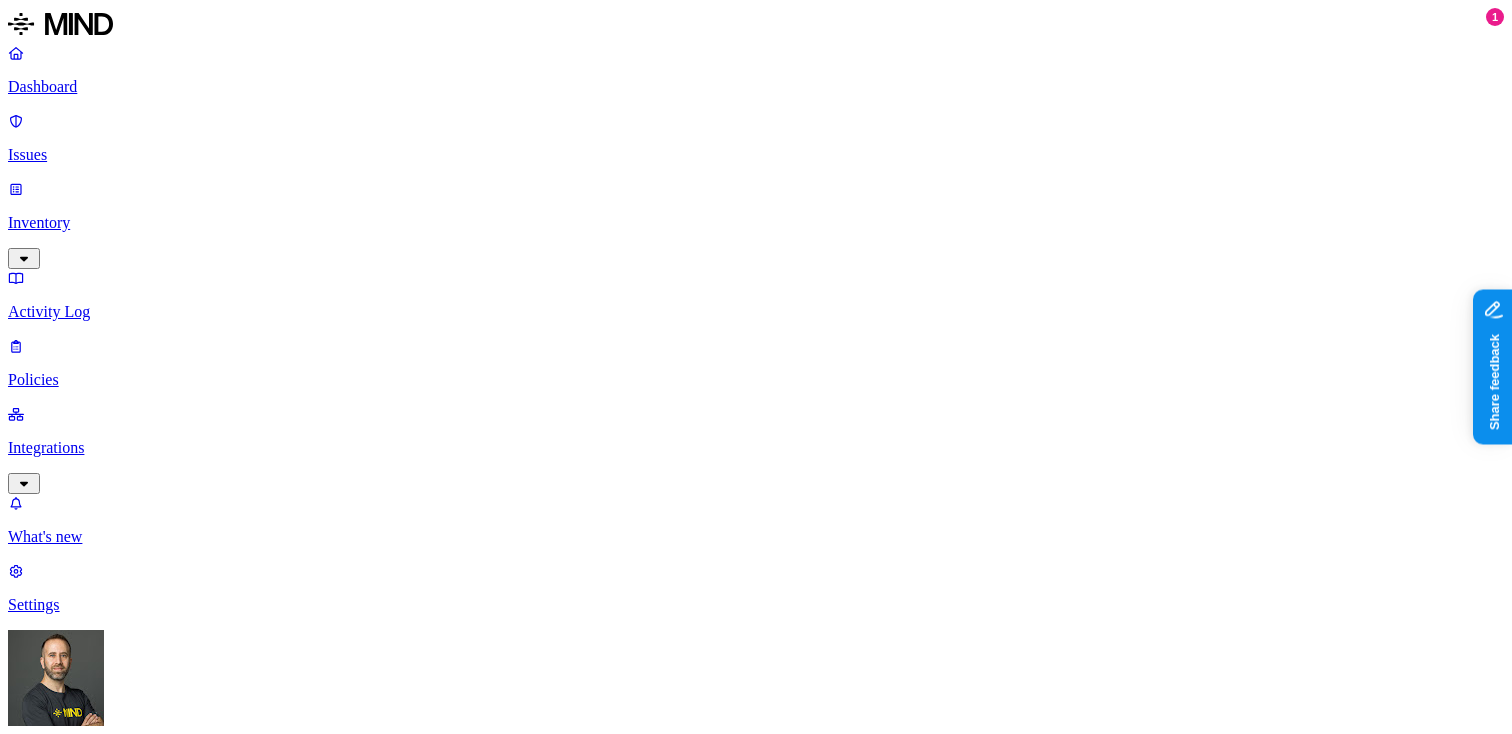 click 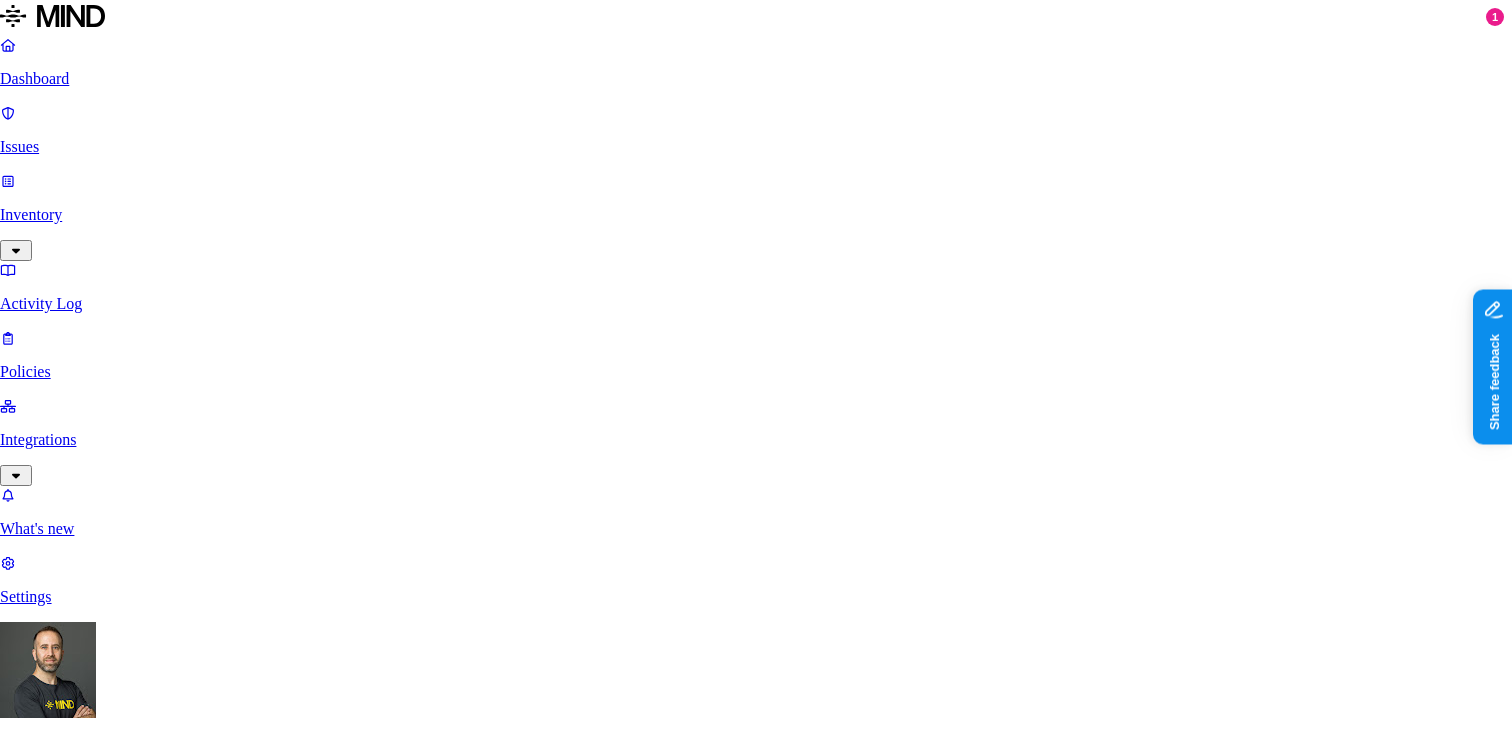 click on "Cancel" at bounding box center (29, 7046) 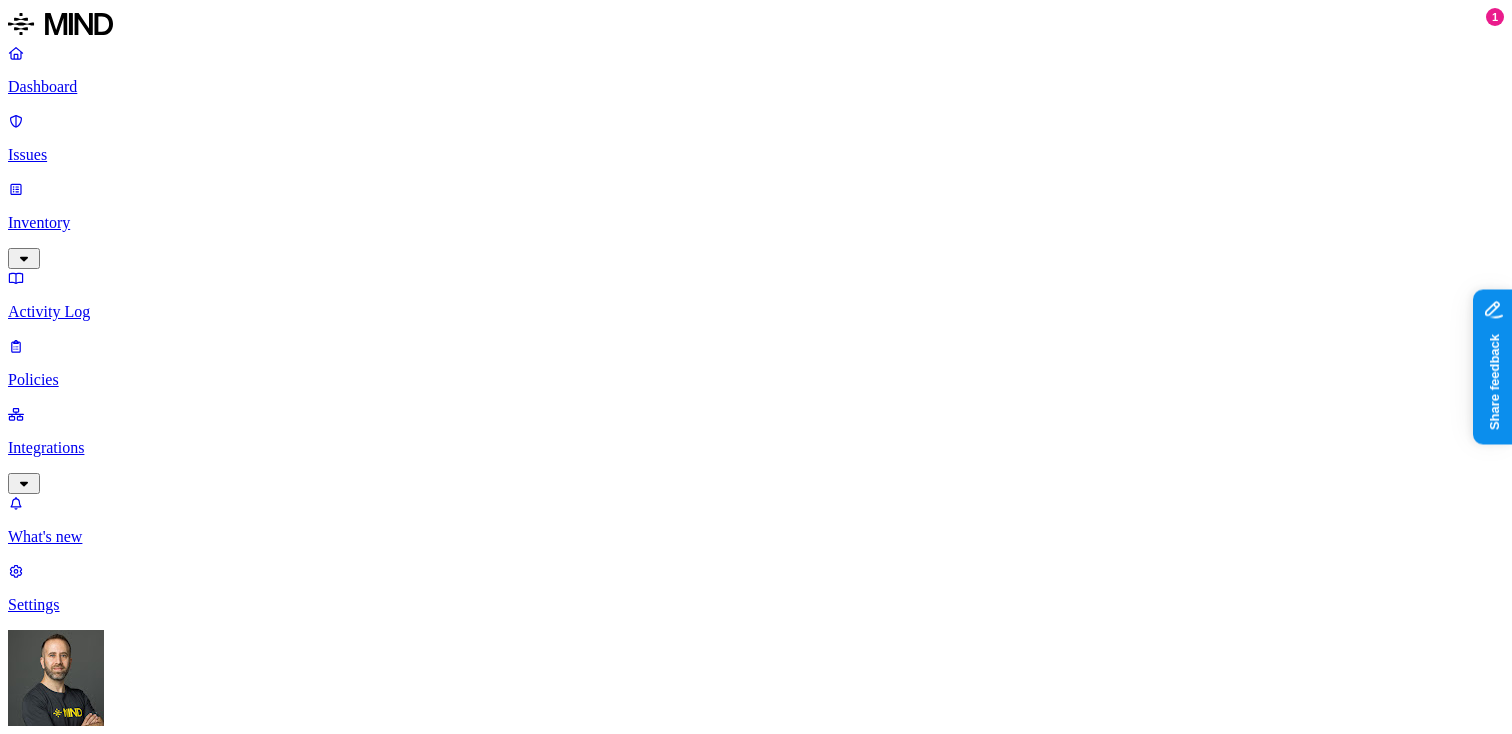 scroll, scrollTop: 712, scrollLeft: 172, axis: both 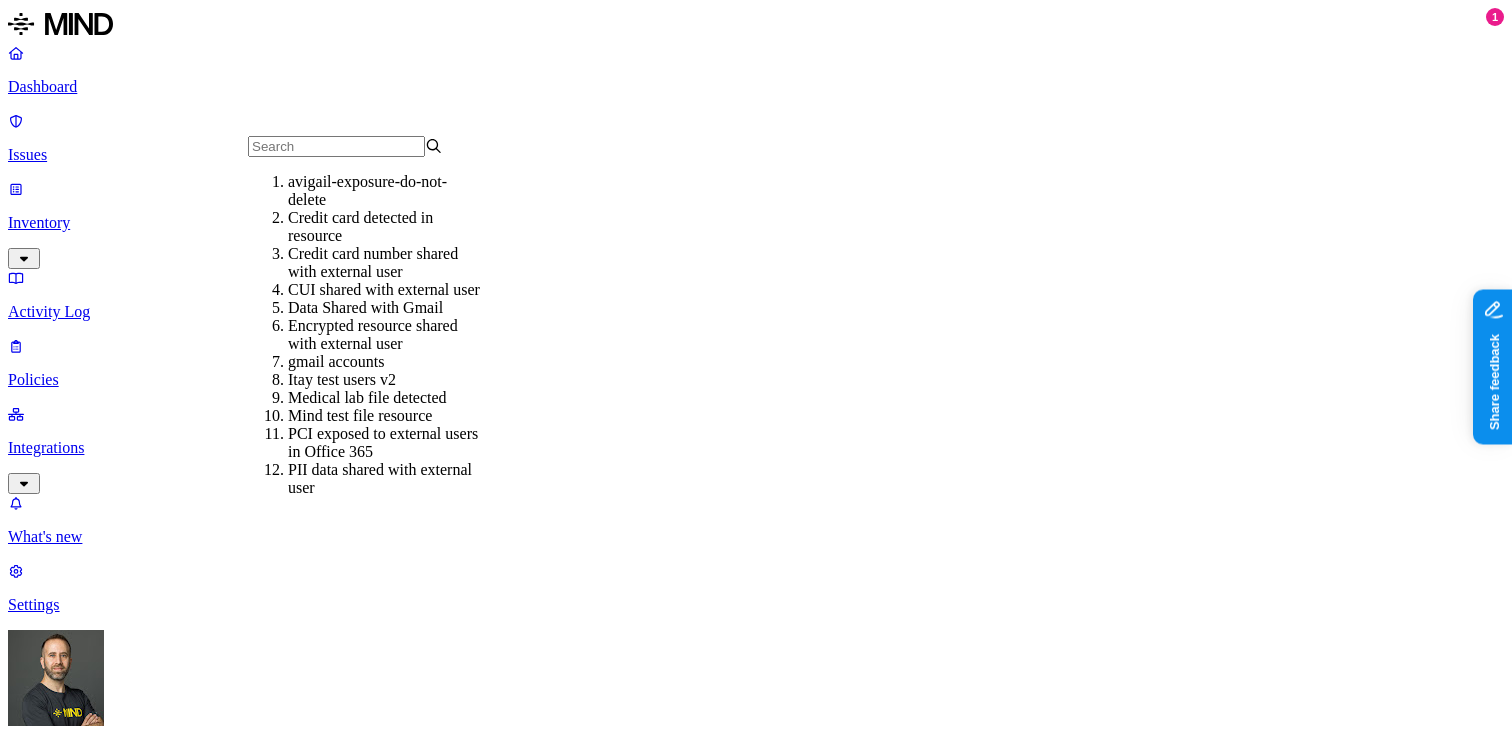 click on "Credit card number shared with external user" at bounding box center [385, 263] 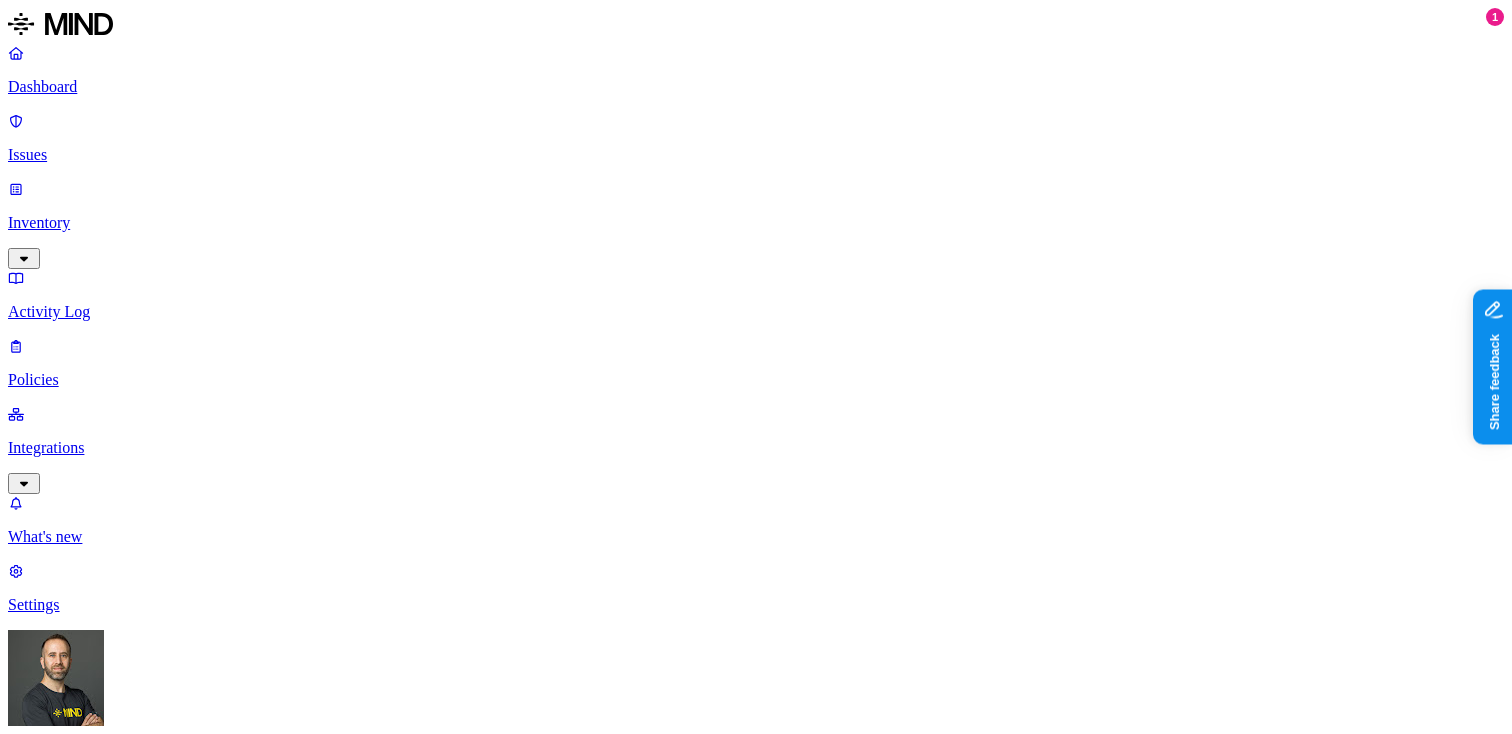 scroll, scrollTop: 0, scrollLeft: 0, axis: both 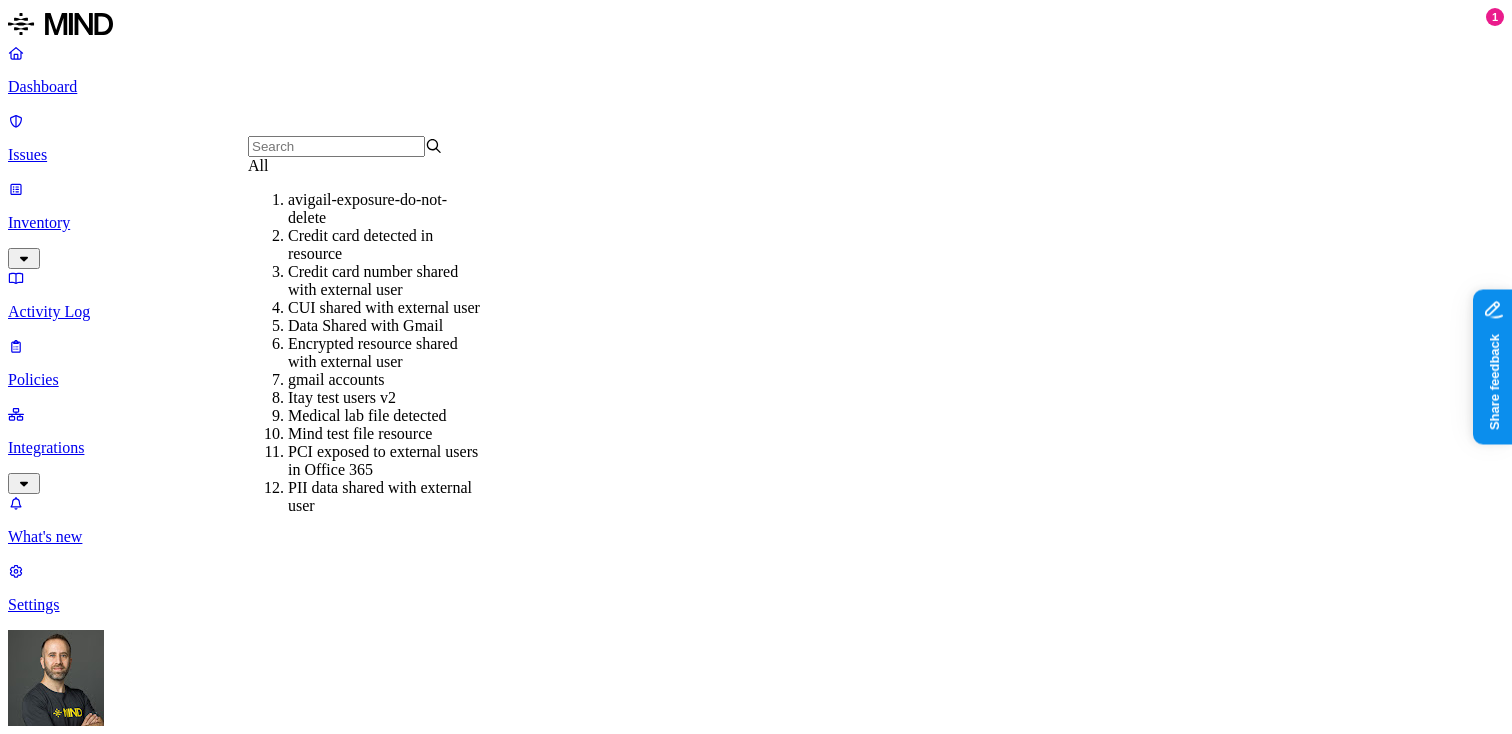 click on "CUI shared with external user" at bounding box center [385, 308] 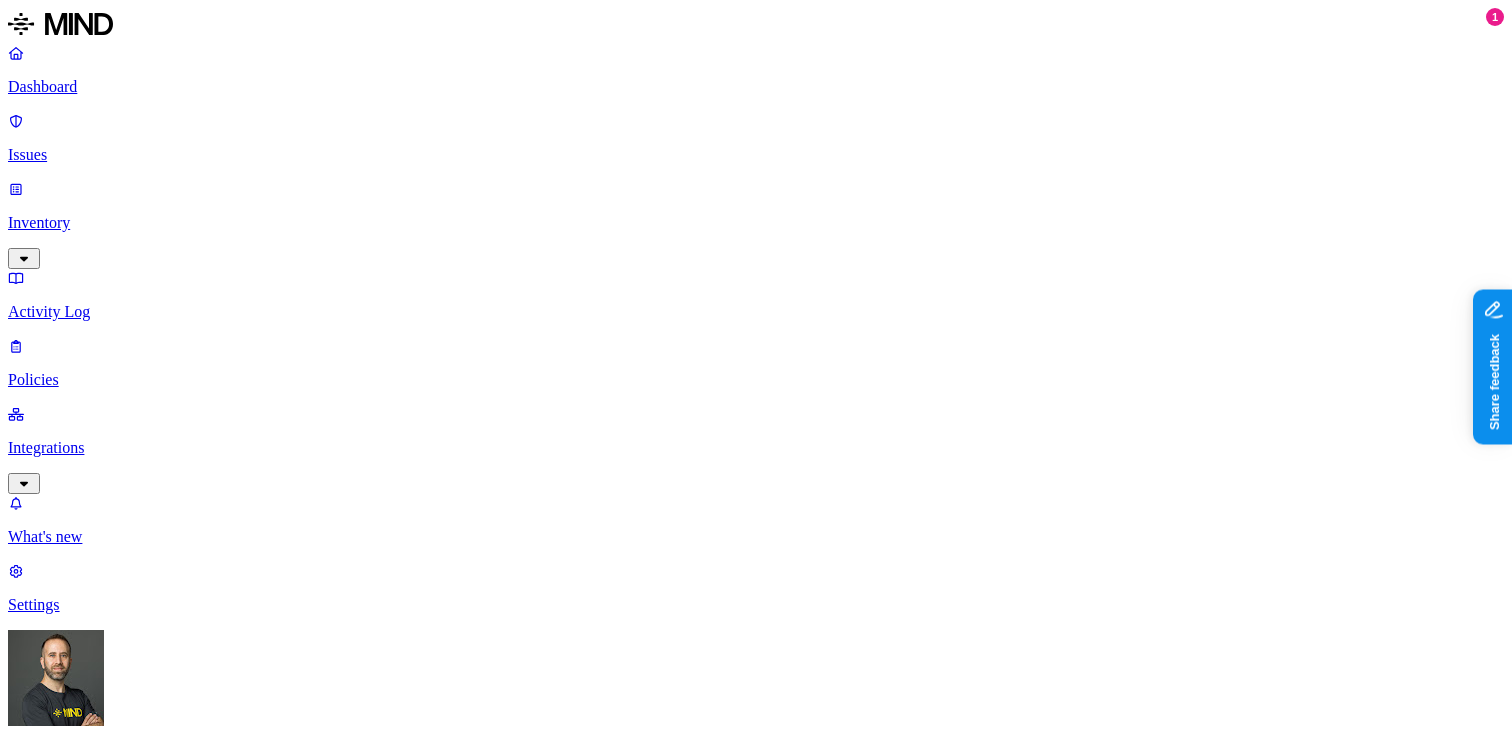 scroll, scrollTop: 0, scrollLeft: 0, axis: both 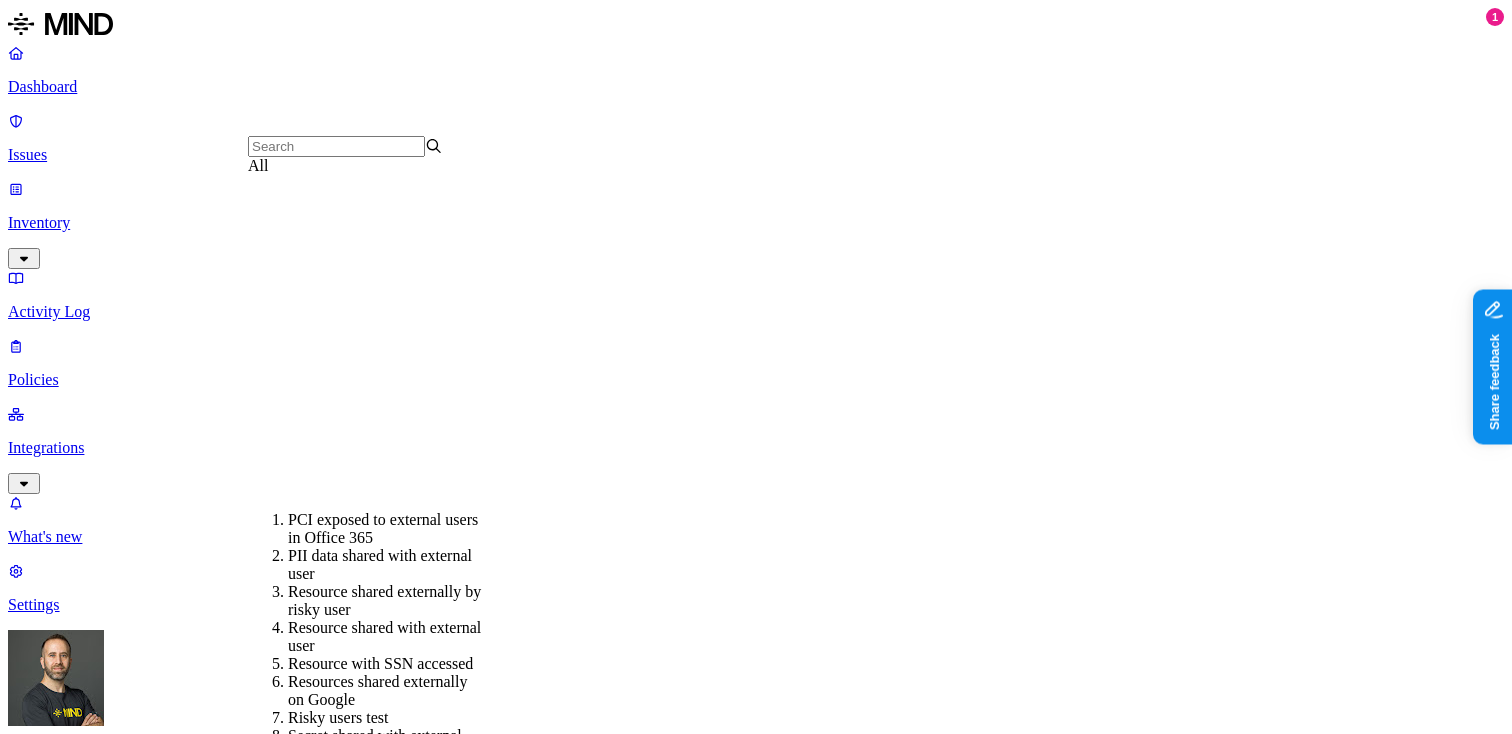 click on "SSN detected" at bounding box center [385, 808] 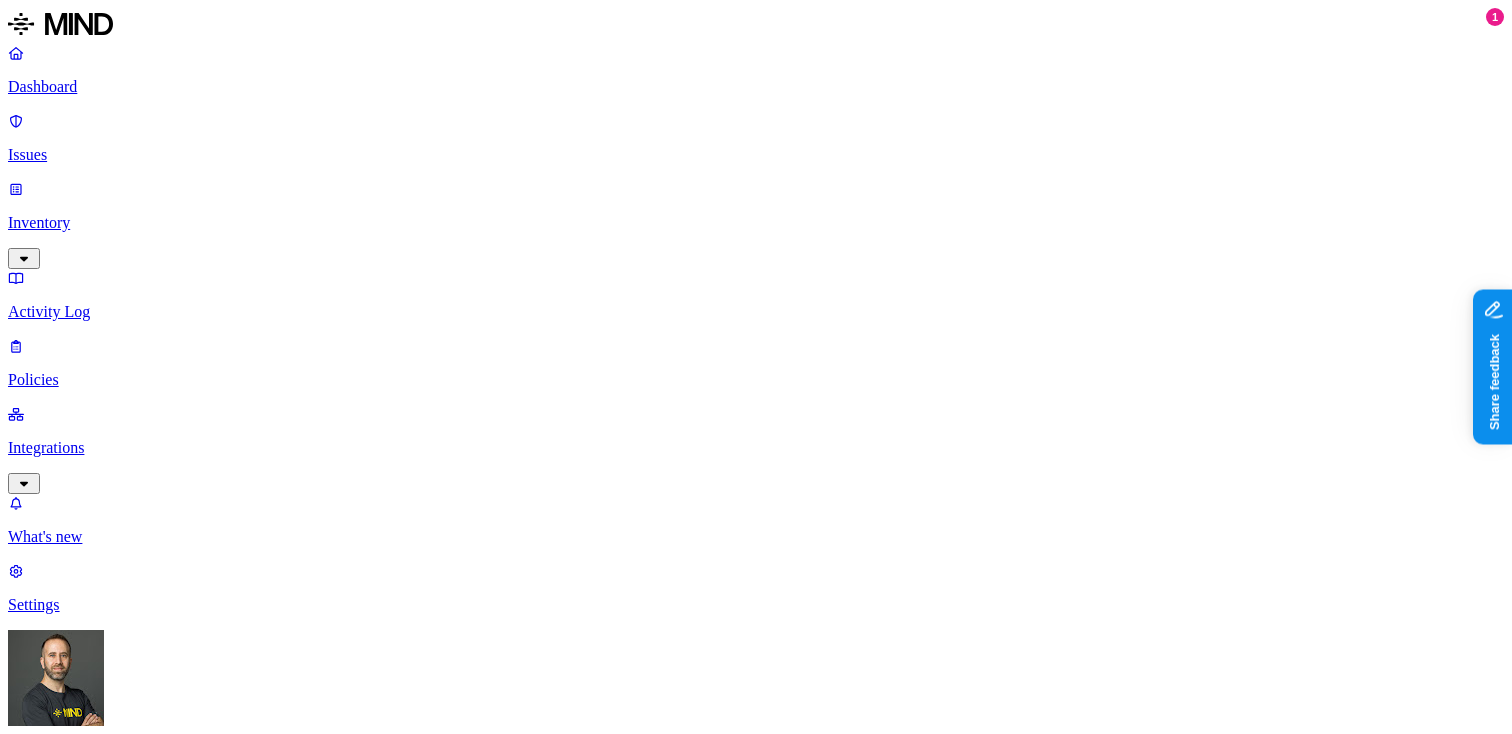 scroll, scrollTop: 0, scrollLeft: 193, axis: horizontal 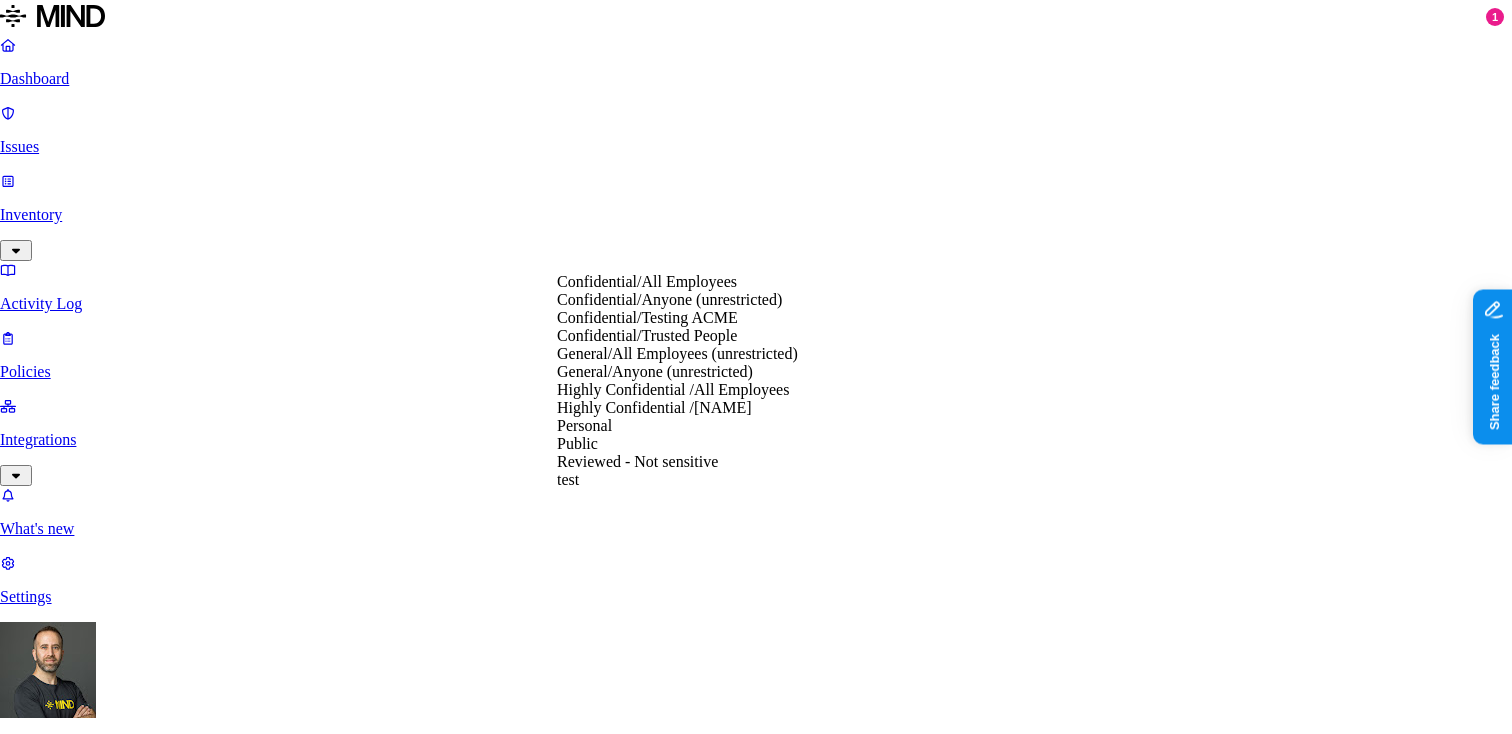 click on "Label Value" at bounding box center [50, 7642] 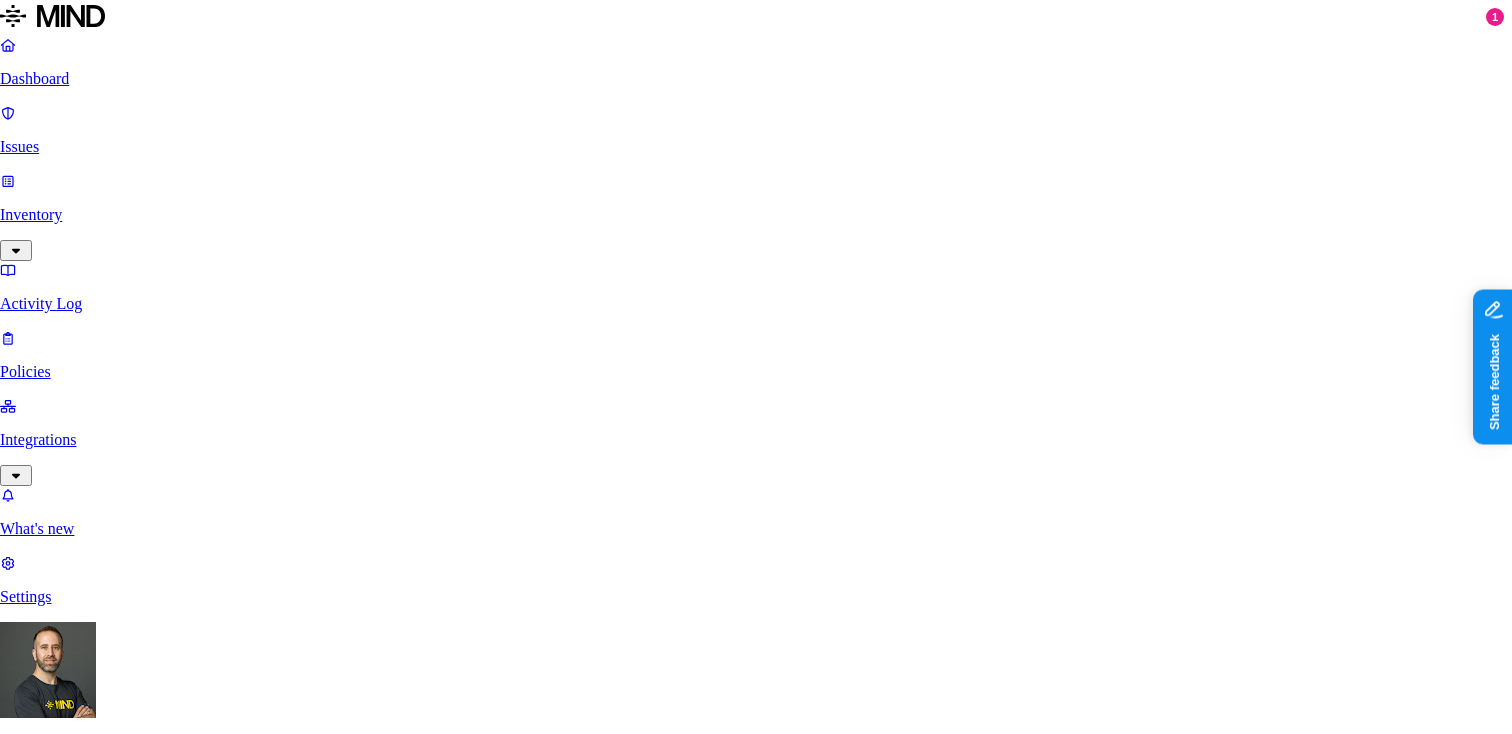 click on "Apply" at bounding box center (82, 7817) 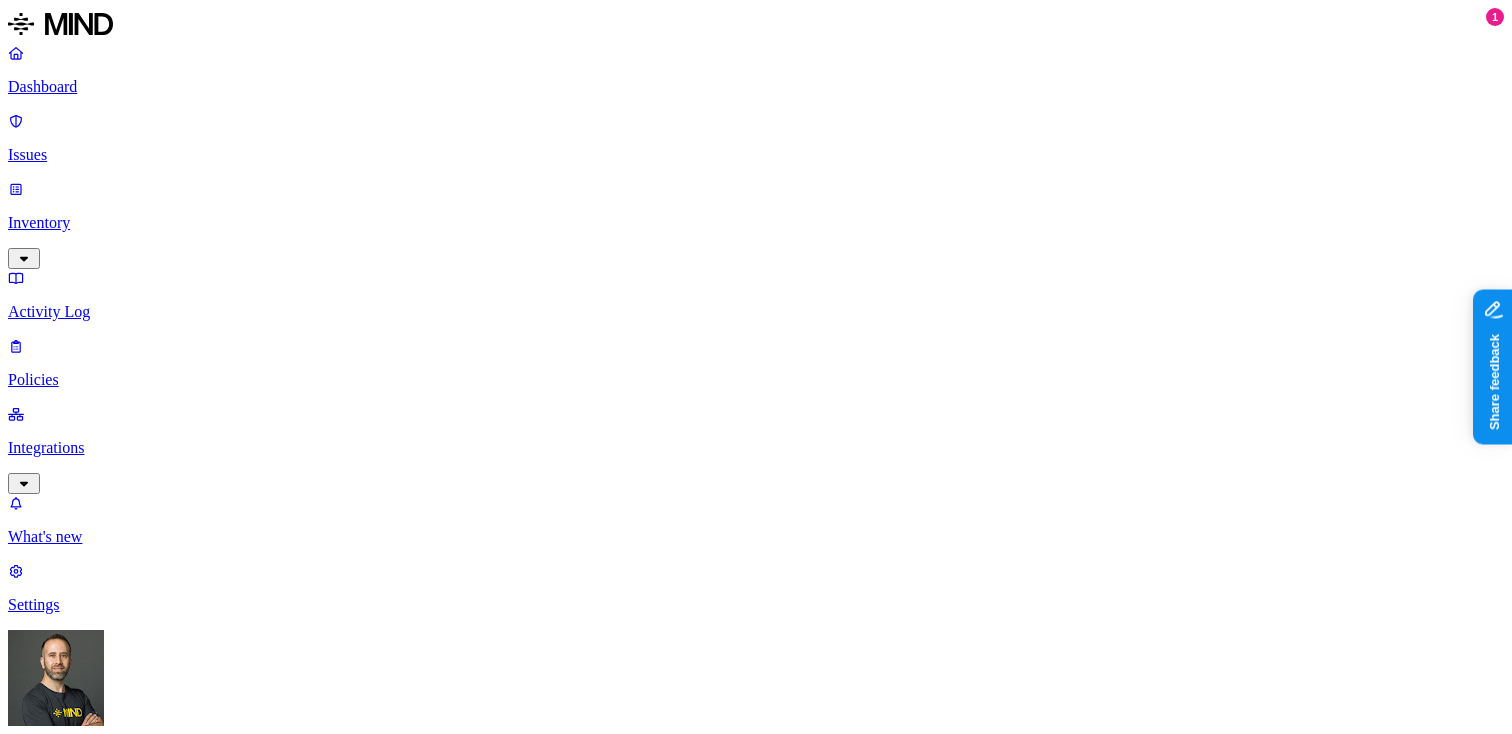 scroll, scrollTop: 93, scrollLeft: 0, axis: vertical 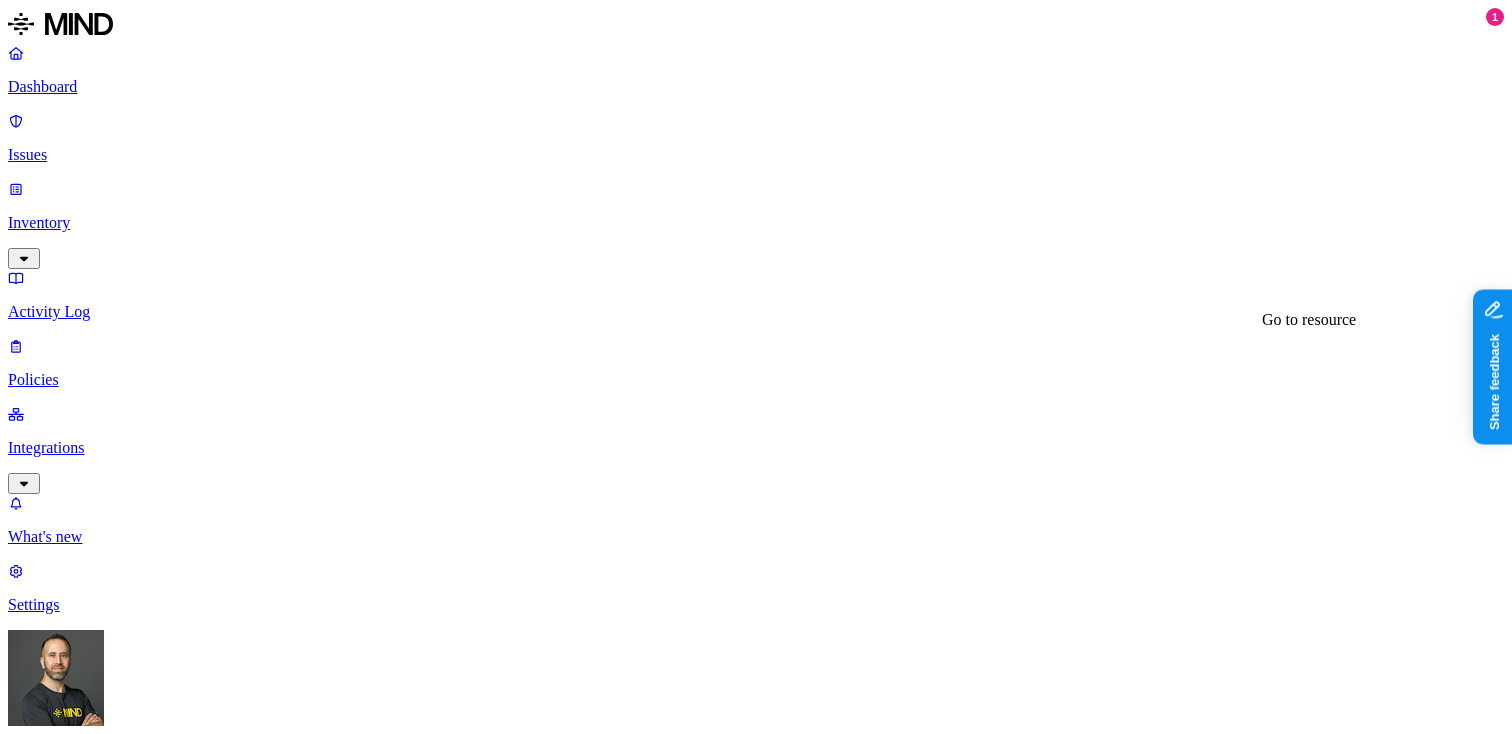 click on "Demo Spreadsheet Report.xlsx" at bounding box center (756, 6809) 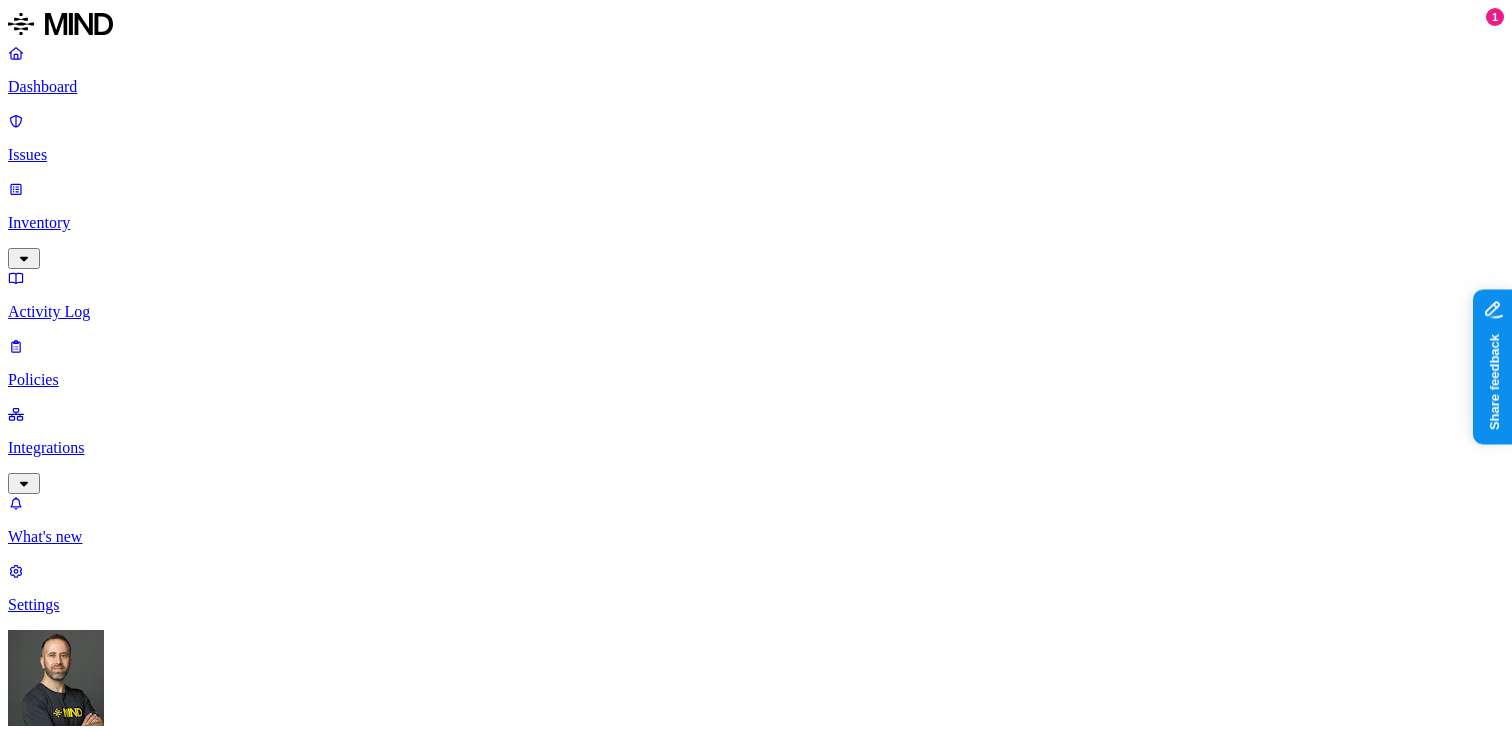 click 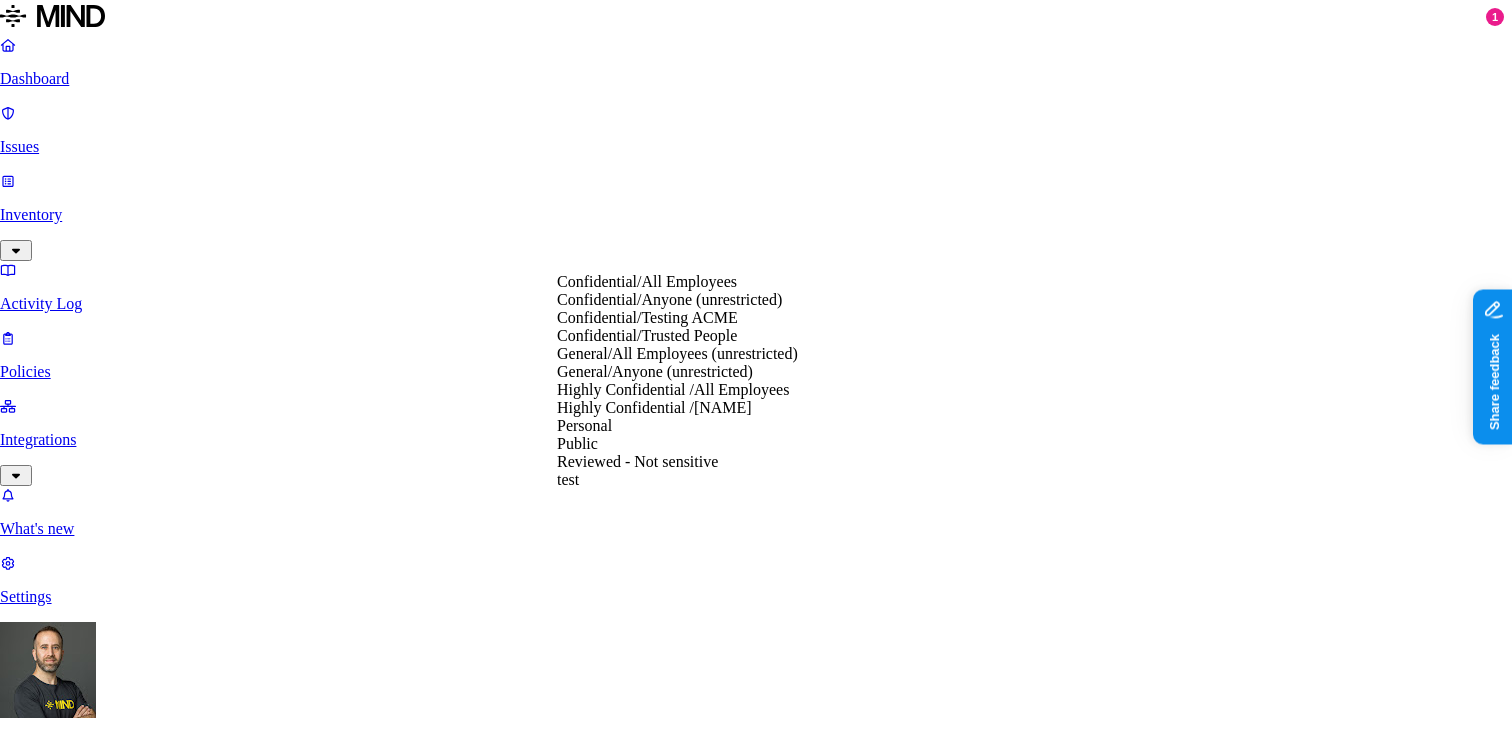 click on "Label Value" at bounding box center [50, 7642] 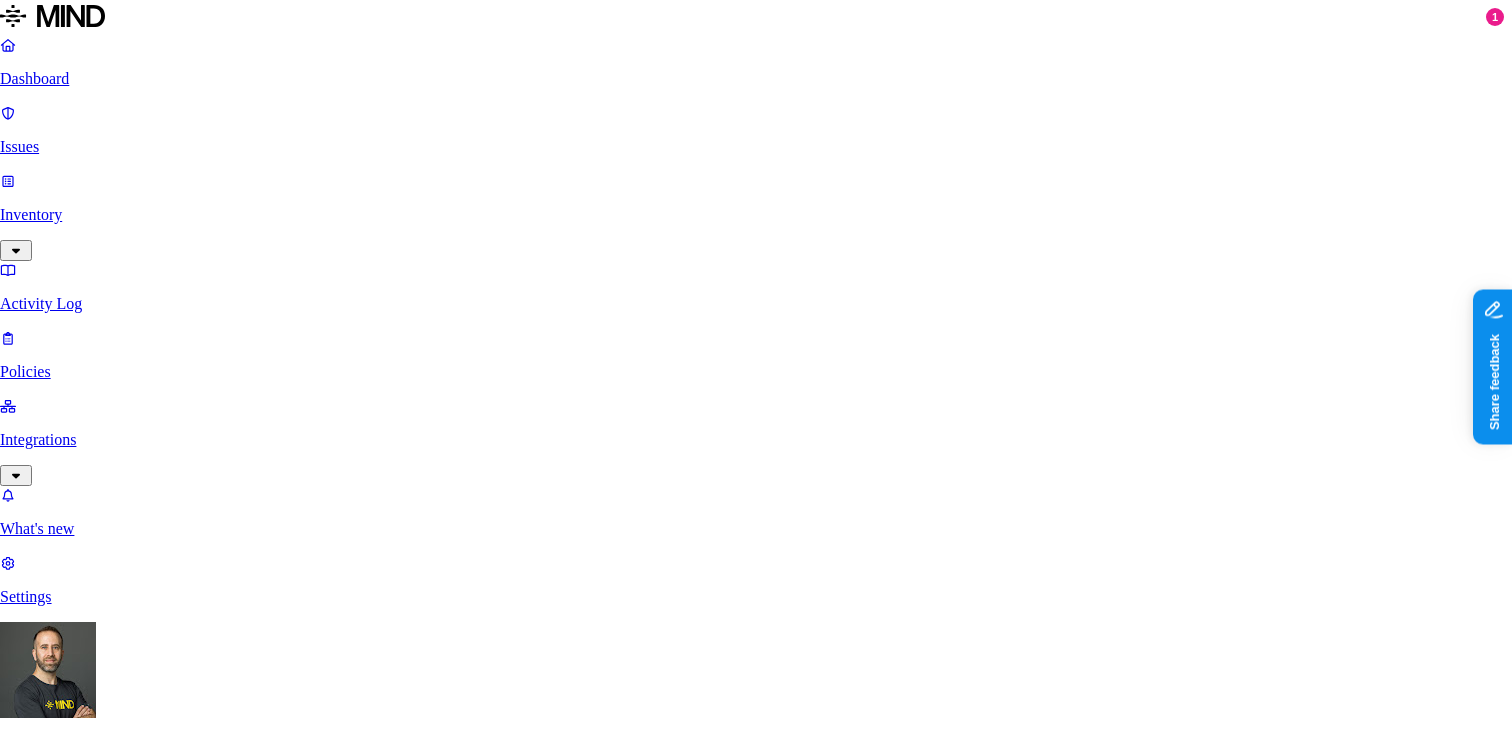 click on "Apply" at bounding box center [82, 7817] 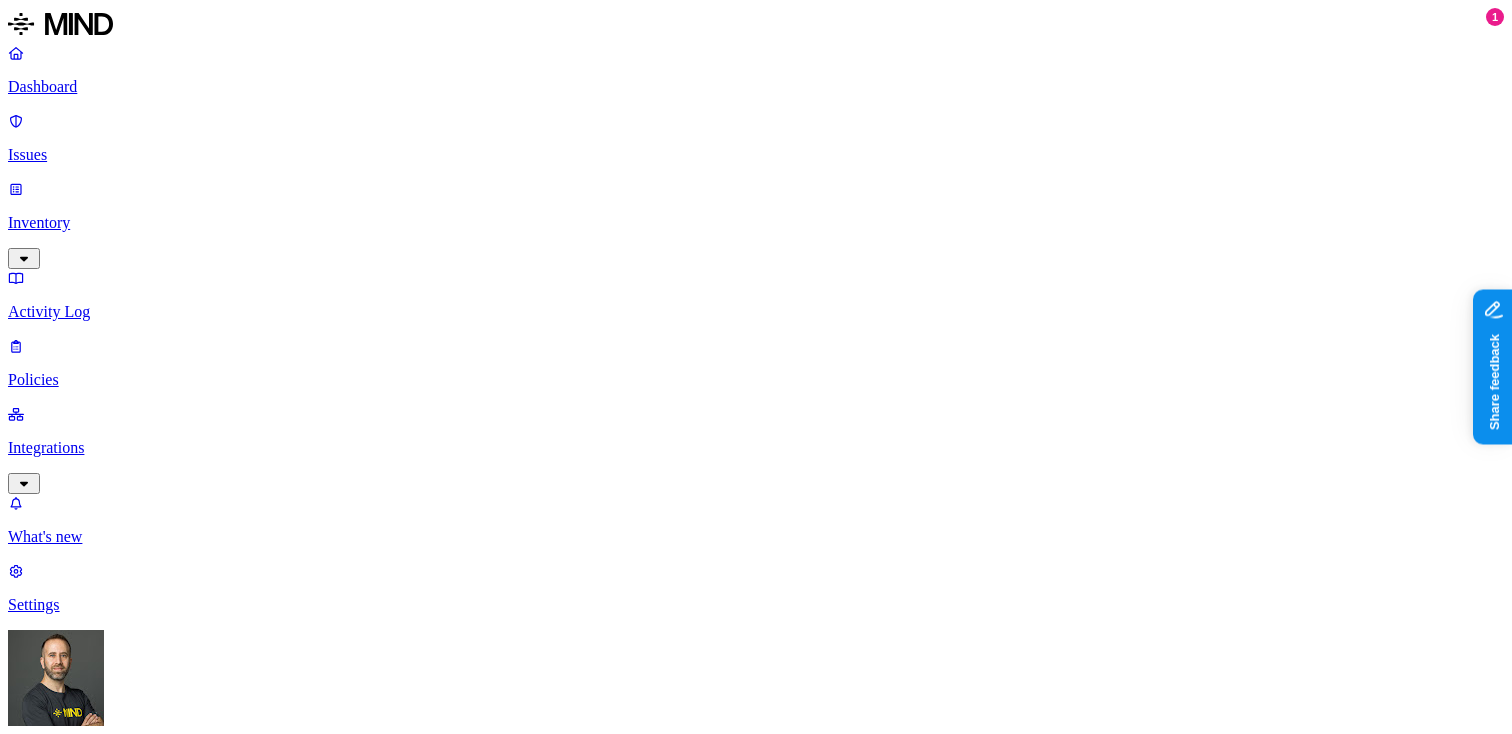 scroll, scrollTop: 563, scrollLeft: 0, axis: vertical 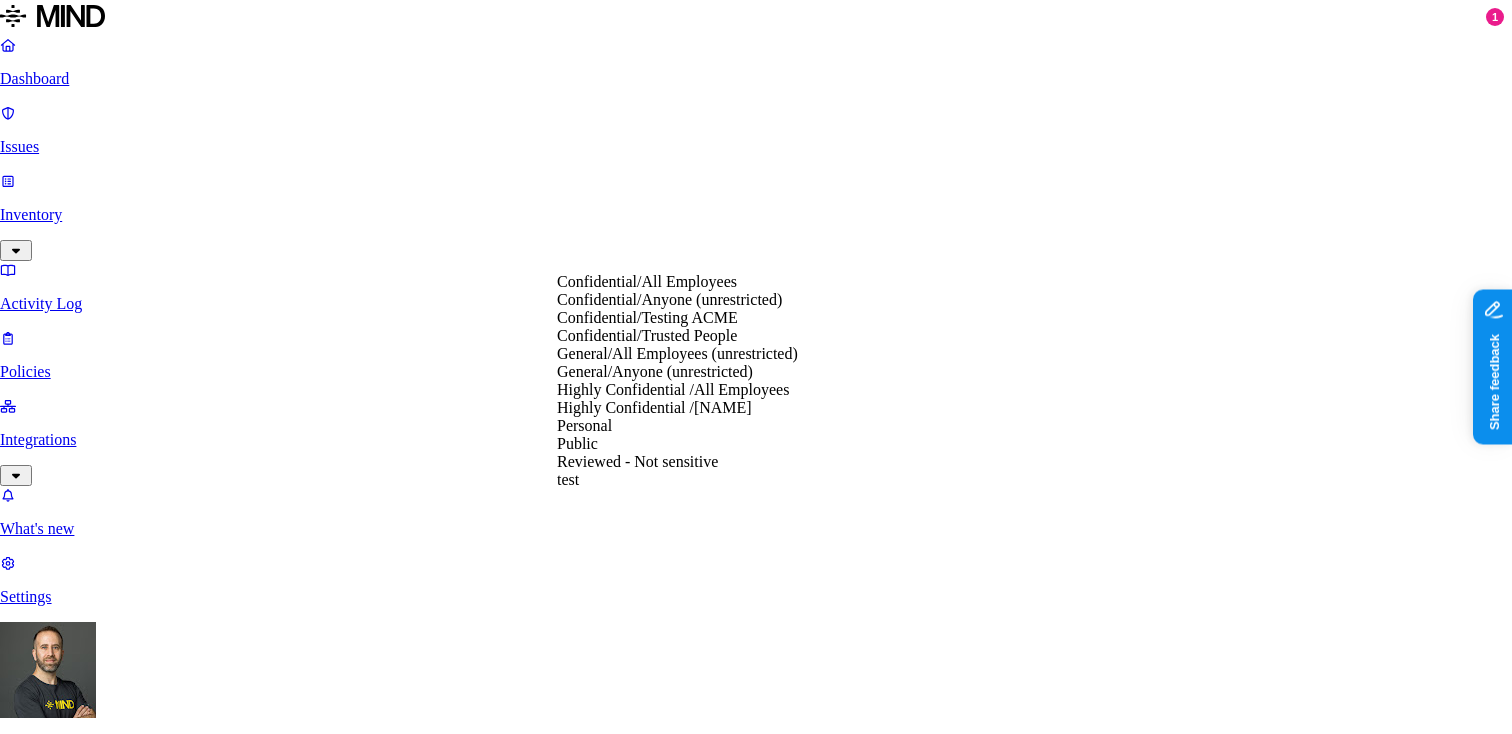 click on "Label Value" at bounding box center [50, 7642] 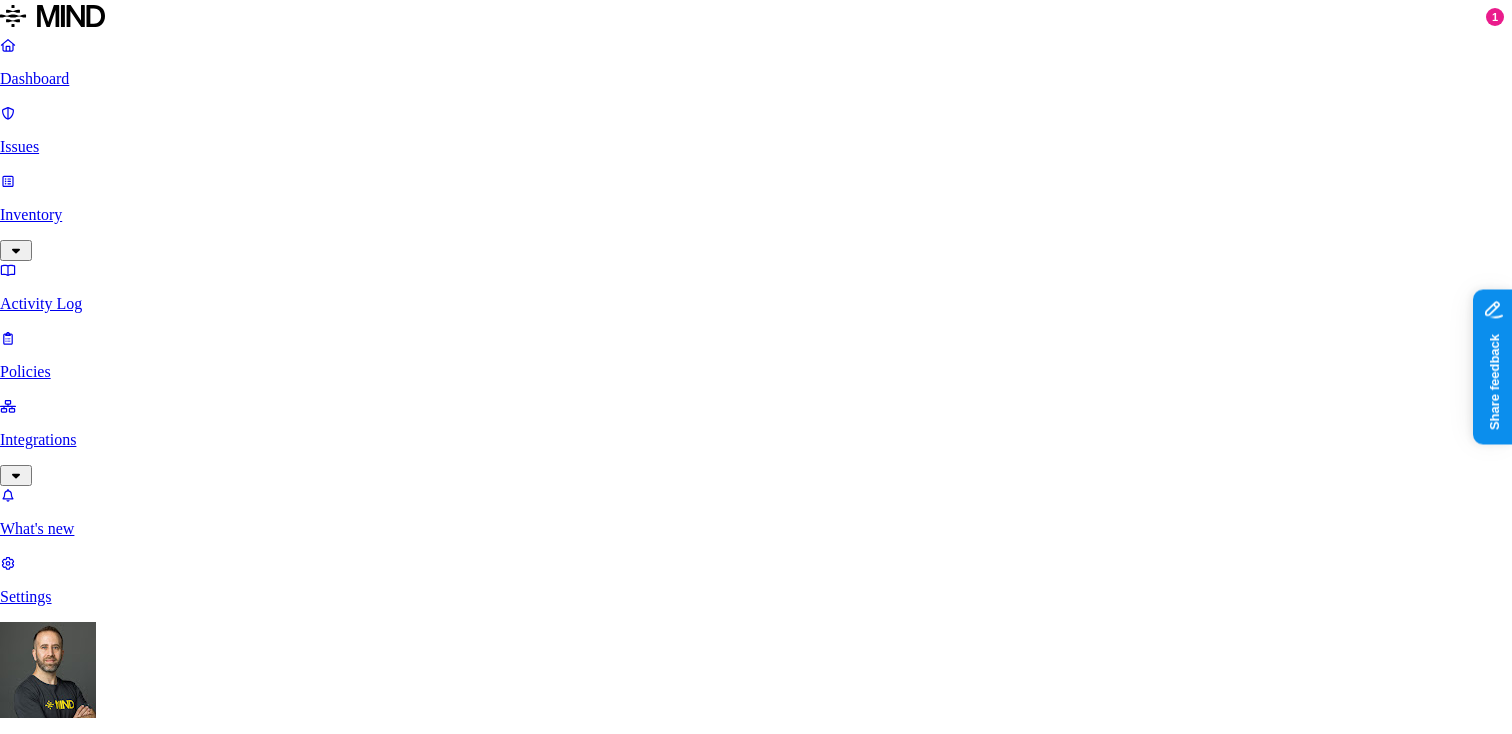 click on "Apply" at bounding box center (82, 7817) 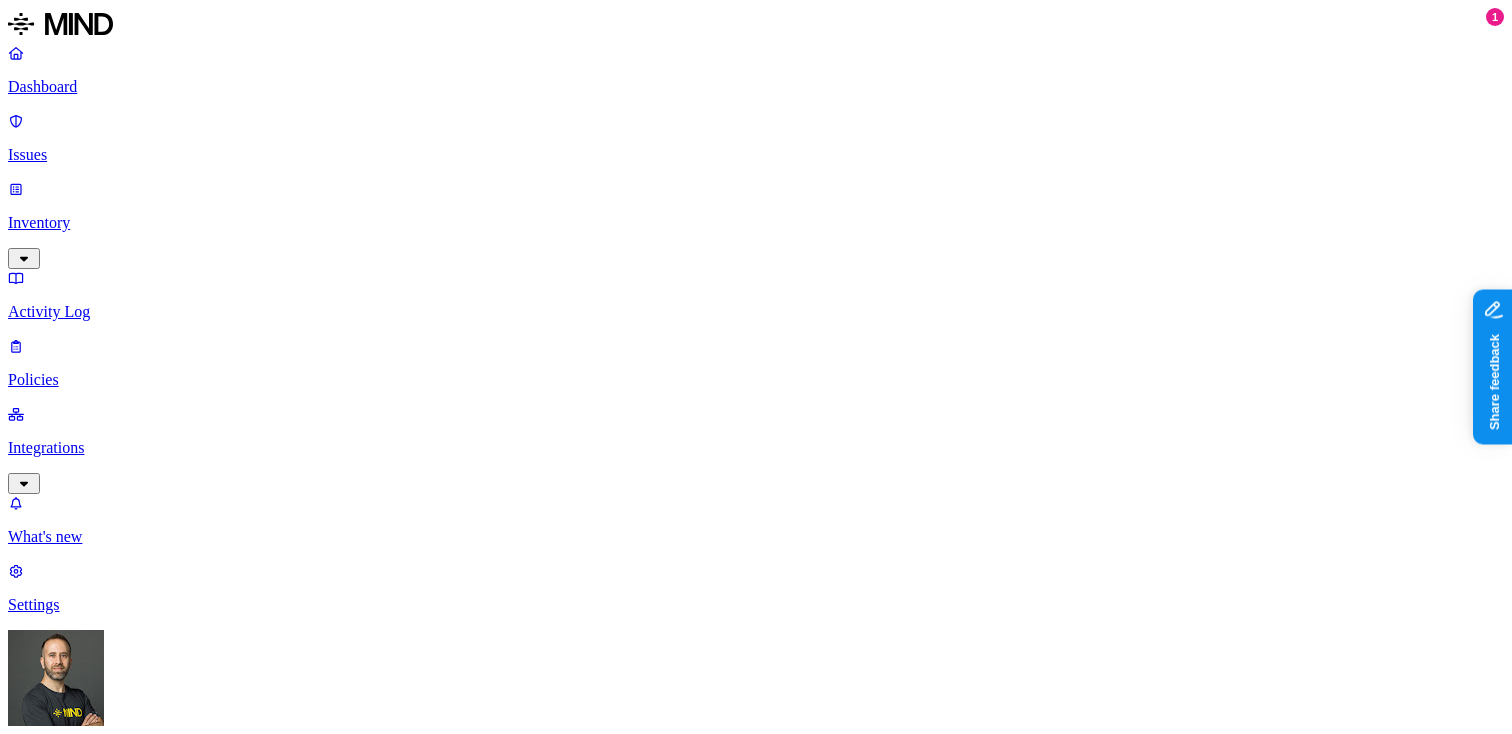 scroll, scrollTop: 0, scrollLeft: 0, axis: both 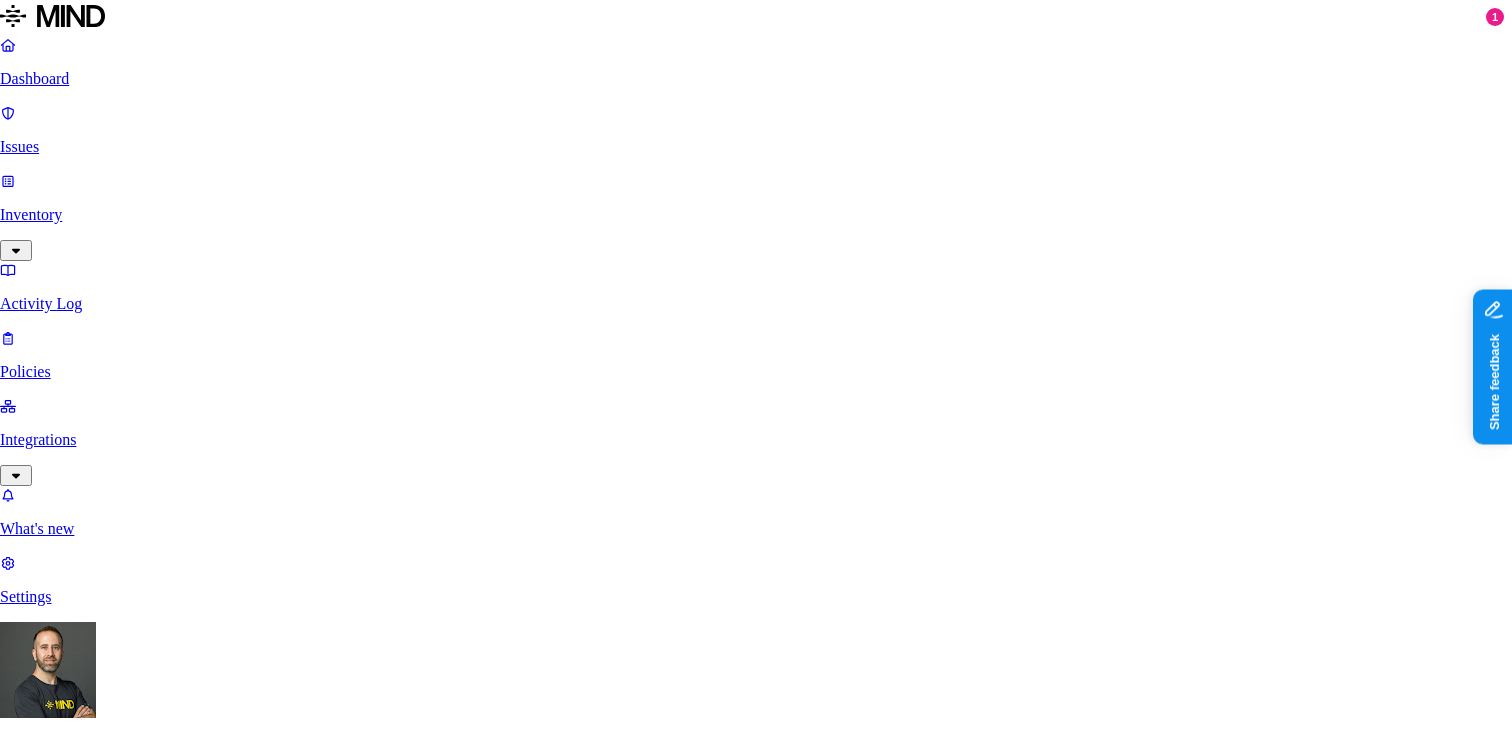 click on "Confidential/Trusted People" at bounding box center (98, 7642) 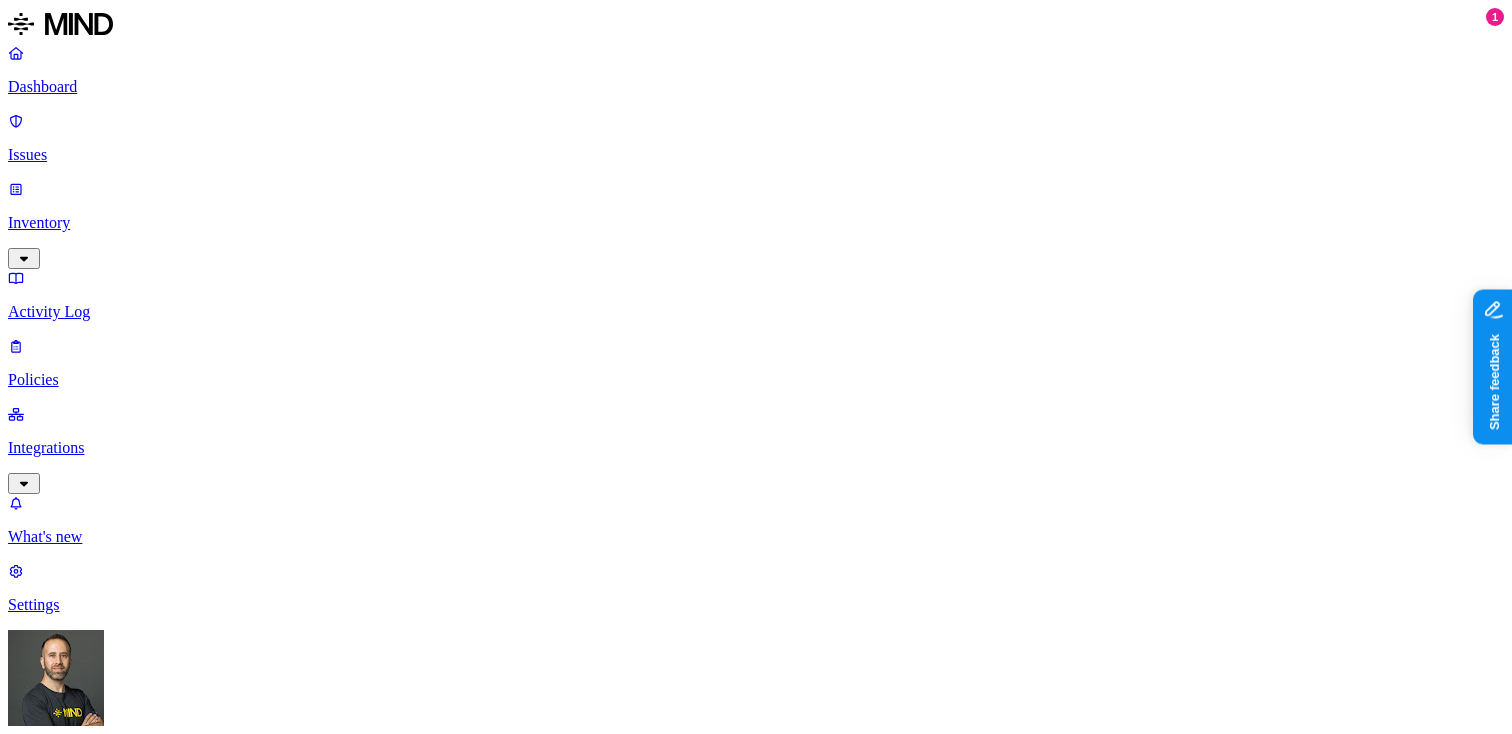 scroll, scrollTop: 0, scrollLeft: 0, axis: both 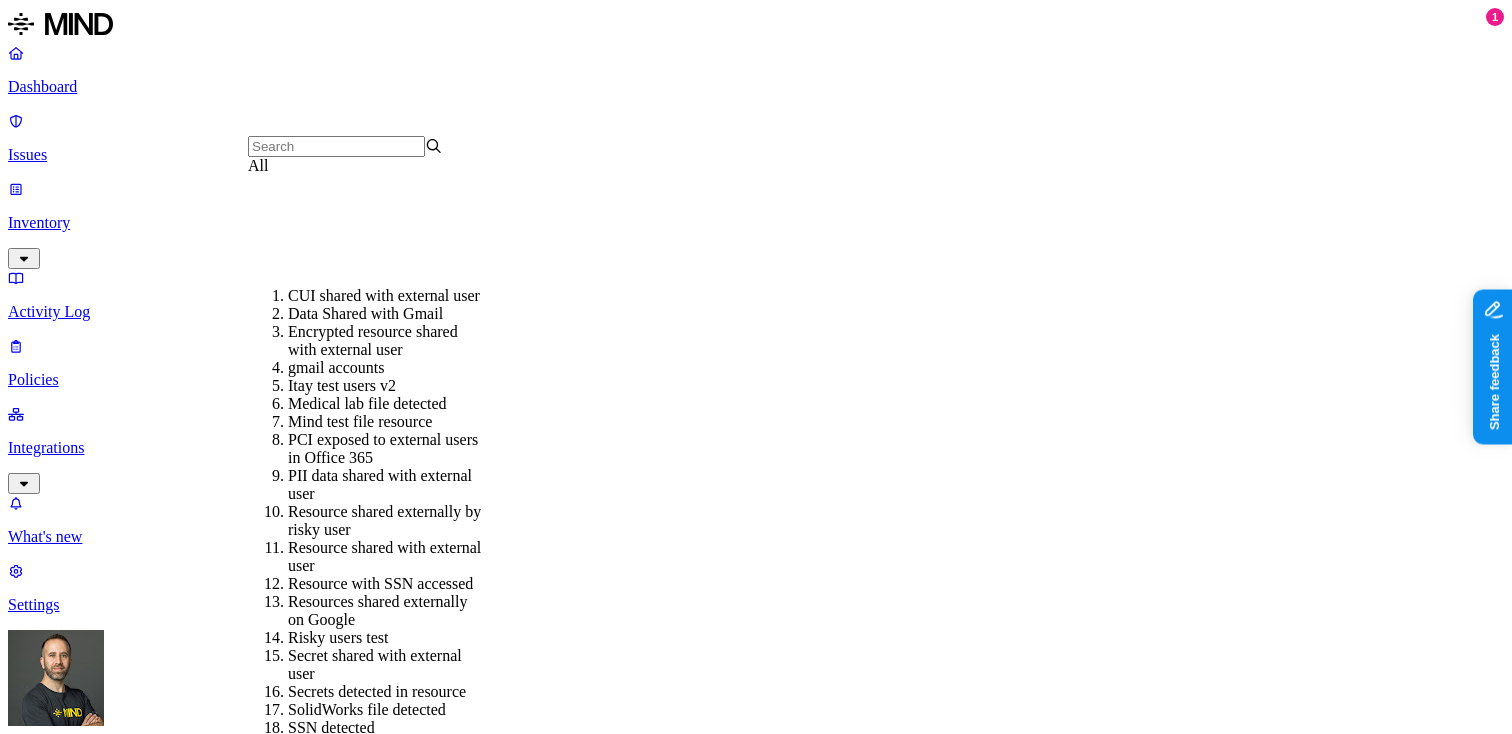 click on "PCI exposed to external users in Office 365" at bounding box center (385, 449) 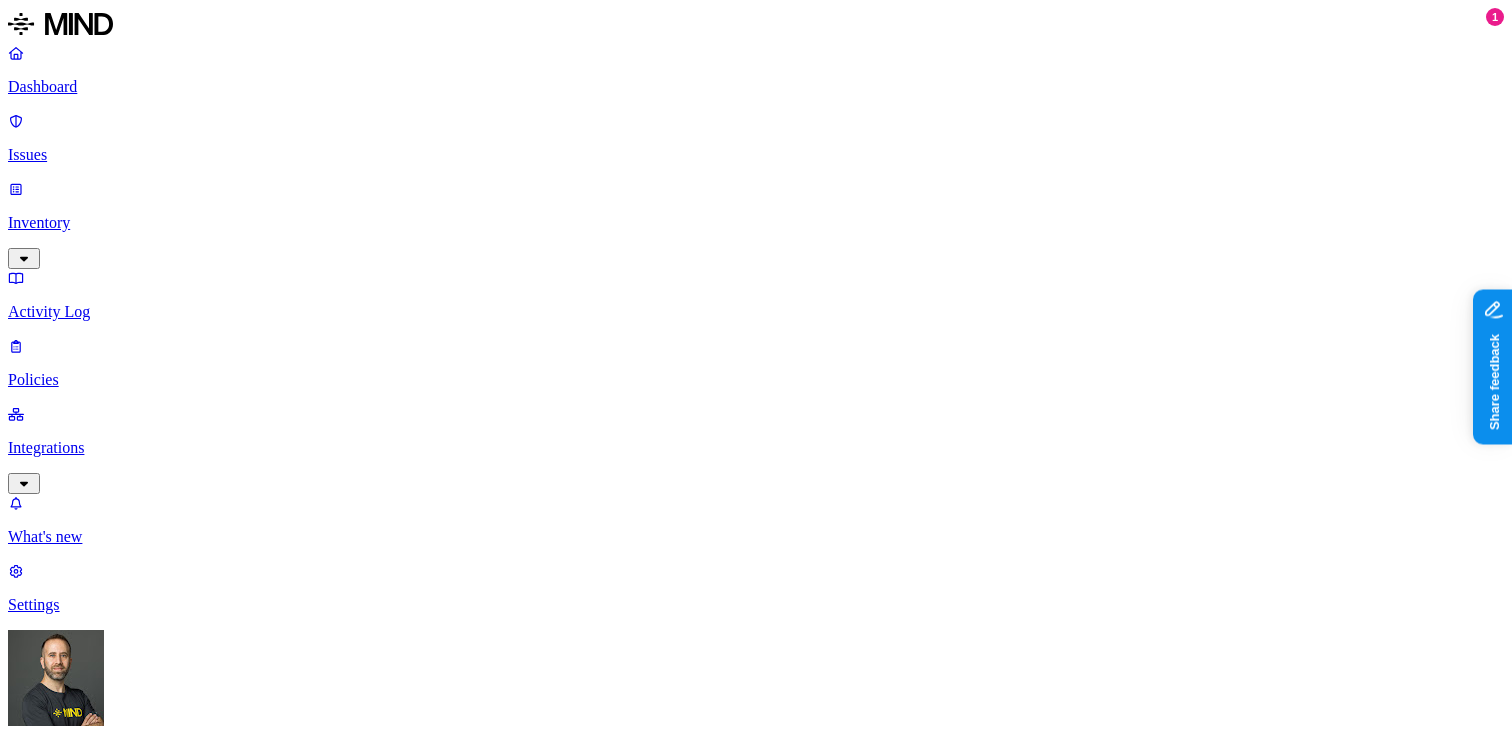 click on "Policy: PCI exposed to external users in Office 365" at bounding box center (166, 937) 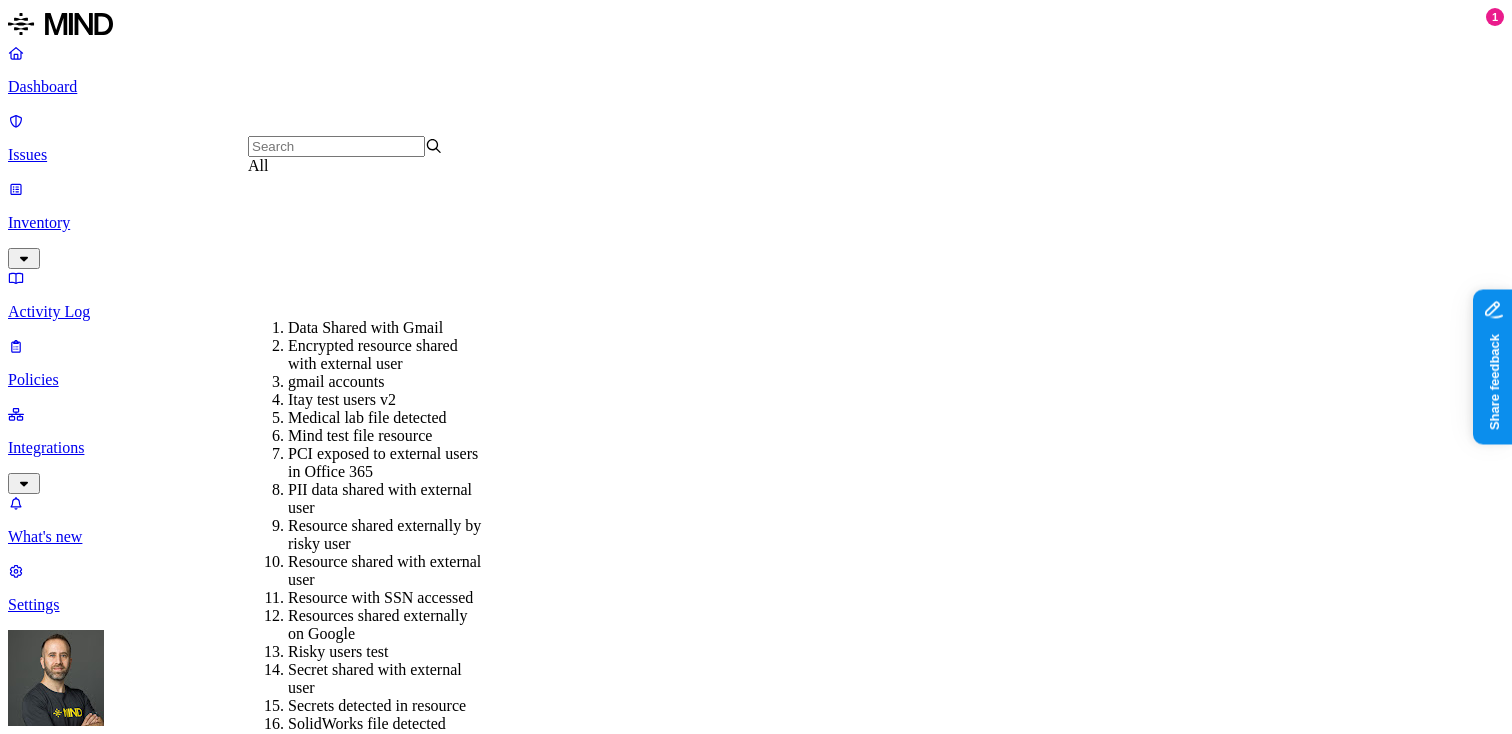 scroll, scrollTop: 325, scrollLeft: 0, axis: vertical 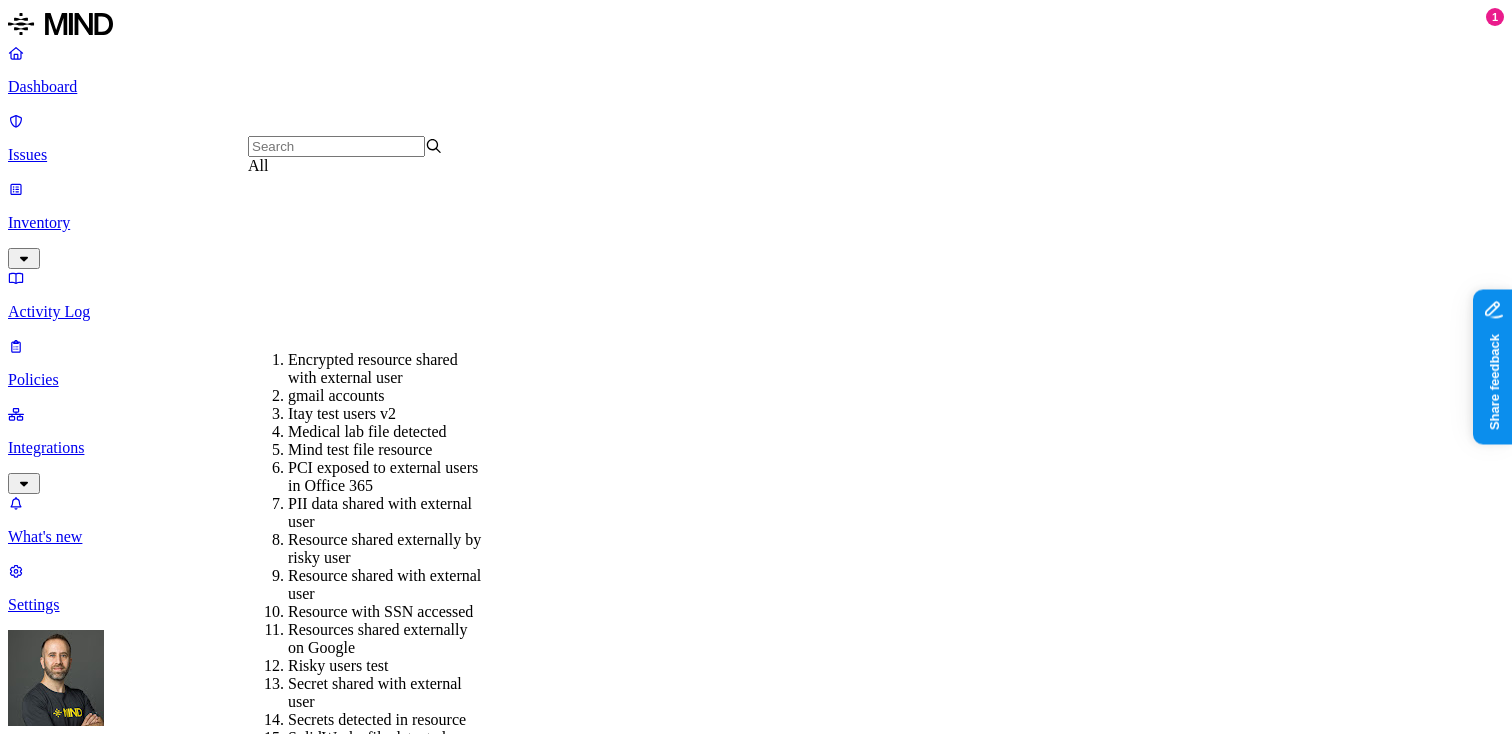 click on "PII data shared with external user" at bounding box center [385, 513] 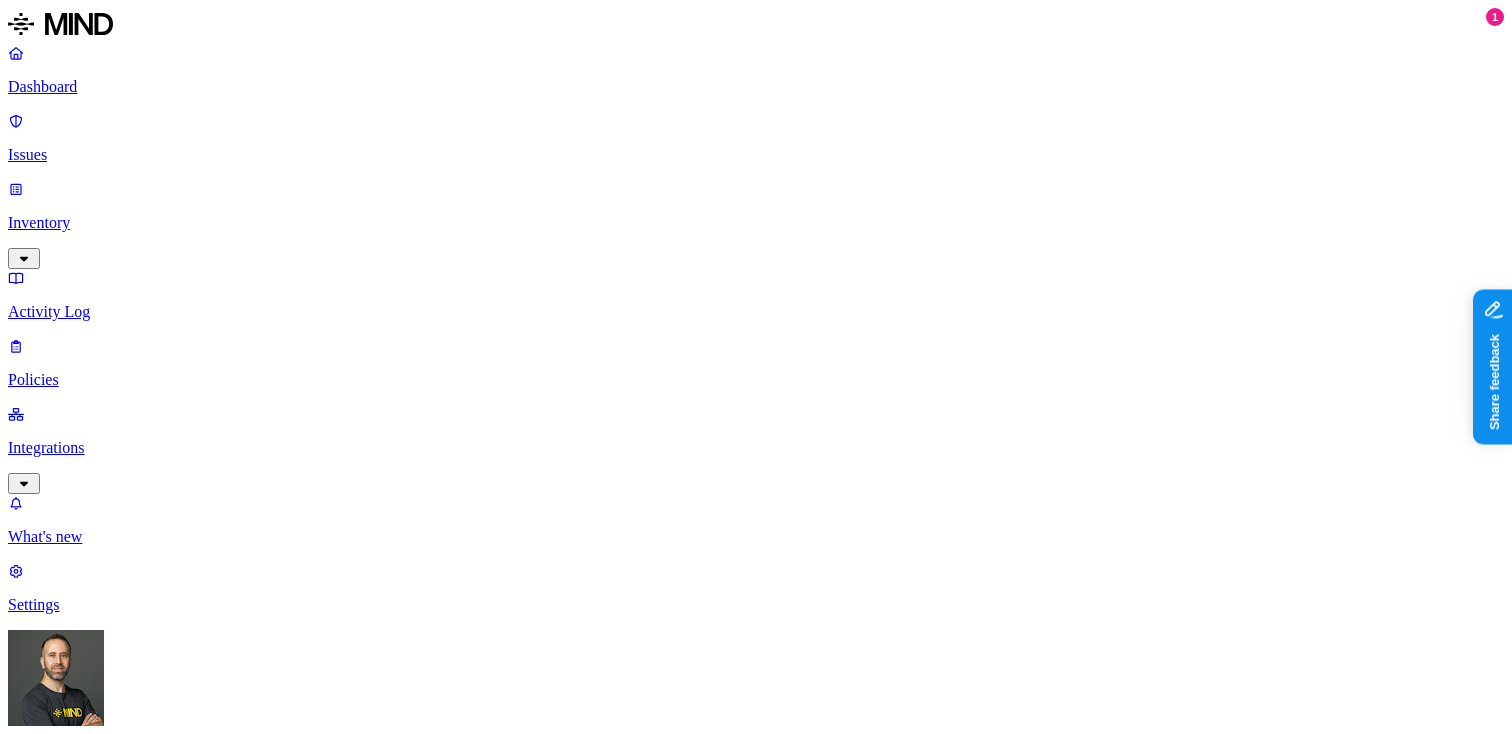 click on "Credit Card Authorization.docx" at bounding box center (521, 2017) 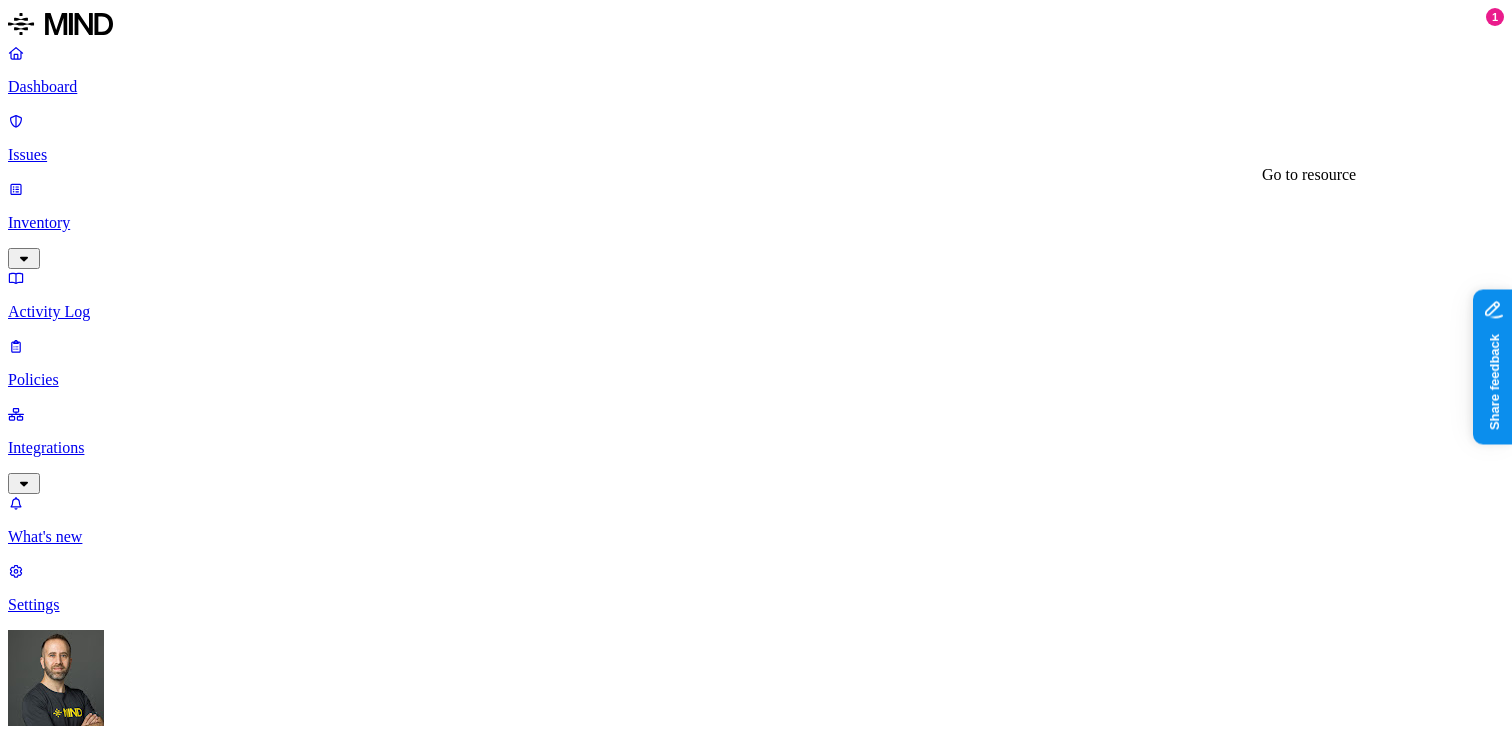 click on "Credit Card Authorization.docx" at bounding box center [756, 7614] 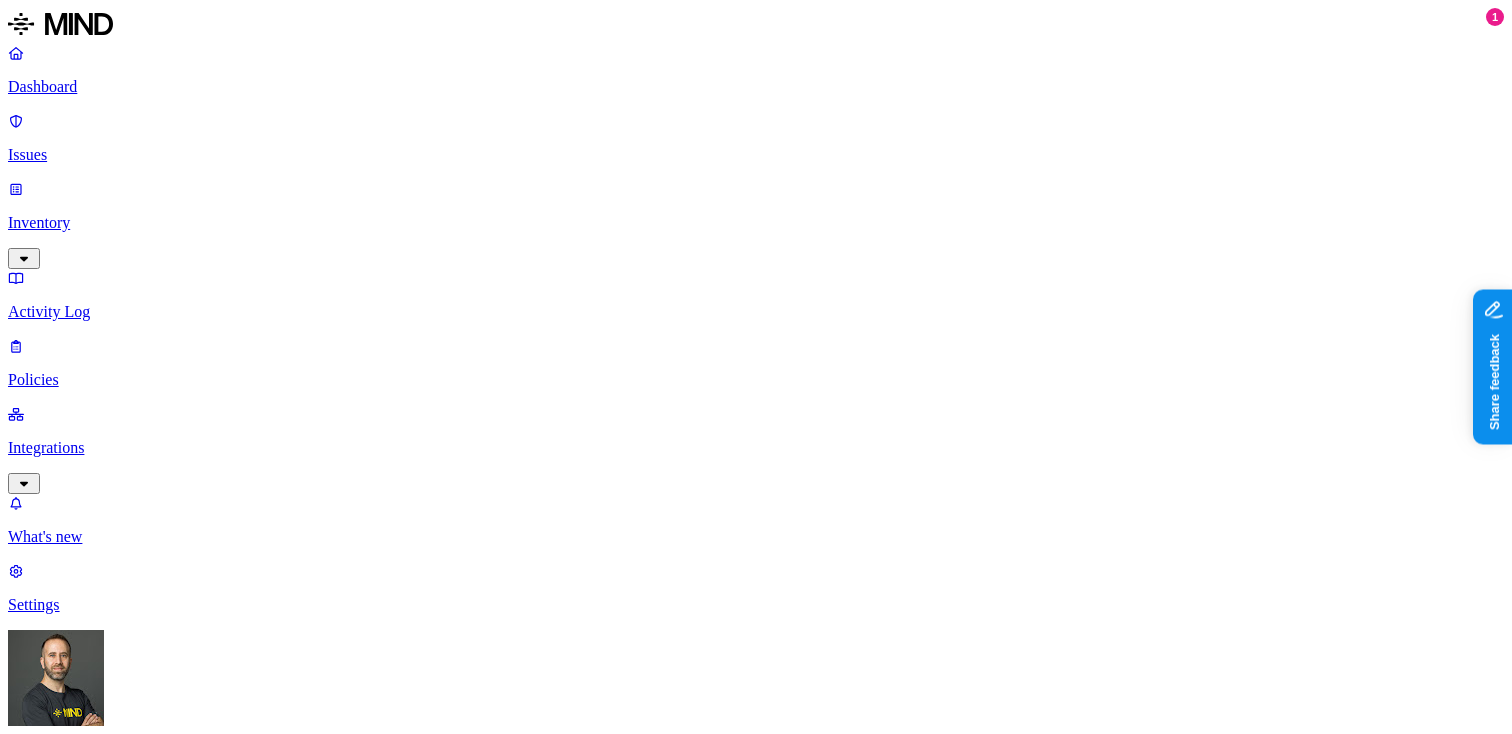 click 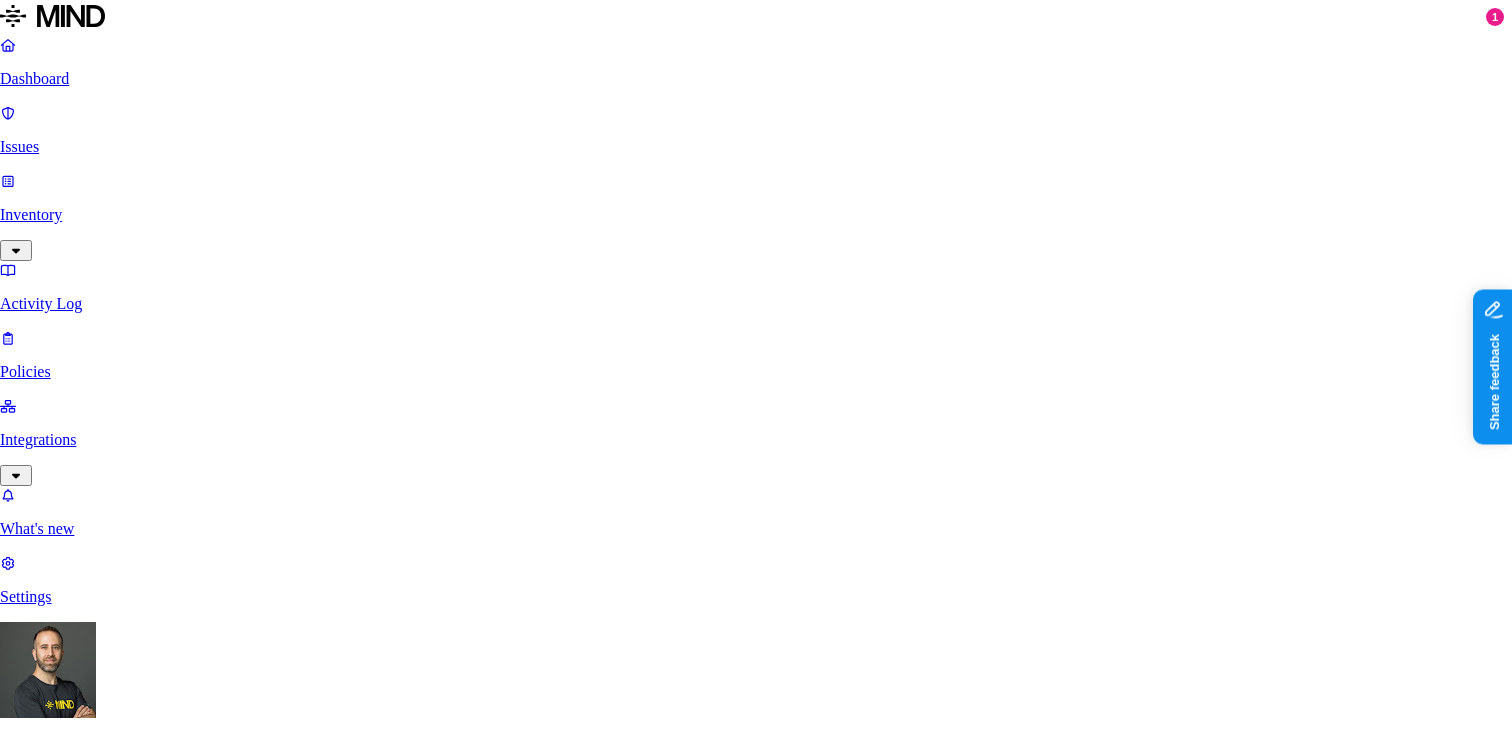 click on "Label Value" at bounding box center (50, 8613) 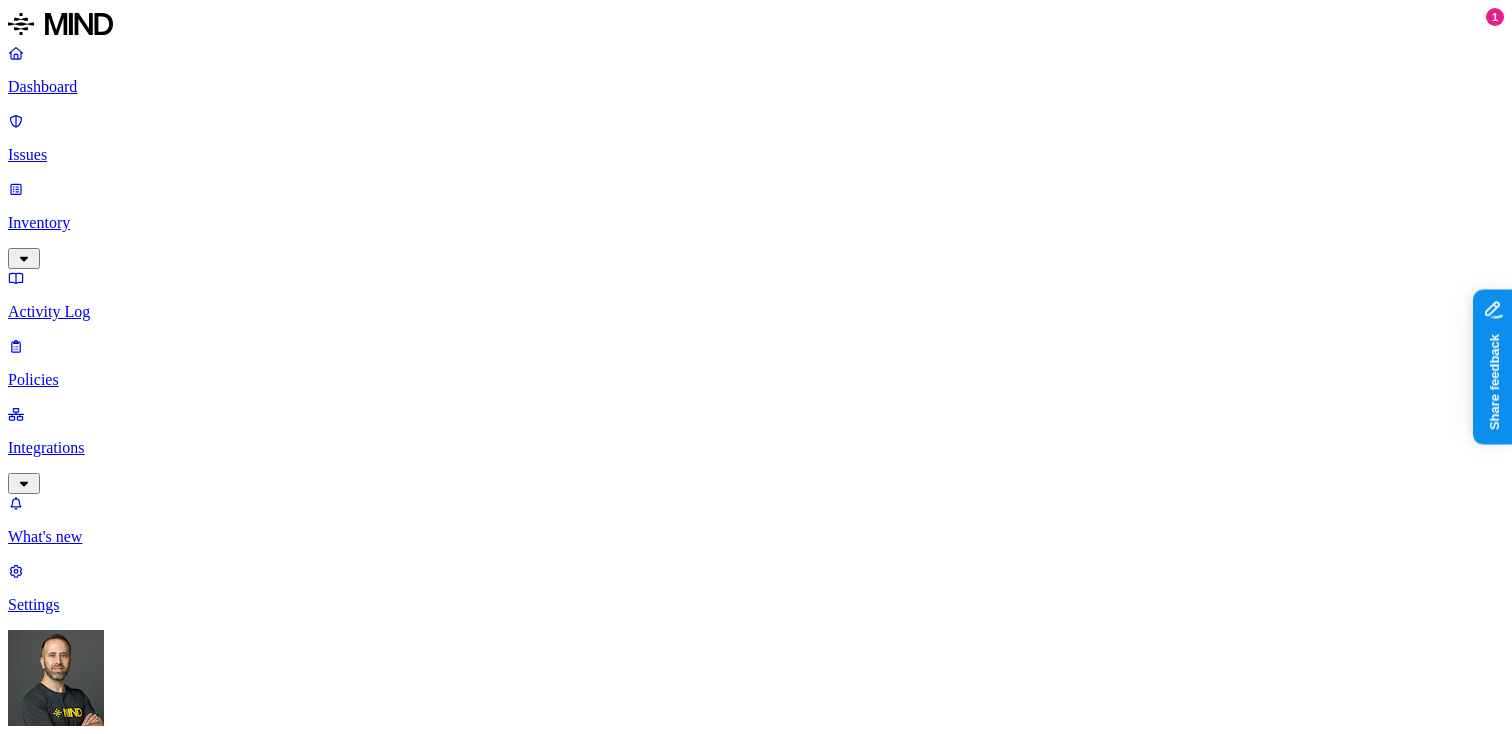 scroll, scrollTop: 733, scrollLeft: 0, axis: vertical 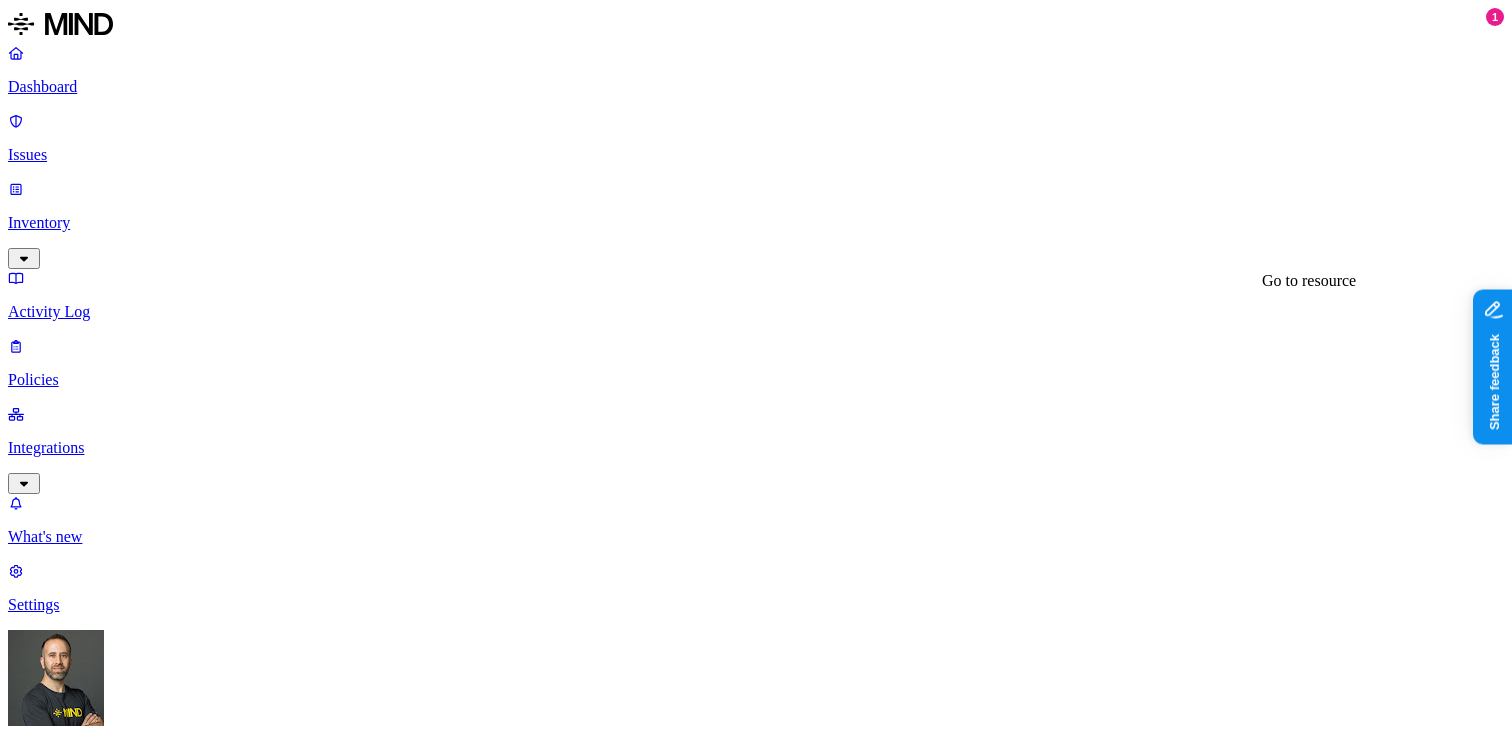 click on "Credit Card Authorization.docx" at bounding box center (125, 7614) 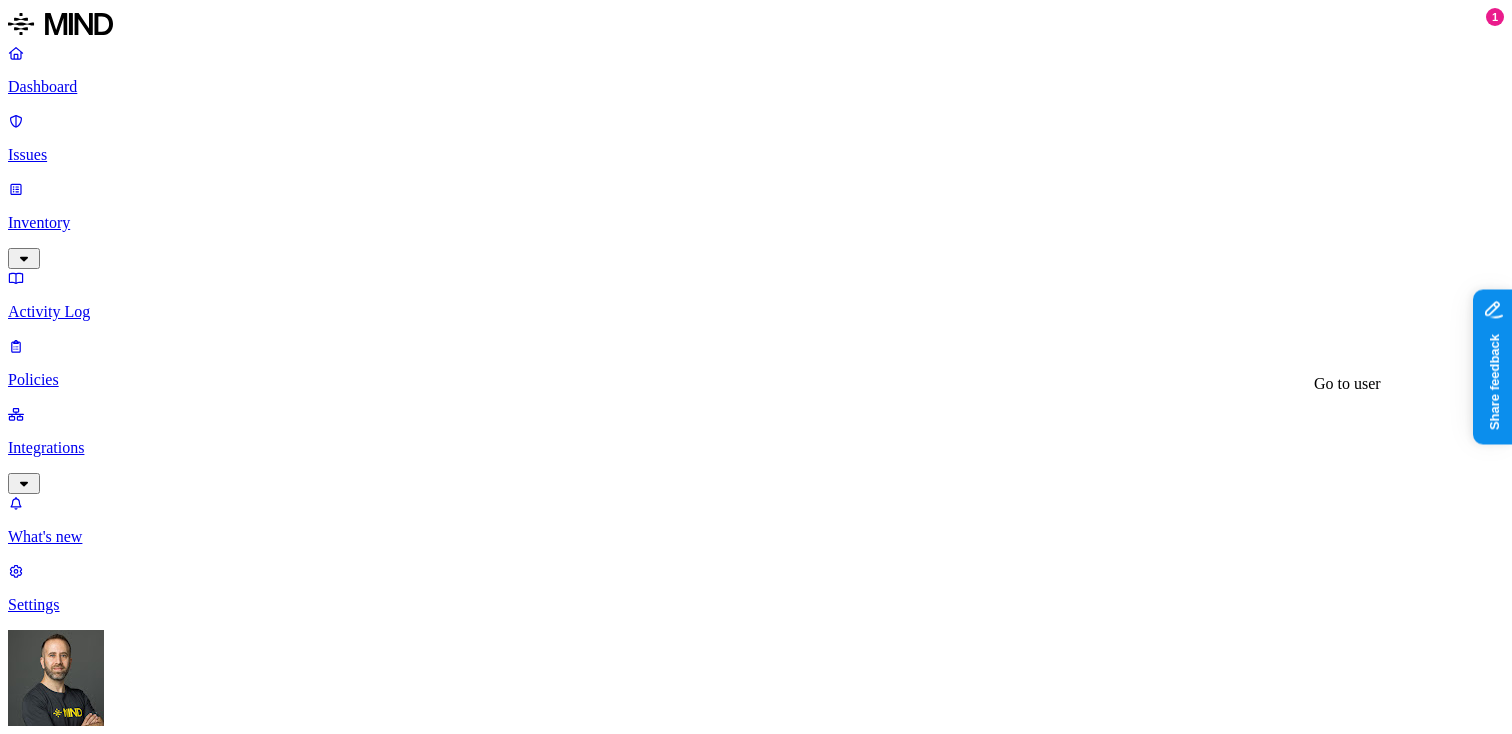 type 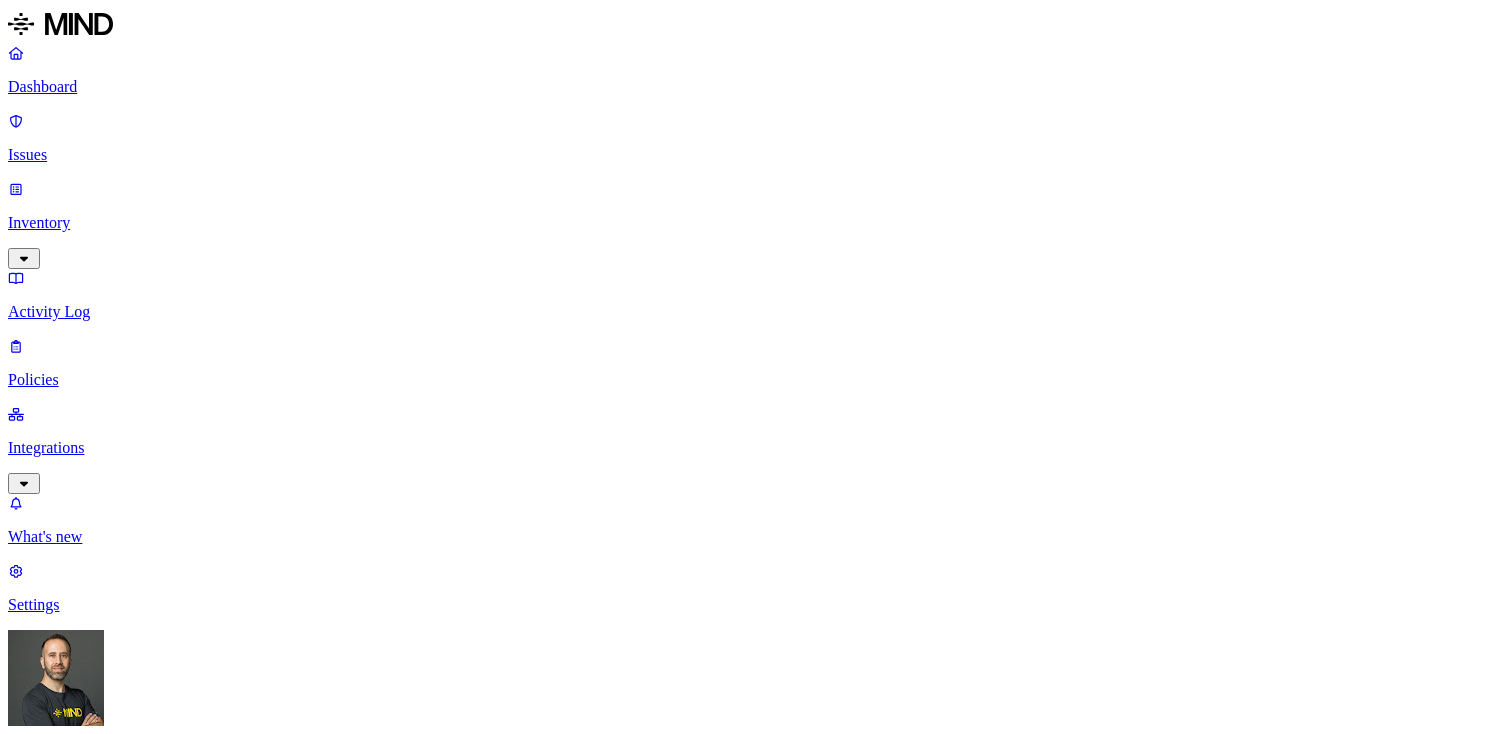 scroll, scrollTop: 0, scrollLeft: 0, axis: both 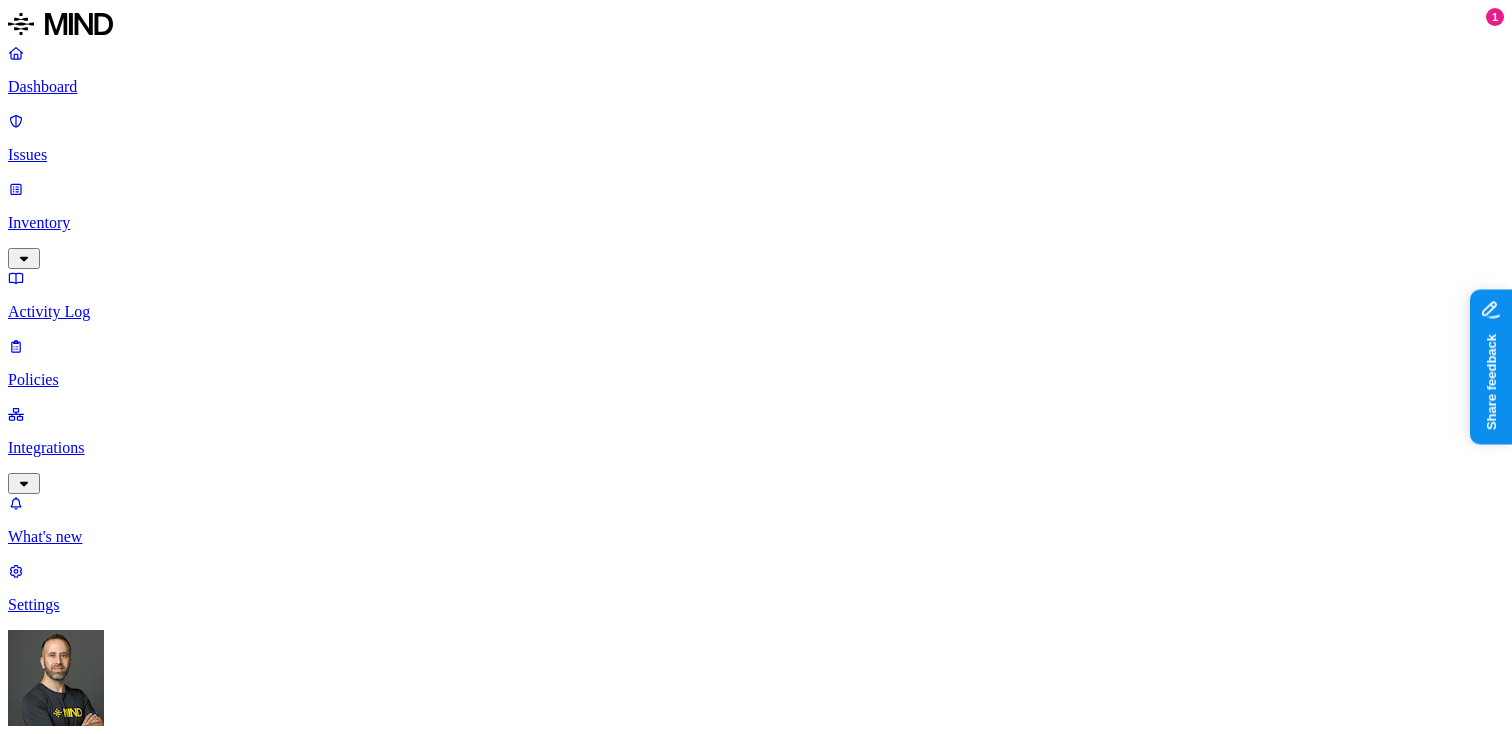 type 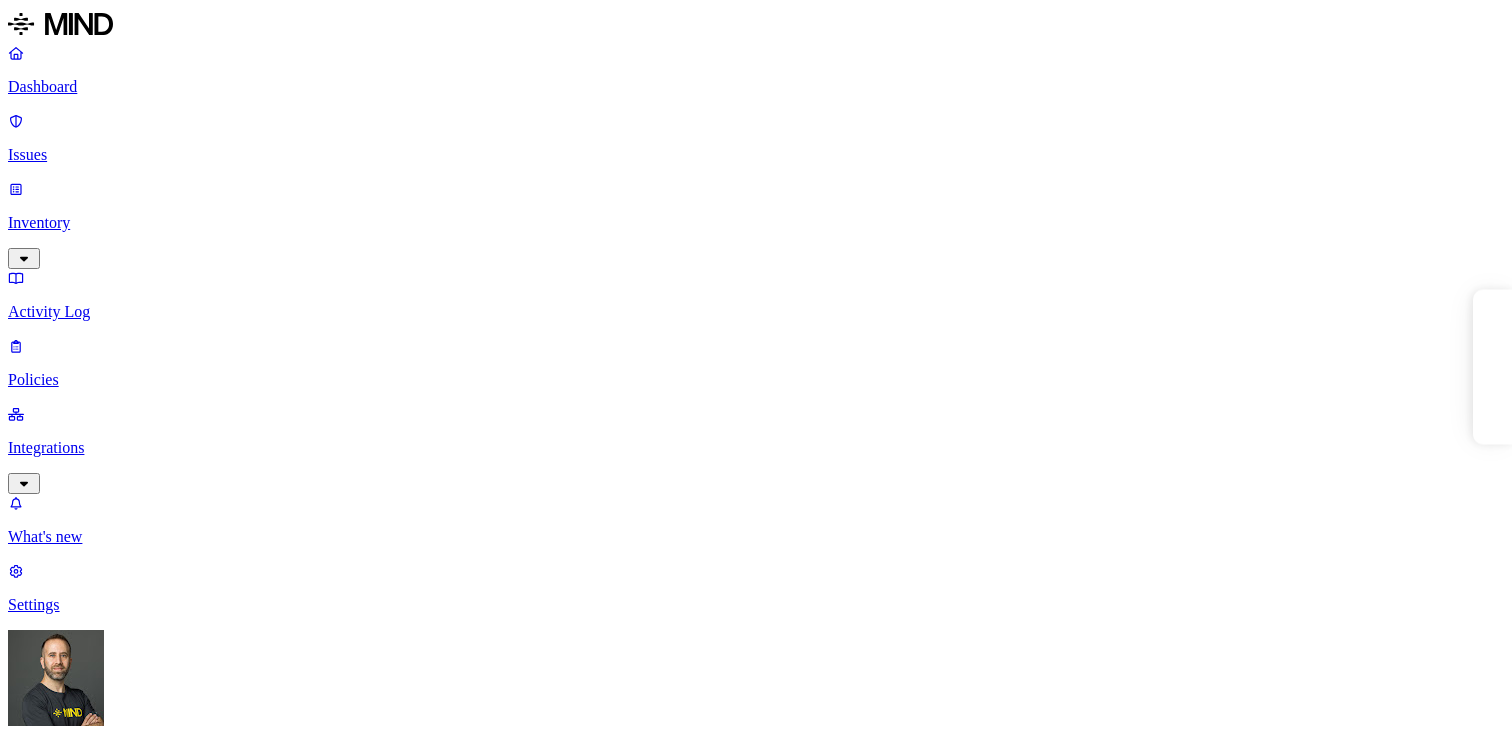 scroll, scrollTop: 0, scrollLeft: 0, axis: both 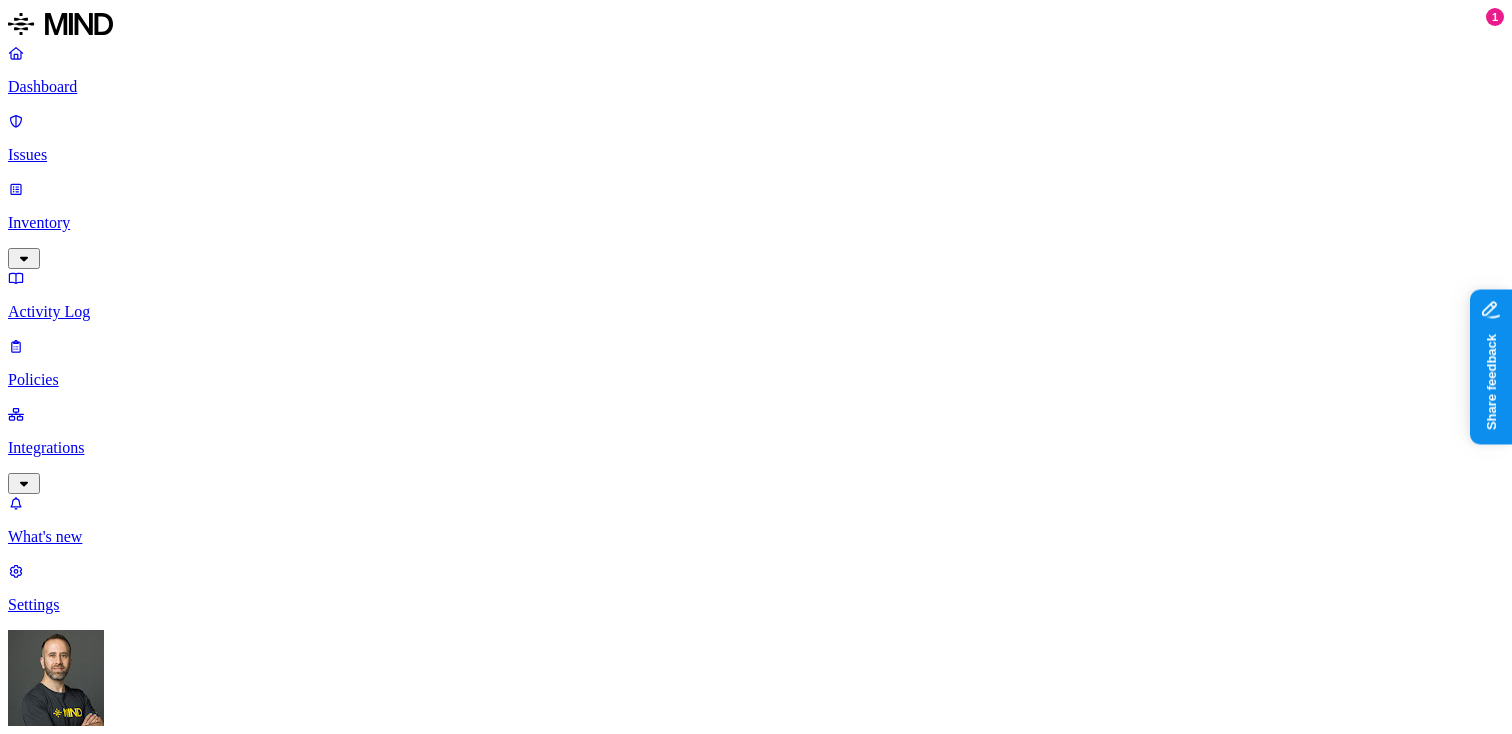 type 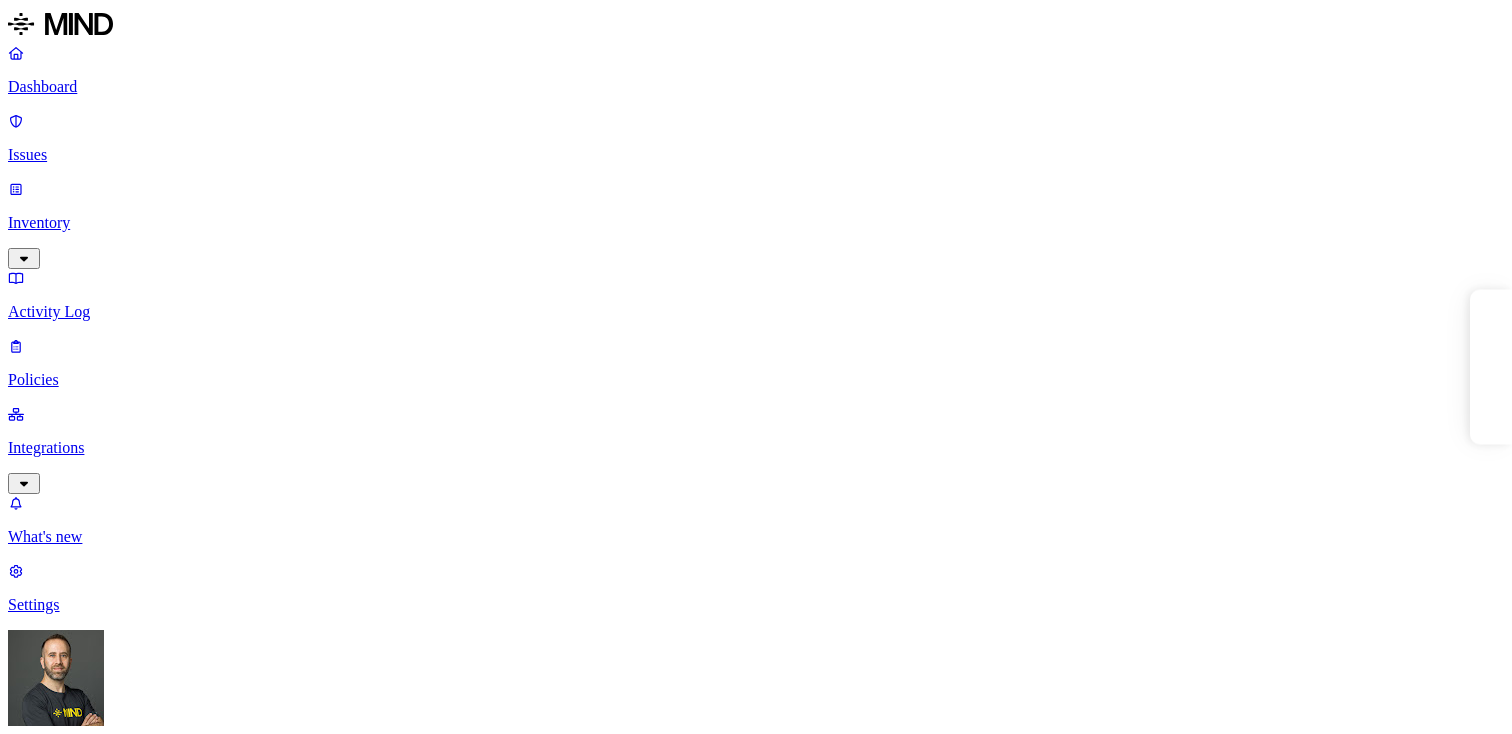 scroll, scrollTop: 0, scrollLeft: 0, axis: both 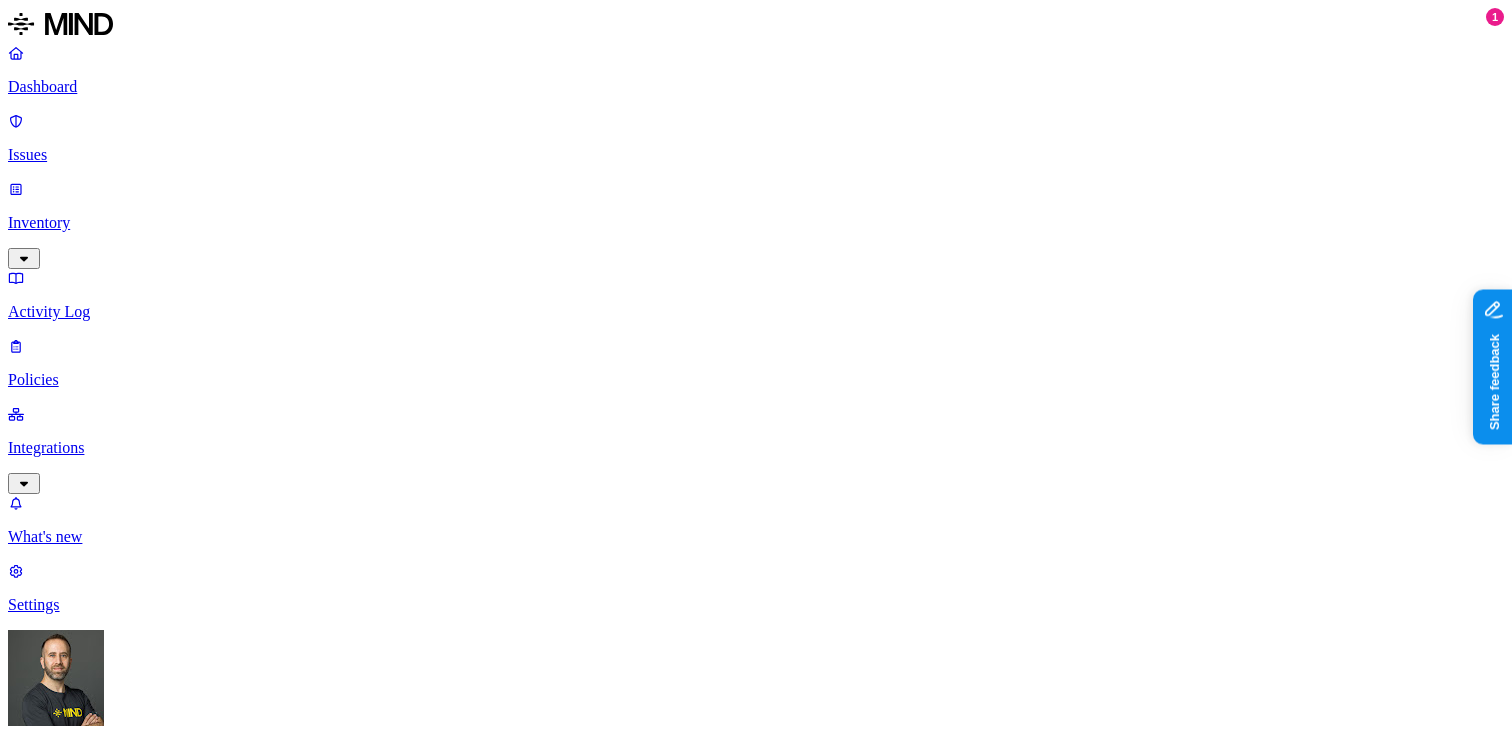 click on "Issues" at bounding box center [756, 868] 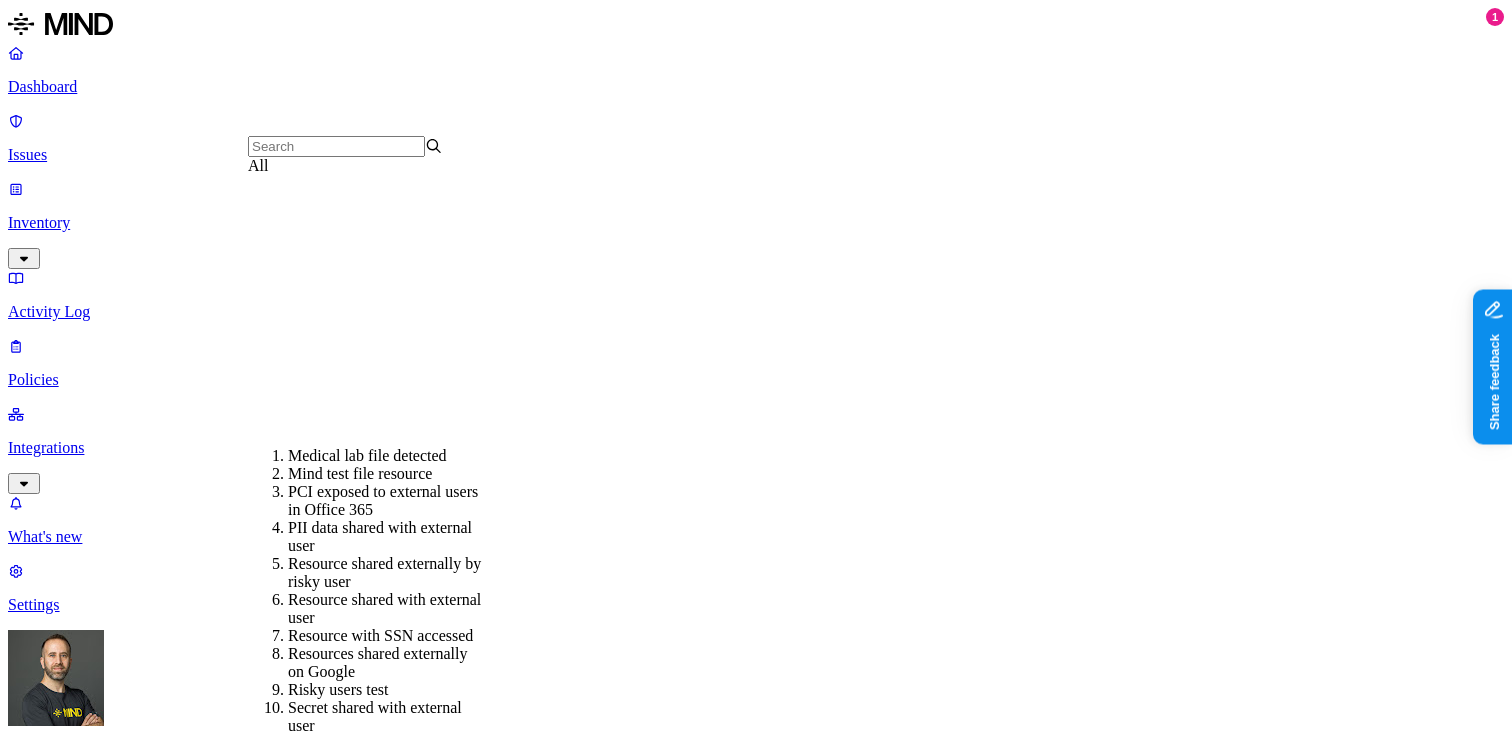 scroll, scrollTop: 460, scrollLeft: 0, axis: vertical 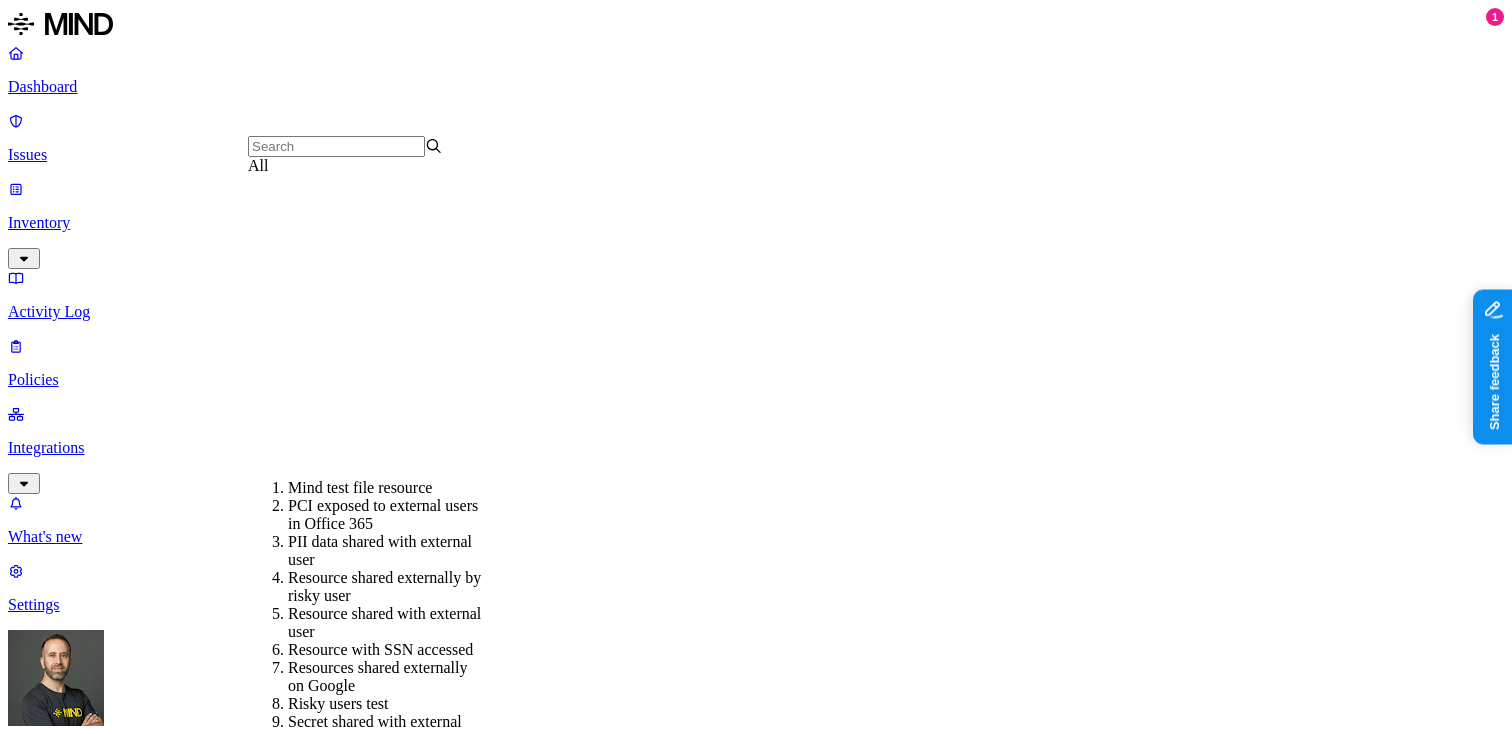 click on "Secret shared with external user" at bounding box center [385, 731] 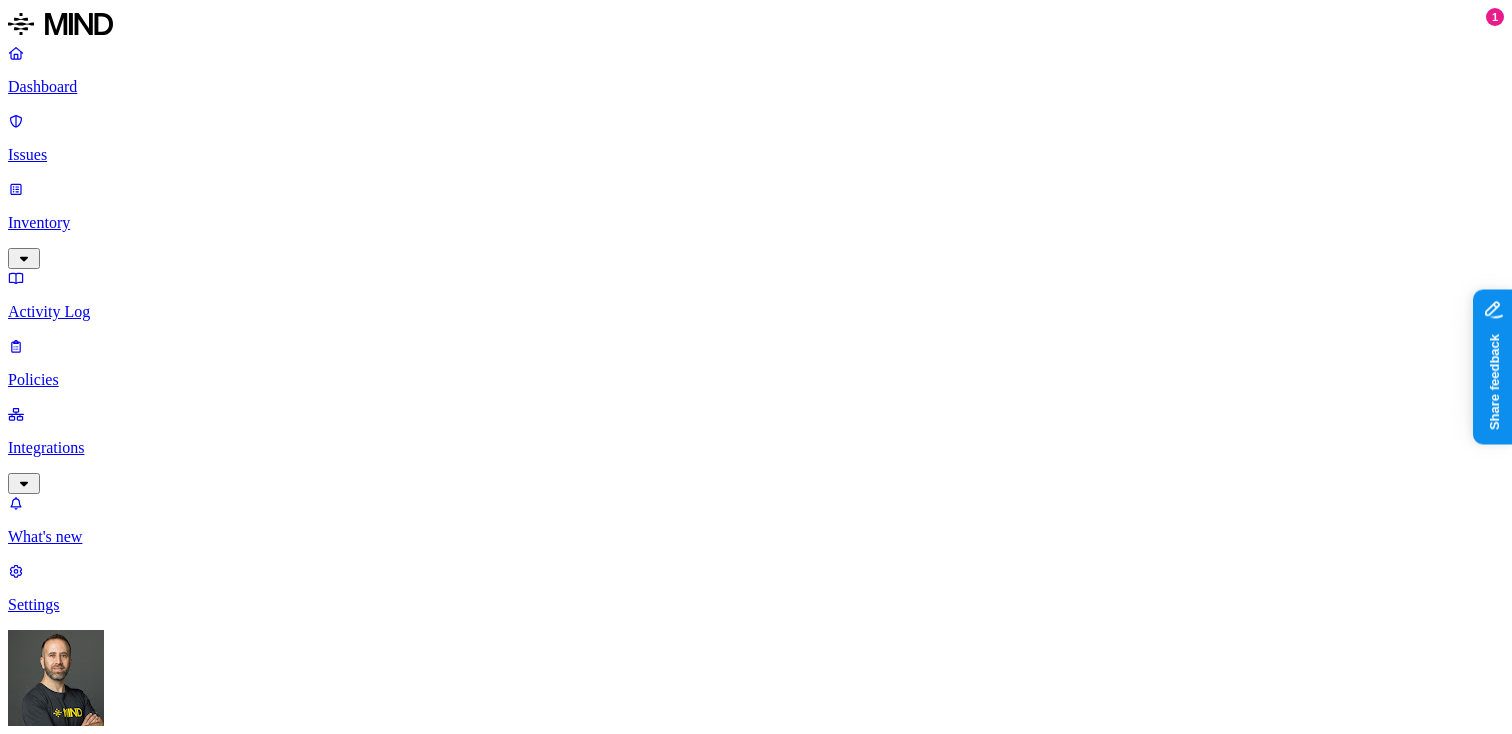click on "Issues" at bounding box center (756, 868) 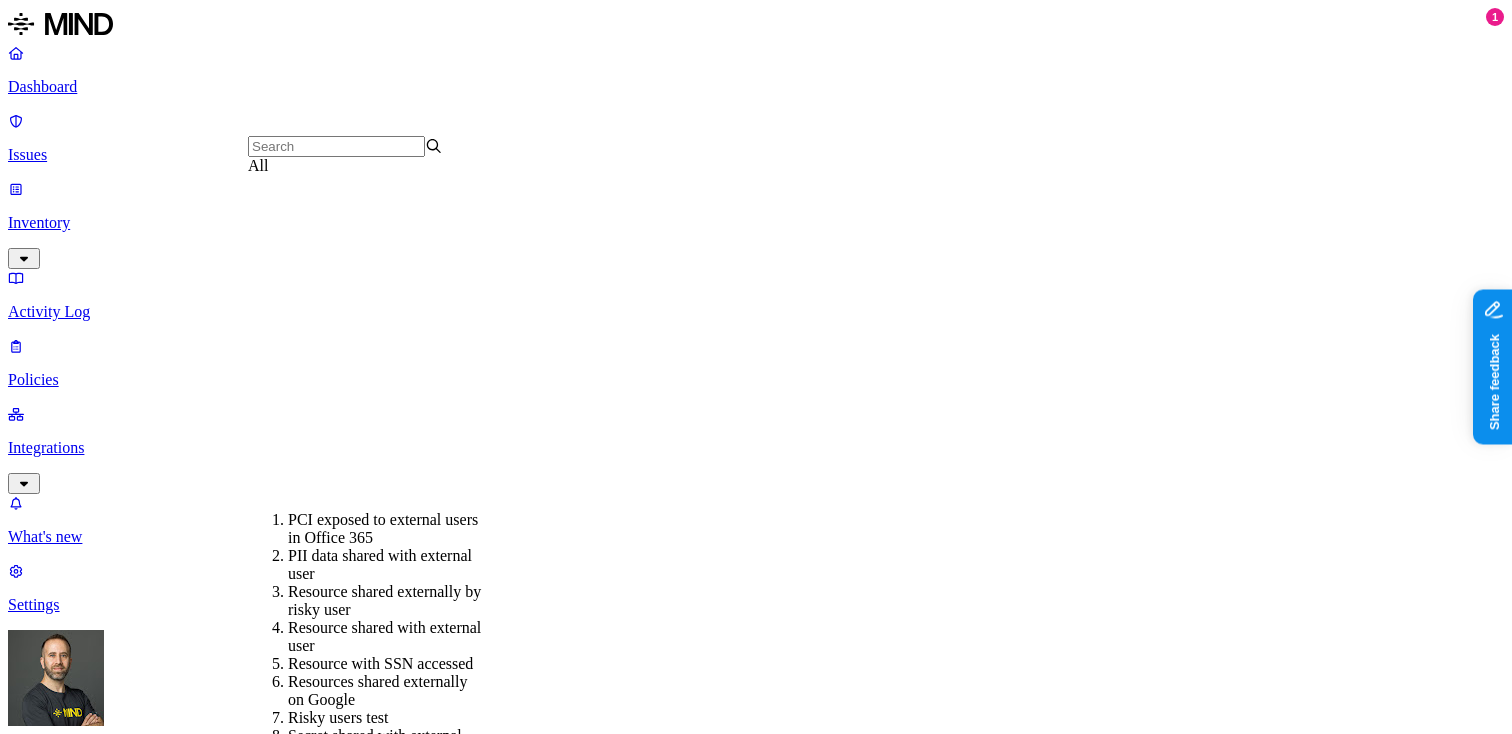 scroll, scrollTop: 497, scrollLeft: 0, axis: vertical 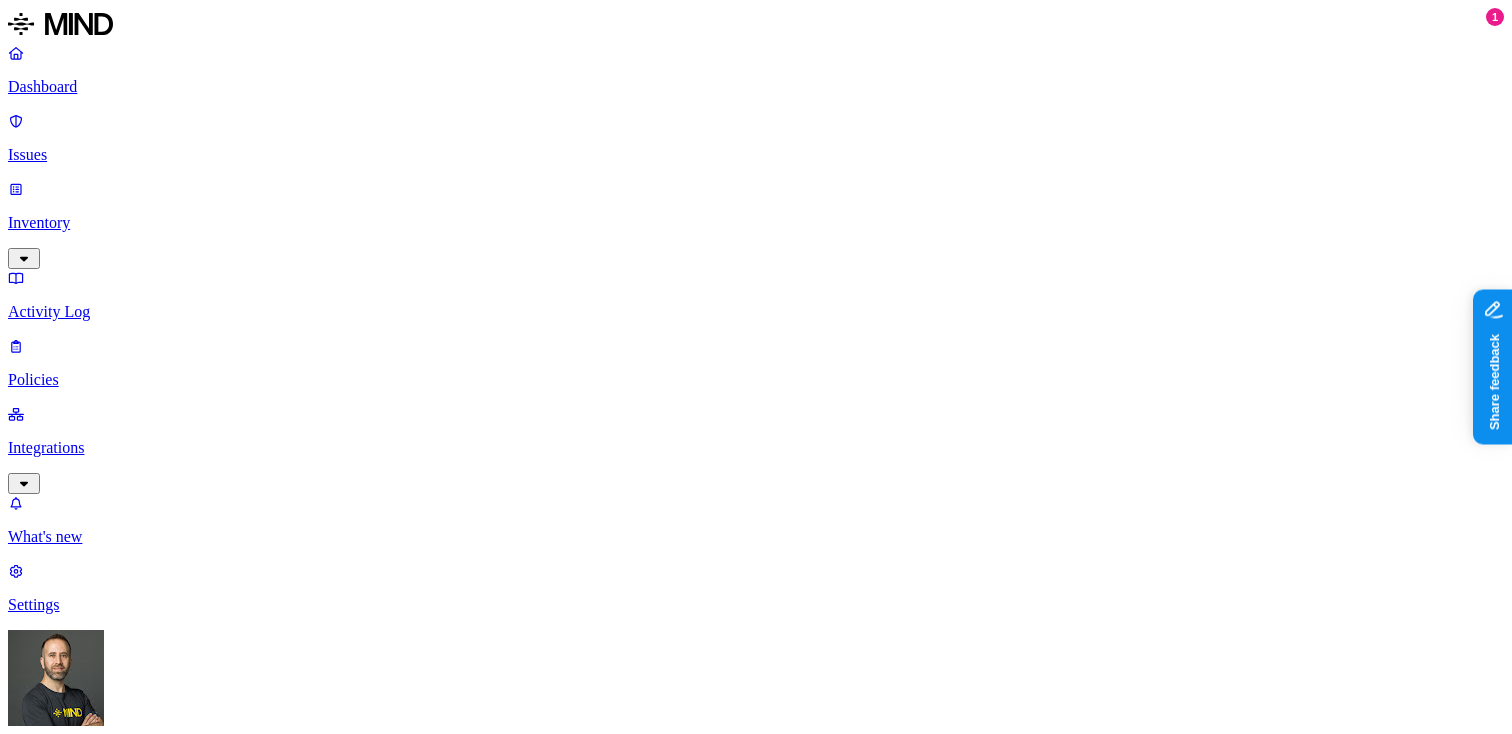 click on "Issues" at bounding box center (756, 868) 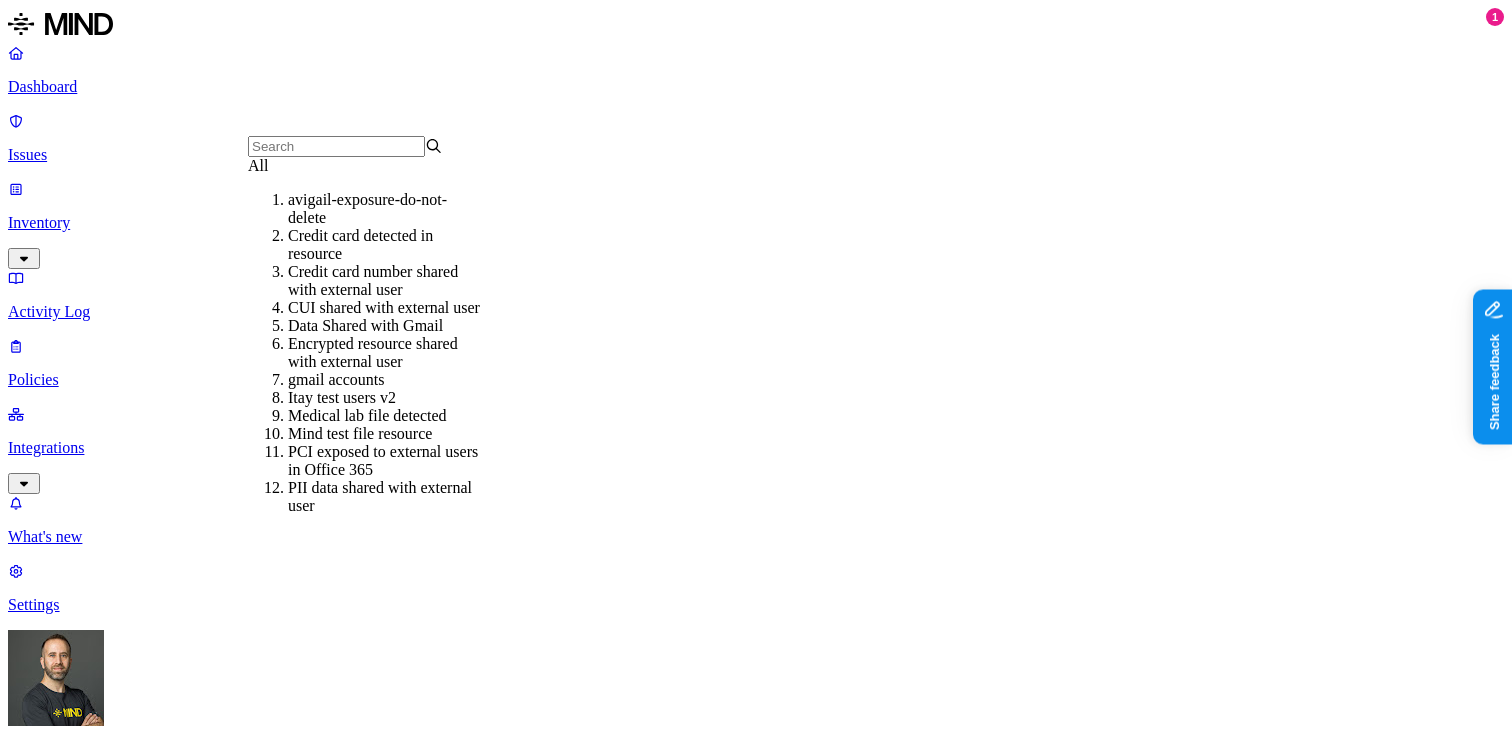 click on "CUI shared with external user" at bounding box center (385, 308) 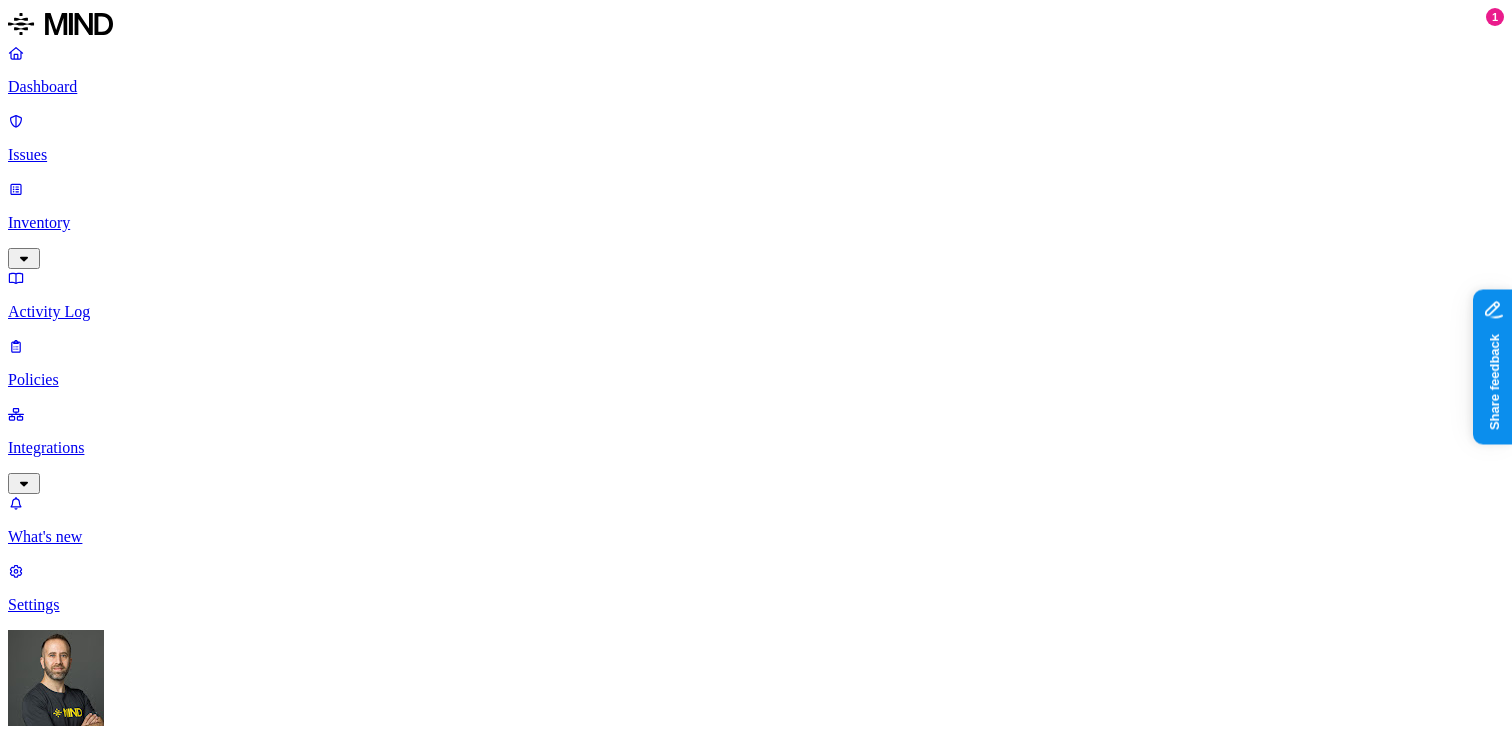 click on "CUI shared with external user High 06211498-a.pdf Other CUI 1 Internal 1 ACME Google Workspace Jul 14, 2025, 12:41 PM hodbn@acme.tannin.io Open CUI shared with external user High EPA-R04-OAR-2023-0220-0168_content.pdf Other CUI 1 External 1 Internal 1 ACME Google Workspace Jun 30, 2025, 12:32 PM hodbn@acme.tannin.io In Progress" at bounding box center (905, 1231) 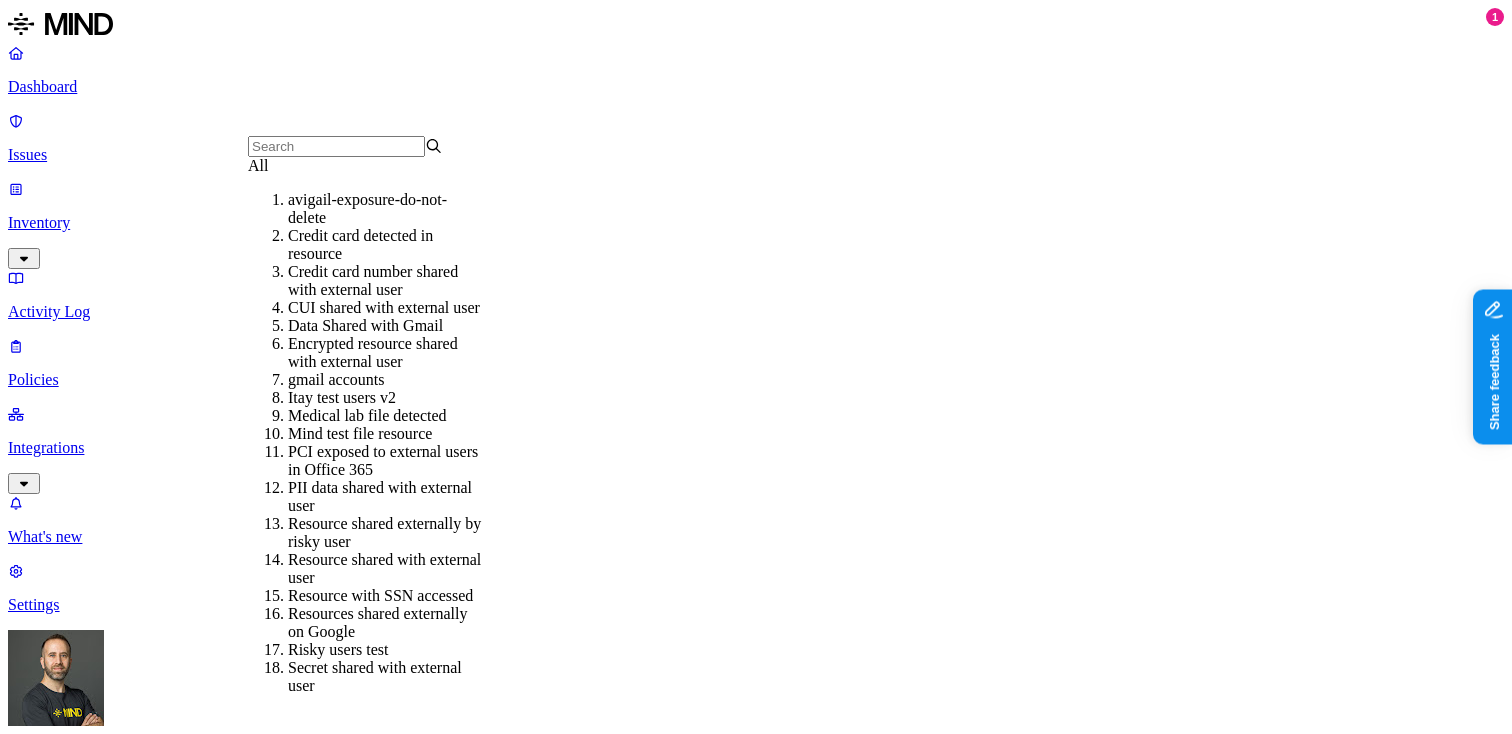 scroll, scrollTop: 205, scrollLeft: 0, axis: vertical 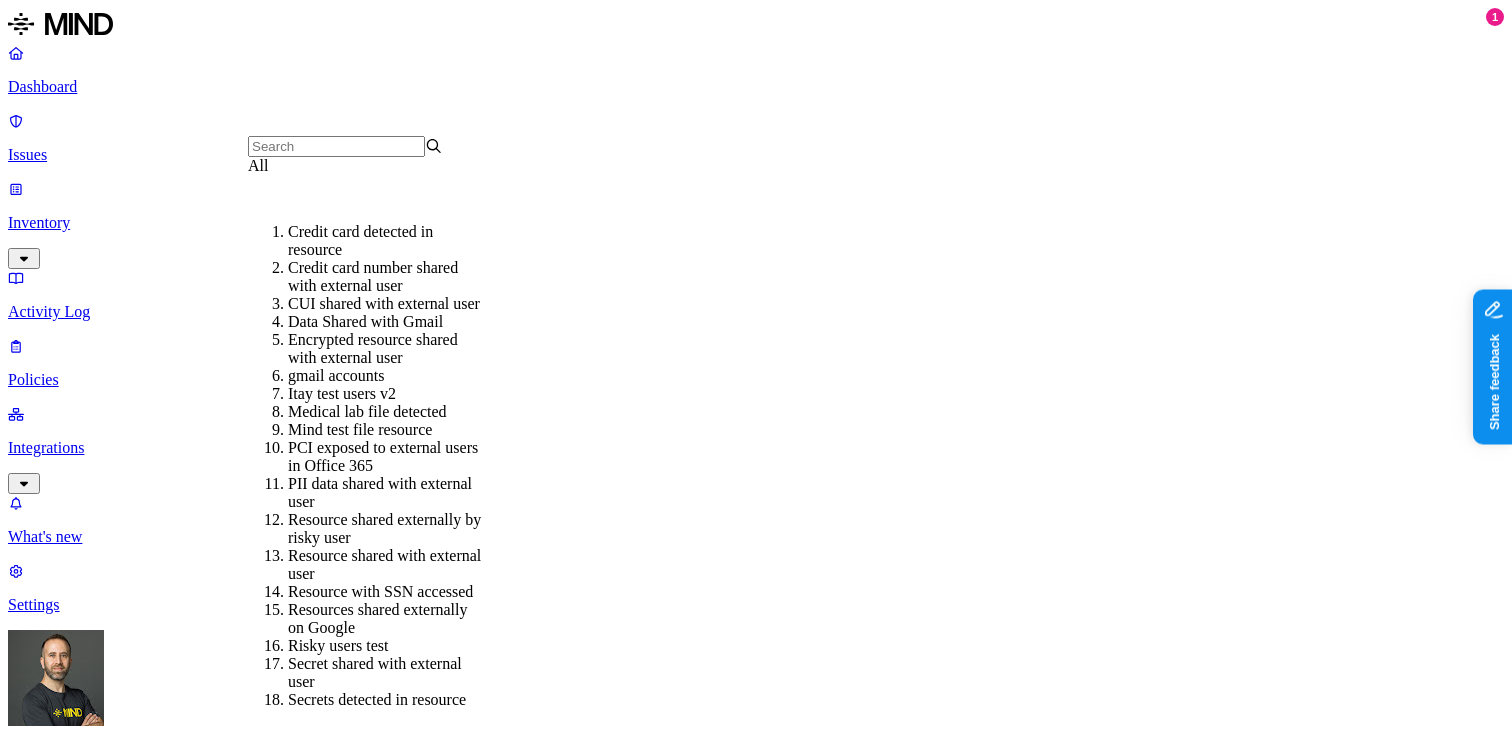 click on "Mind test file resource" at bounding box center [385, 430] 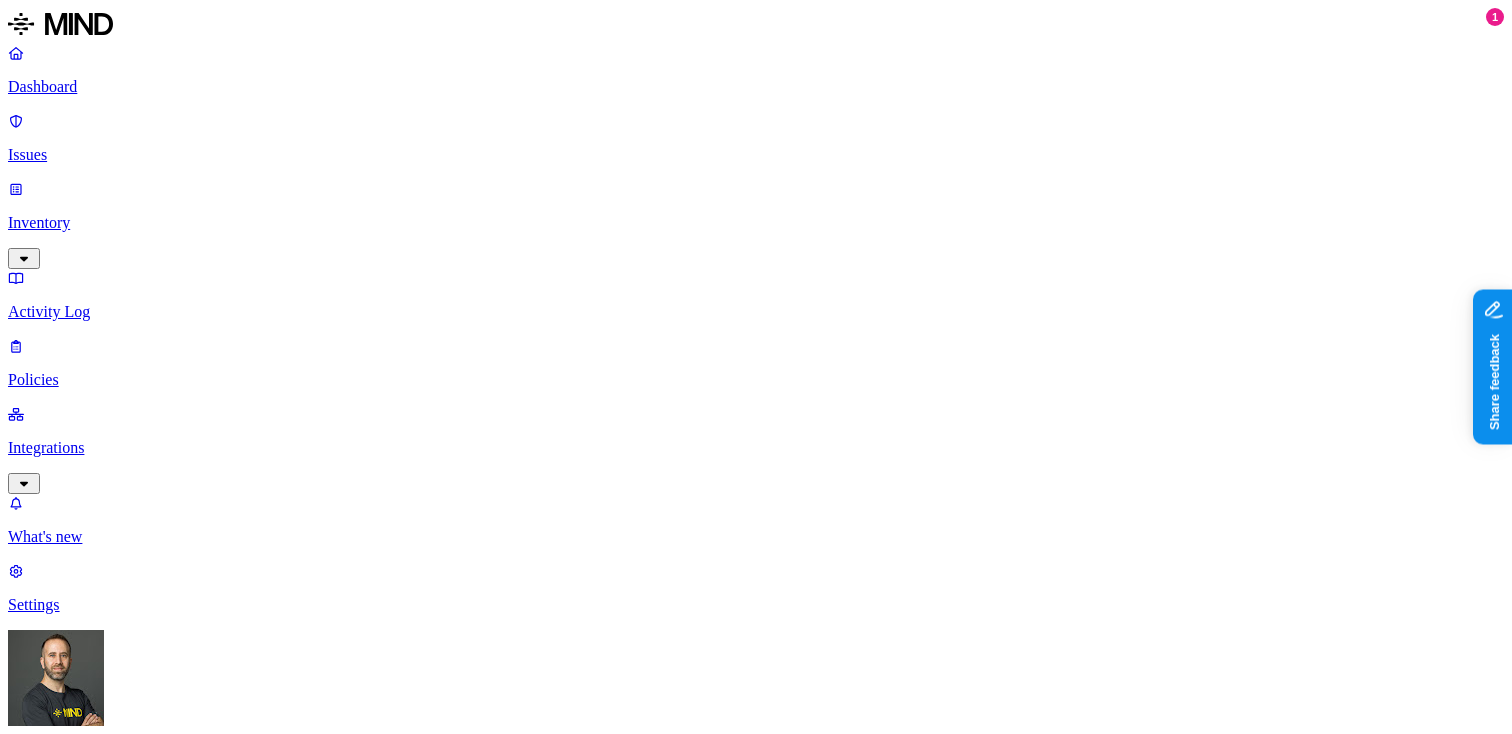 click on "Issues" at bounding box center [756, 868] 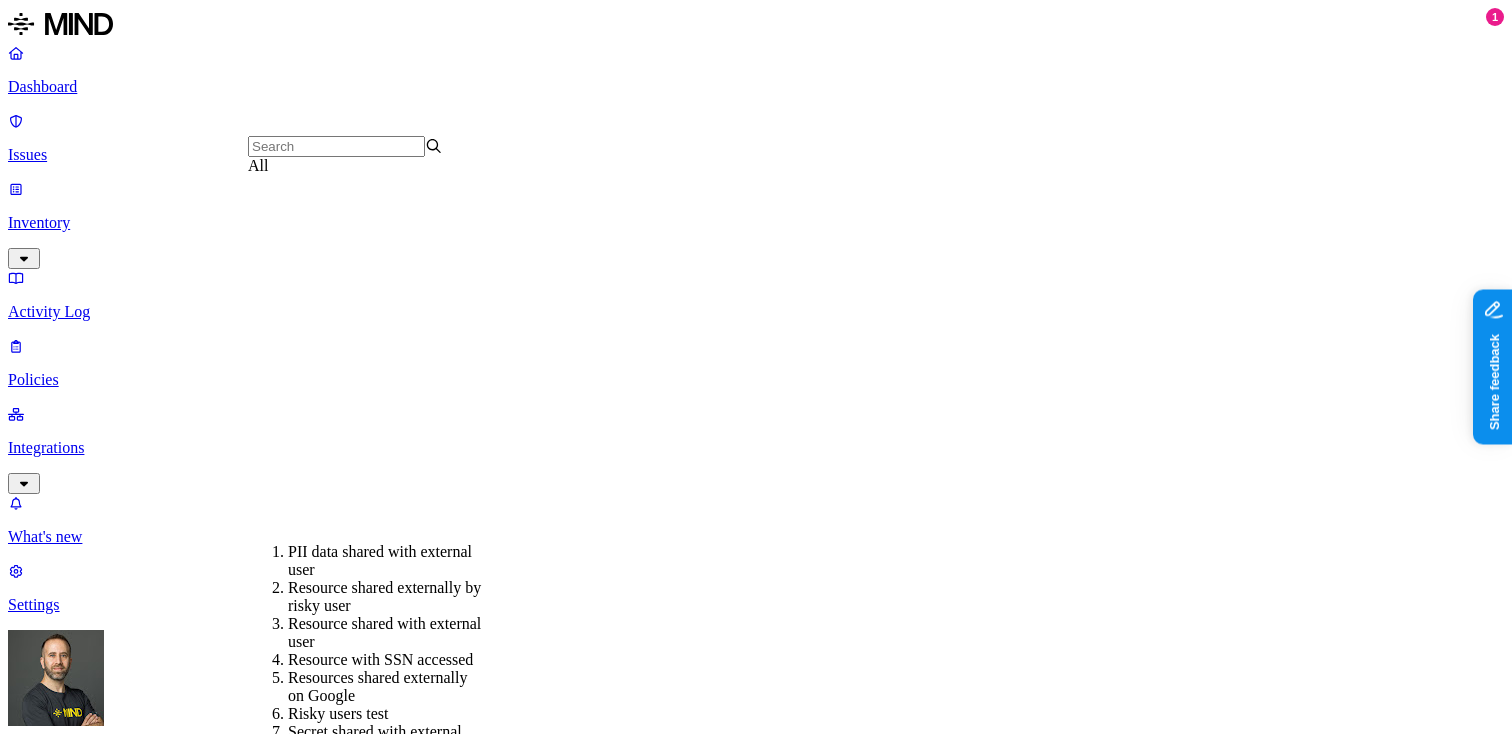 scroll, scrollTop: 527, scrollLeft: 0, axis: vertical 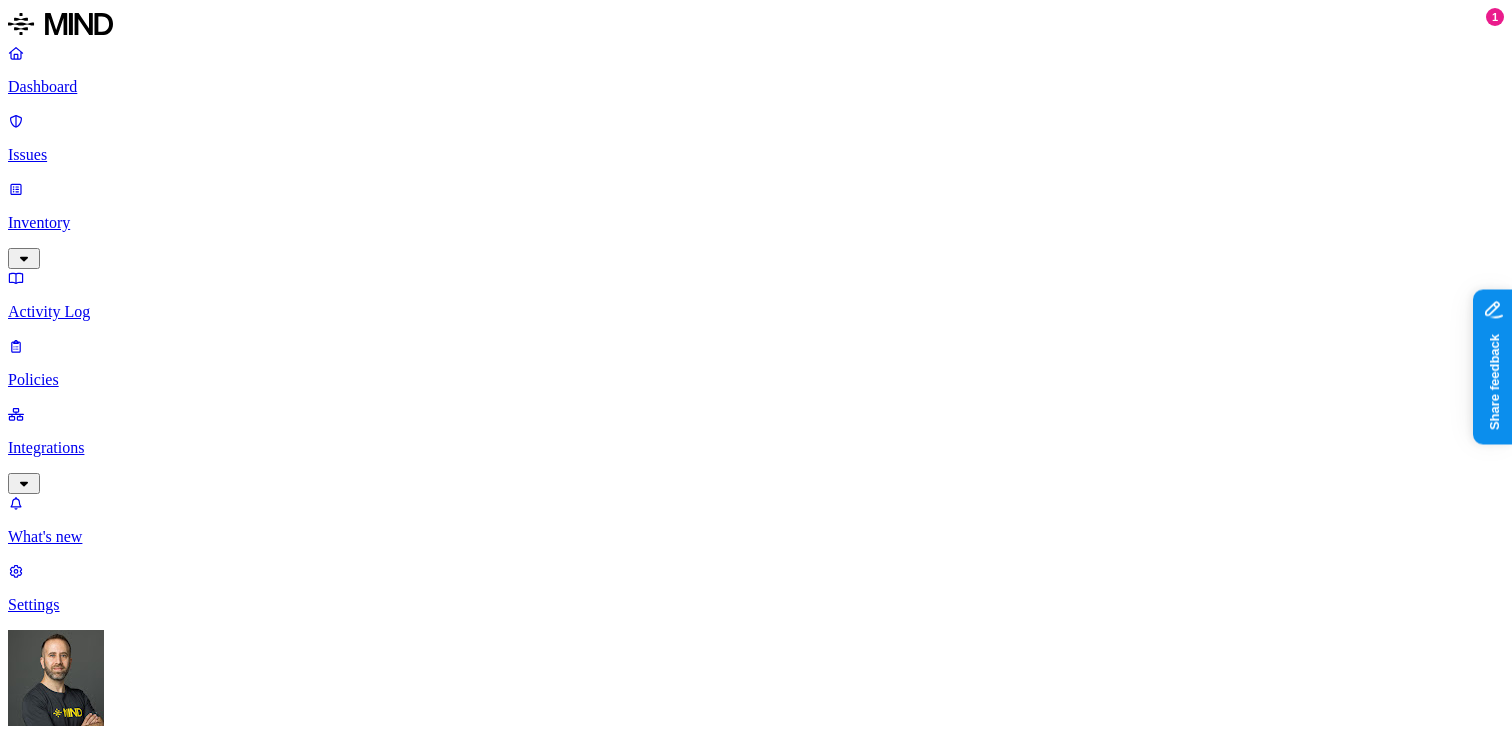 click on "All Exposure Exfiltration Insider threat" at bounding box center (756, 914) 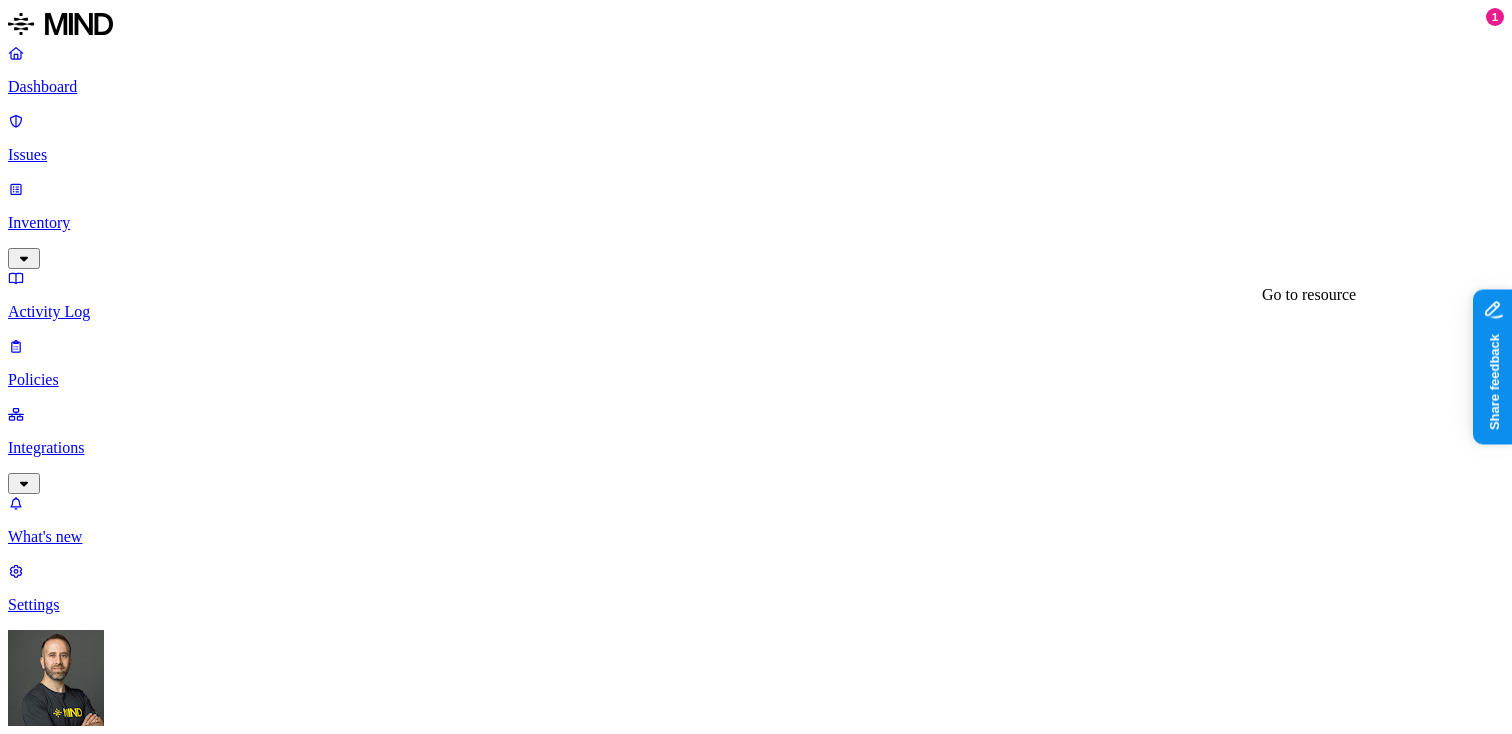 click on "Personal details.docx" at bounding box center (756, 6369) 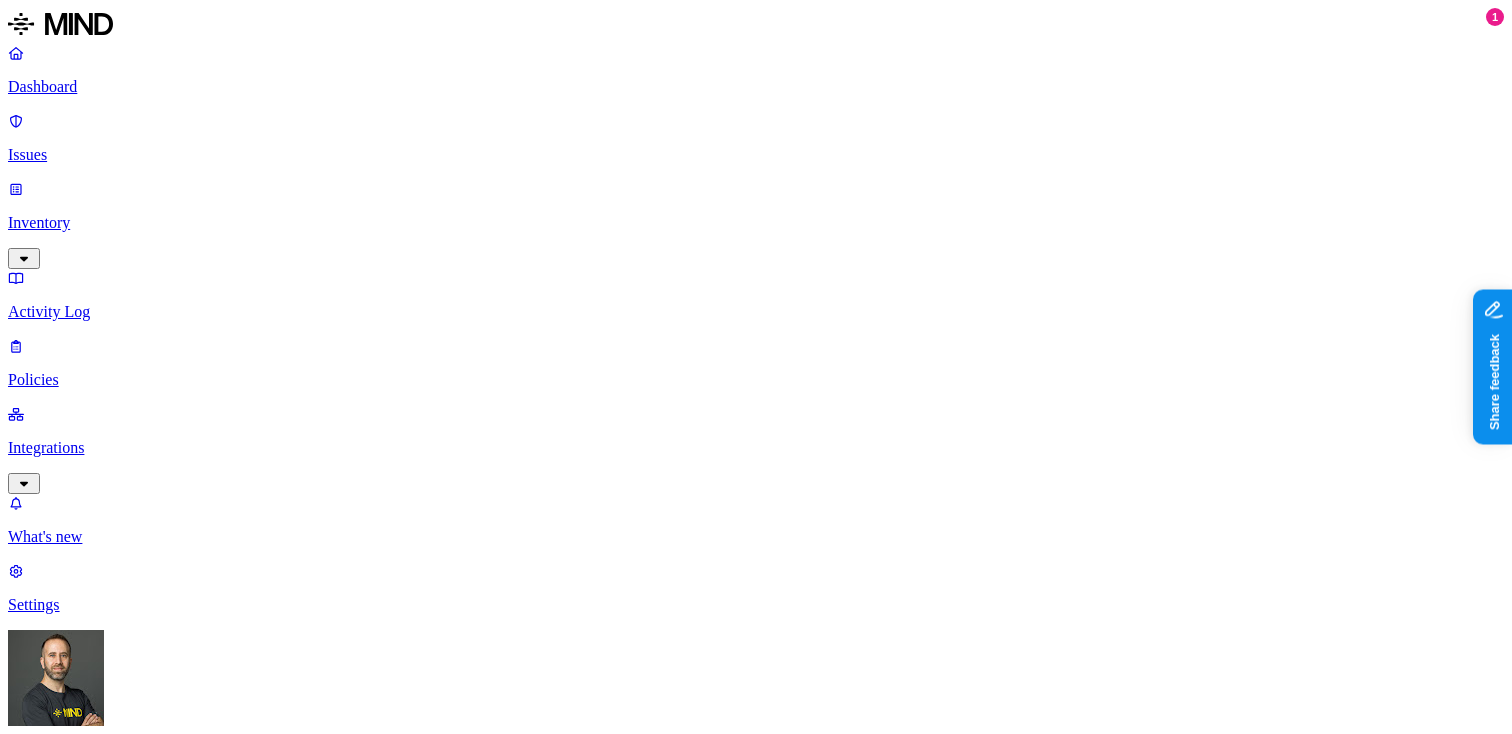 click 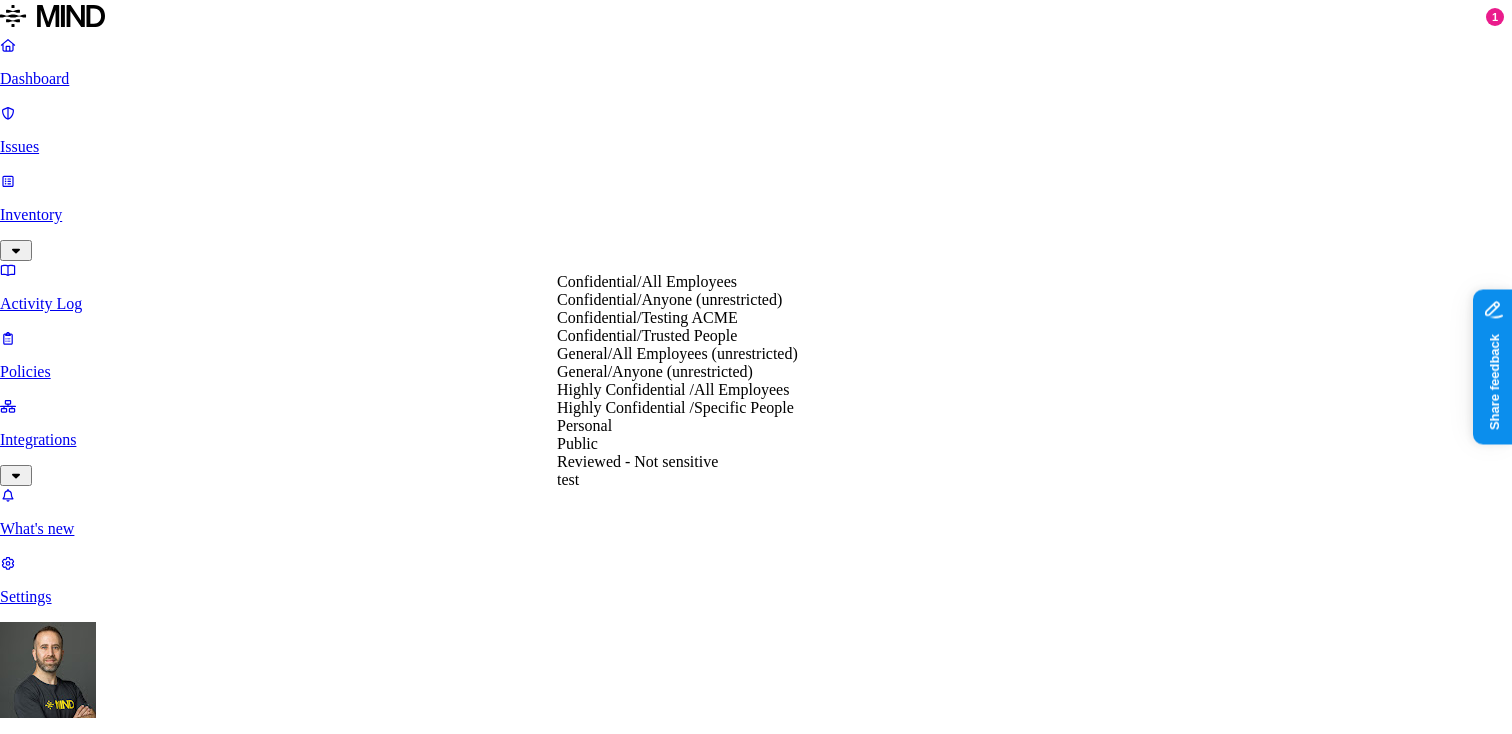 click on "Label Value" at bounding box center [50, 6996] 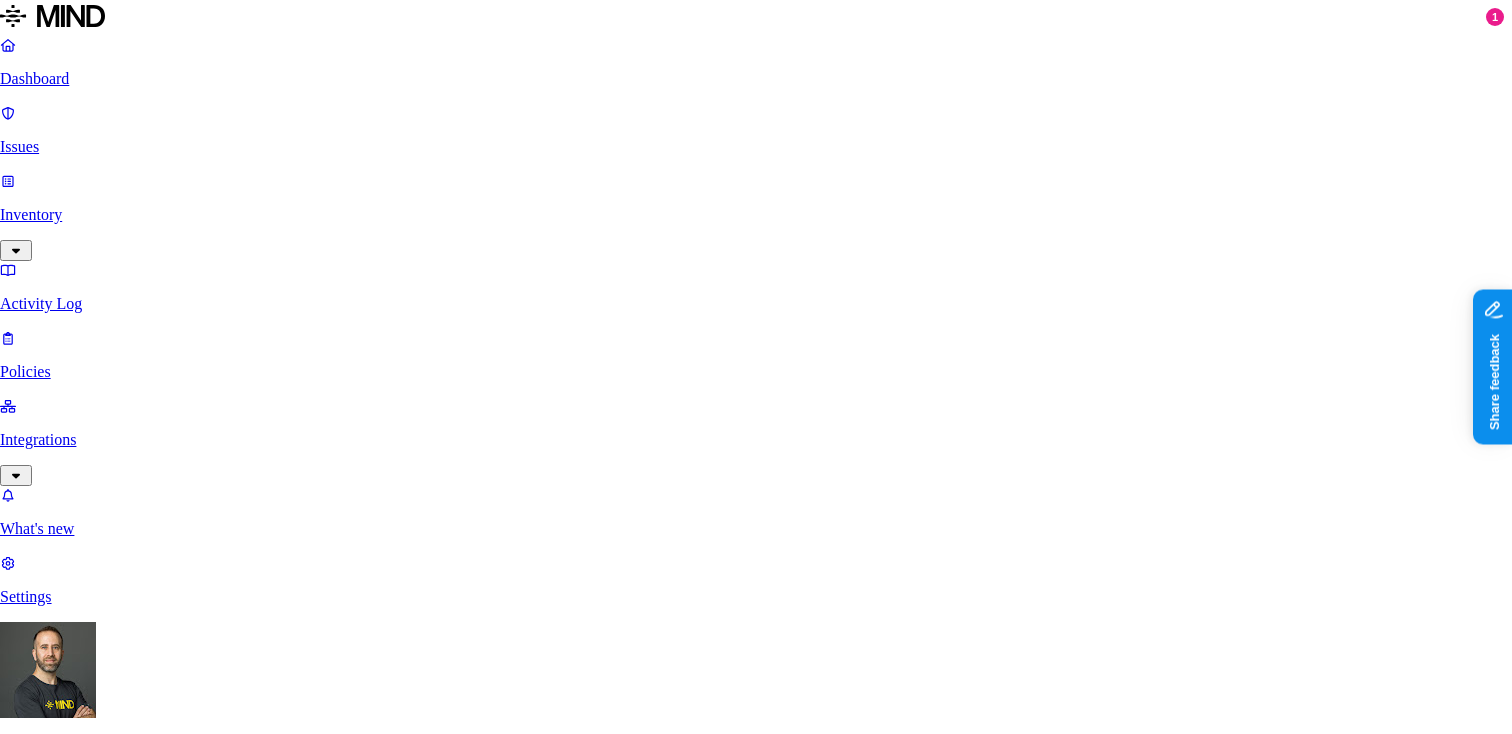 click on "Apply" at bounding box center (82, 7171) 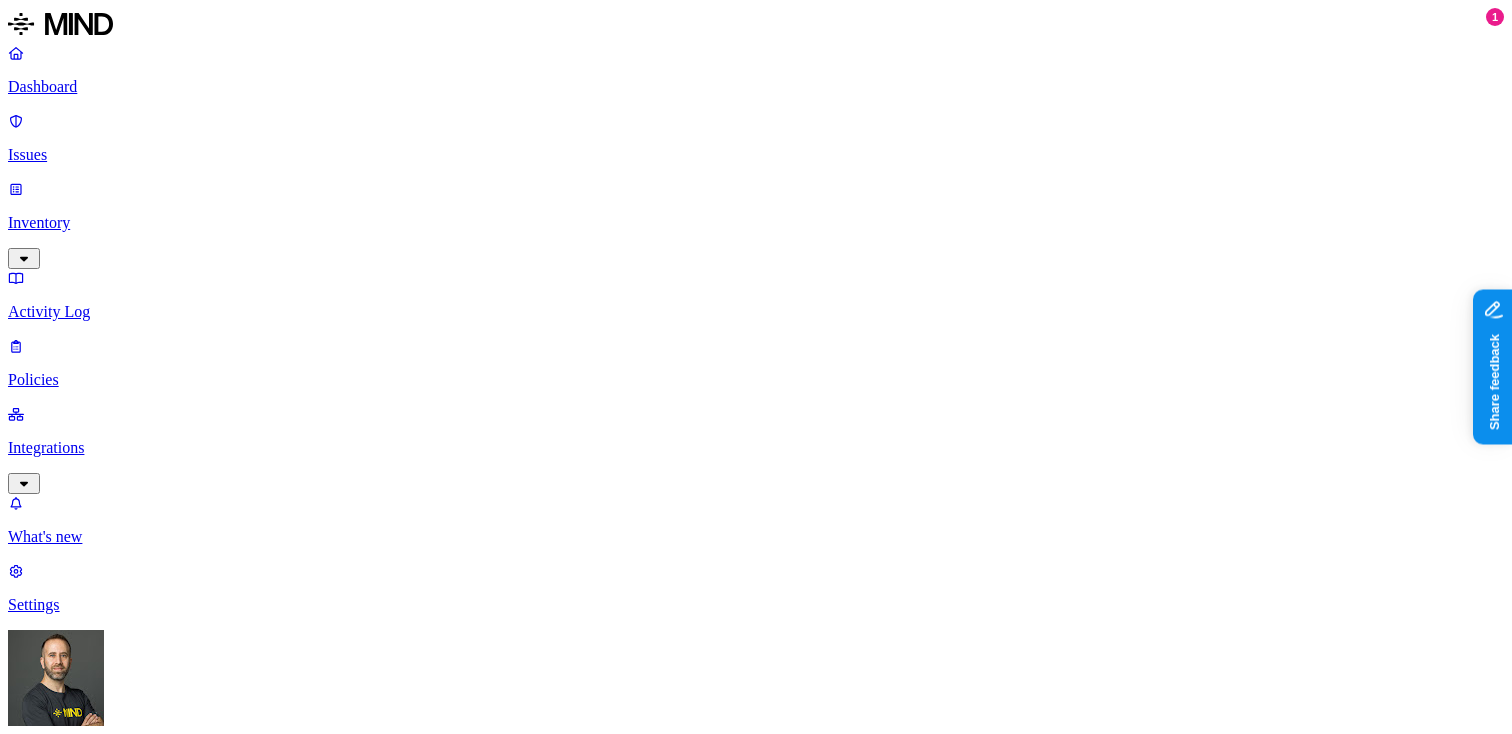 scroll, scrollTop: 239, scrollLeft: 0, axis: vertical 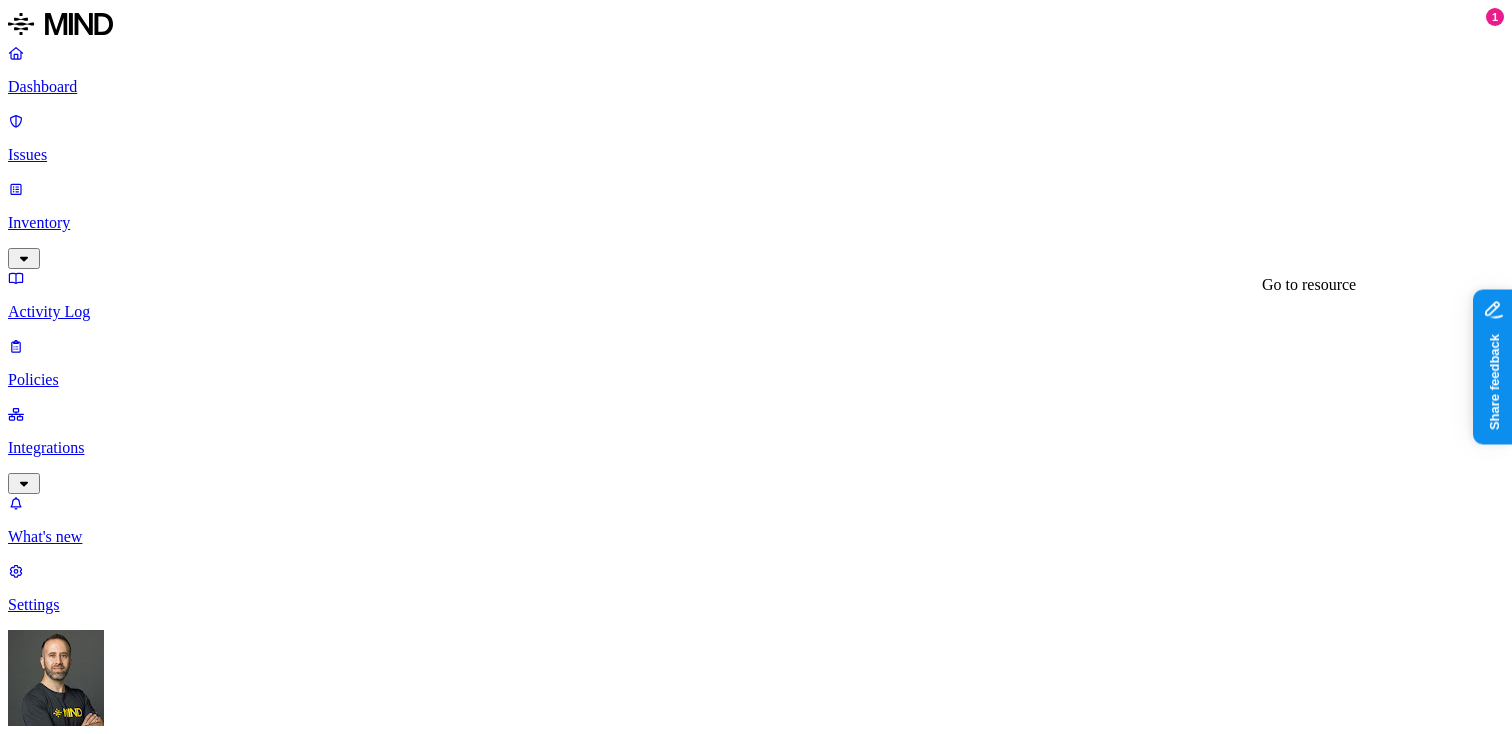 click on "Personal details.docx" at bounding box center [92, 6369] 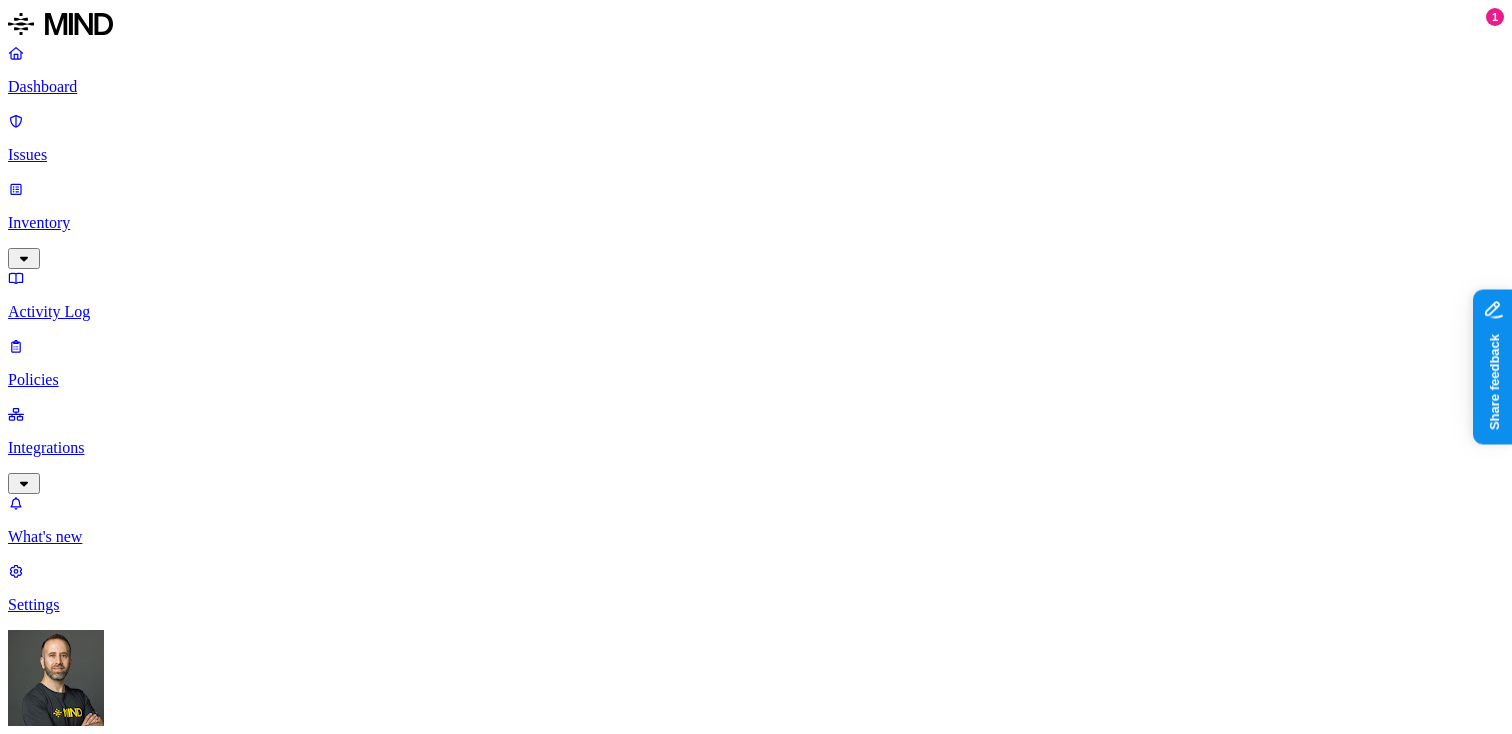 type 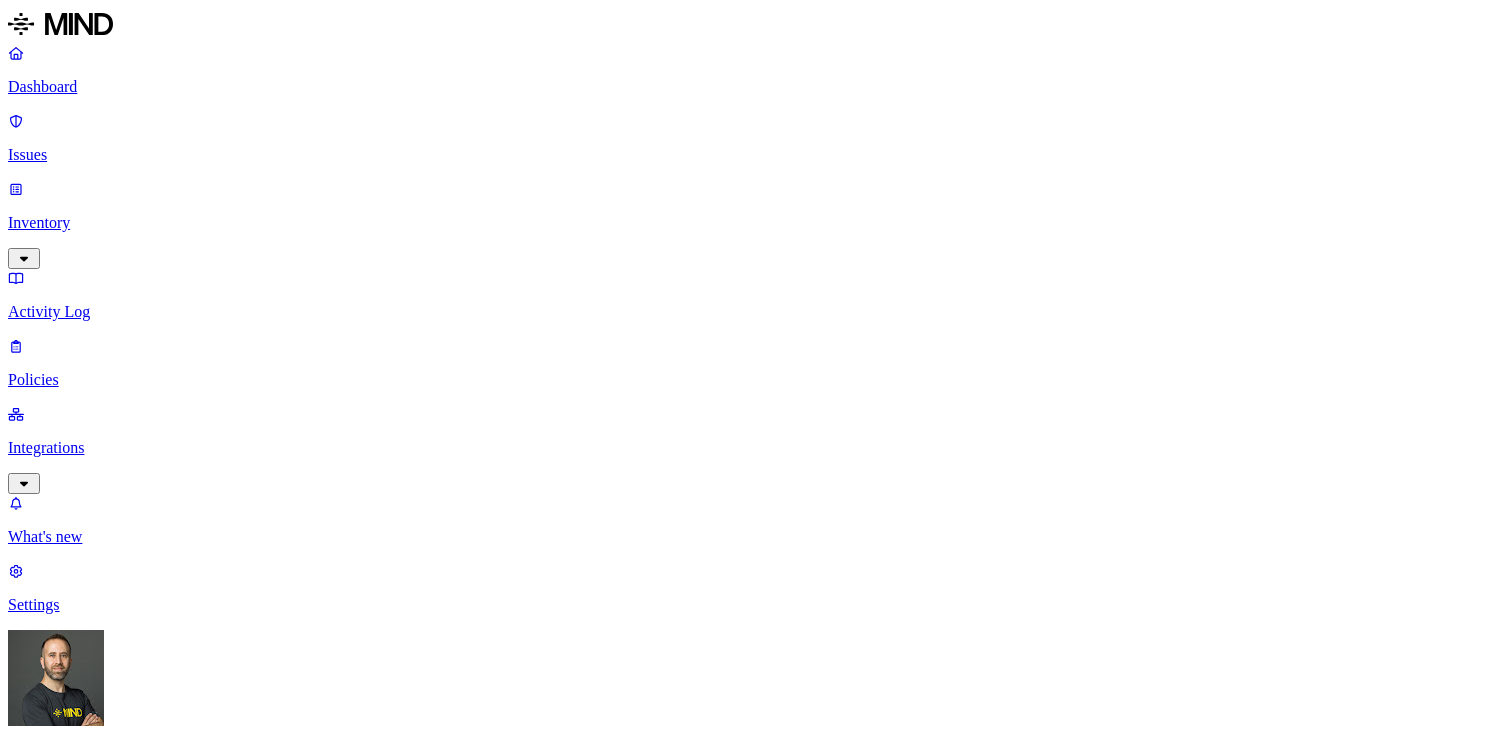 scroll, scrollTop: 0, scrollLeft: 0, axis: both 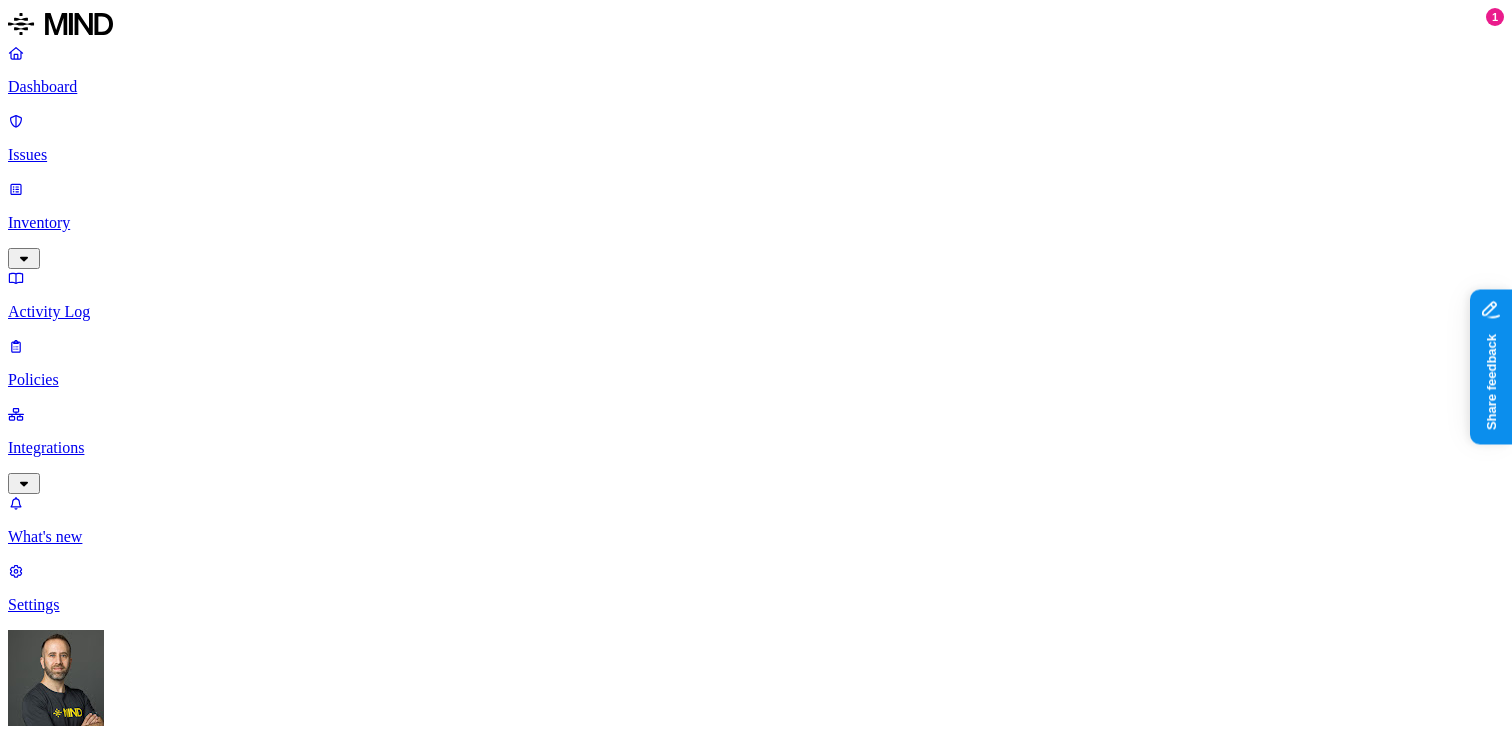 click on "Issues" at bounding box center (756, 868) 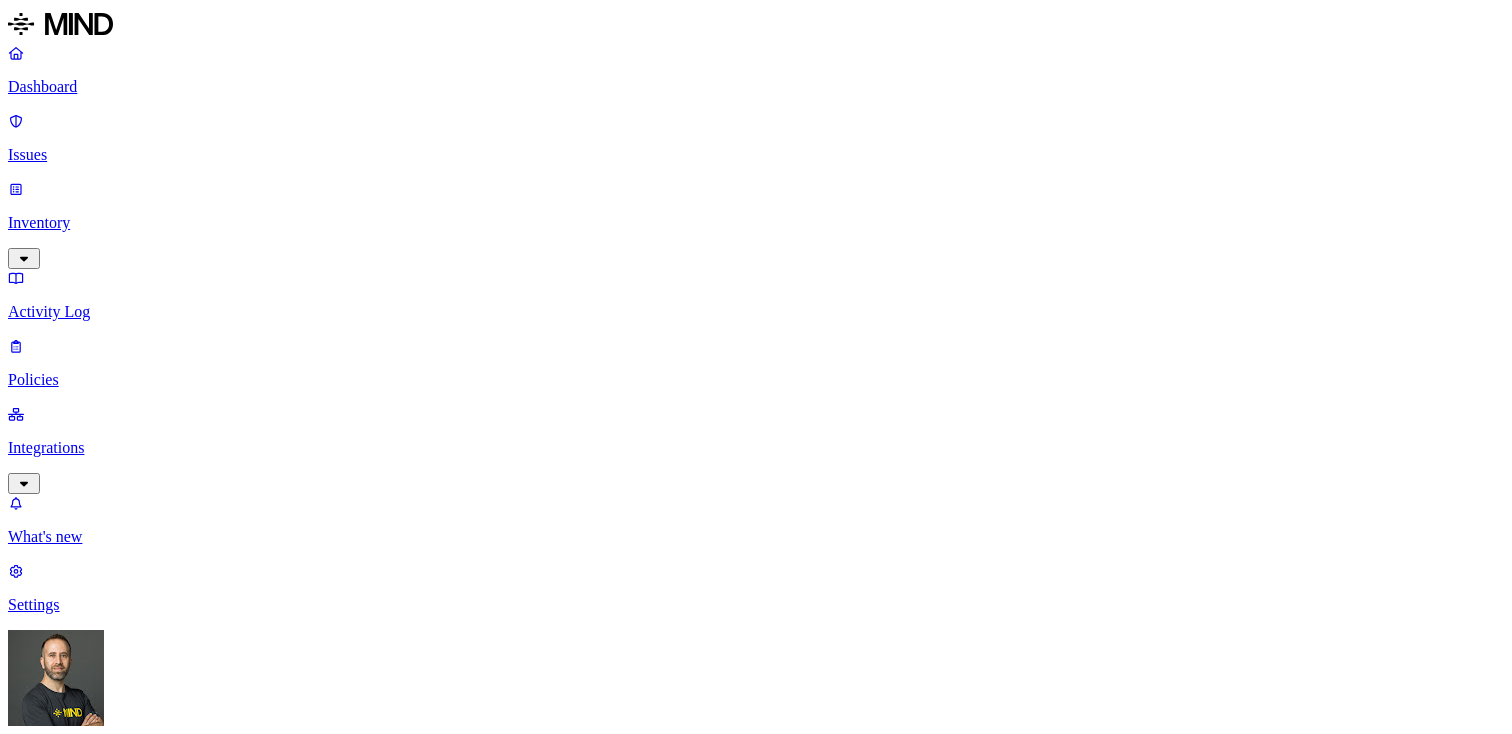 scroll, scrollTop: 0, scrollLeft: 0, axis: both 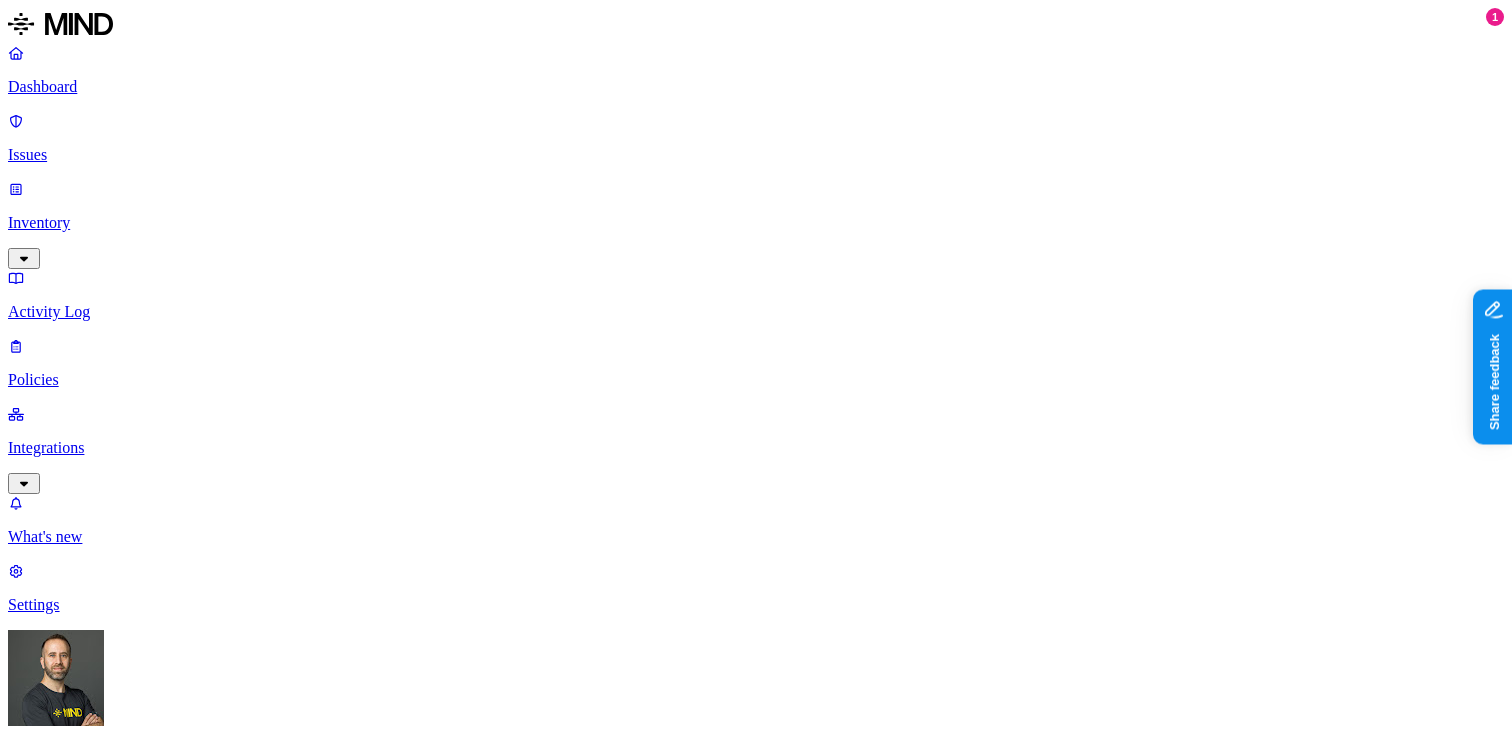 click on "Personal details.docx" at bounding box center (543, 1734) 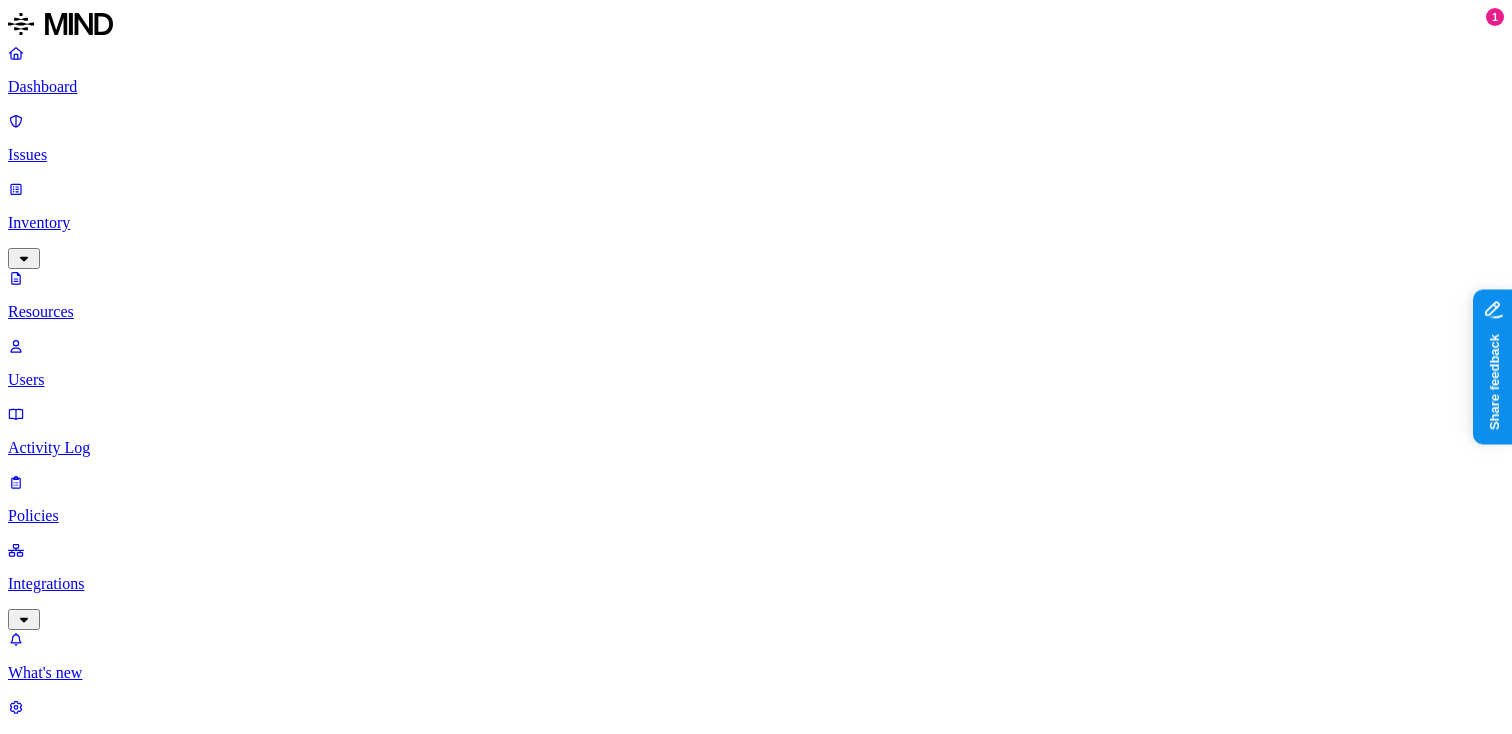click on "Labels" at bounding box center [463, 1069] 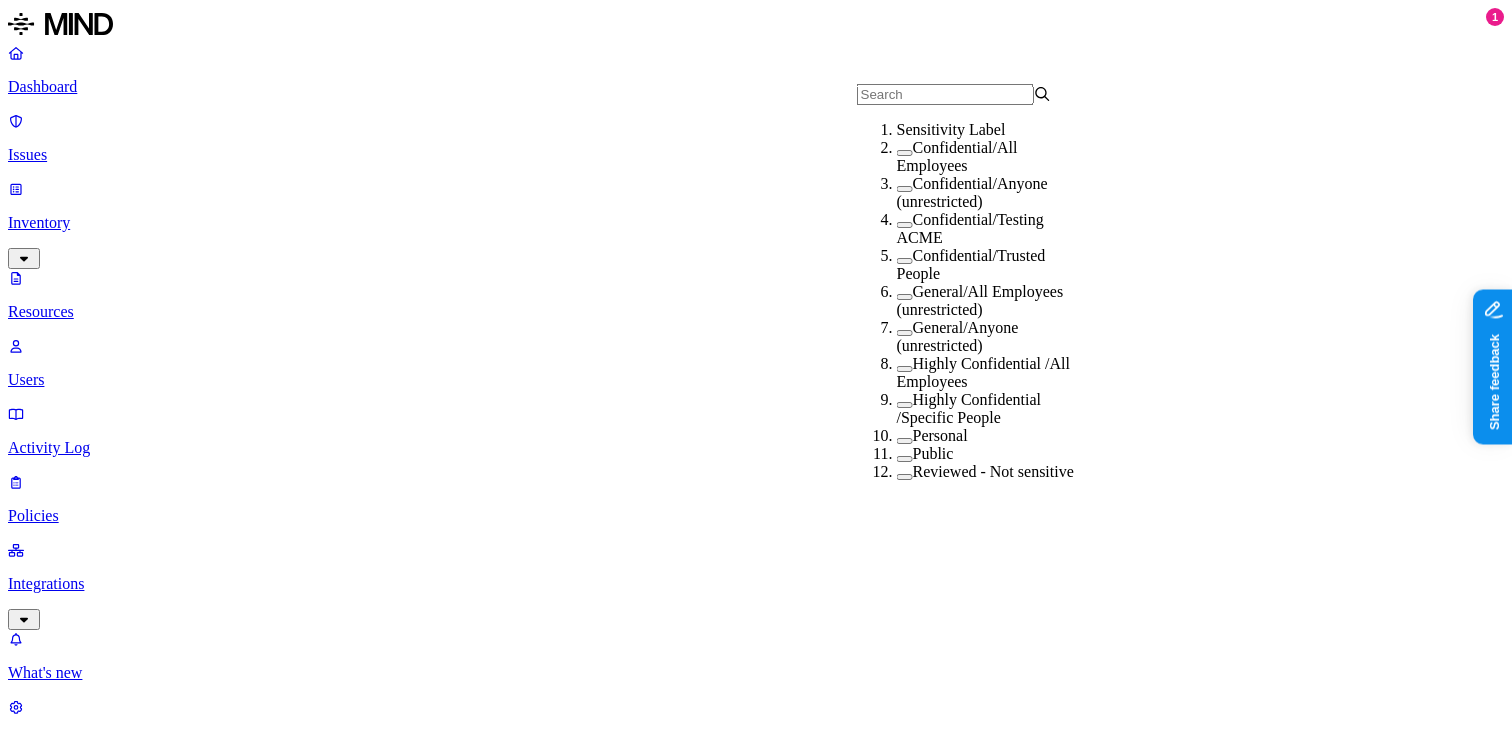 scroll, scrollTop: 0, scrollLeft: 0, axis: both 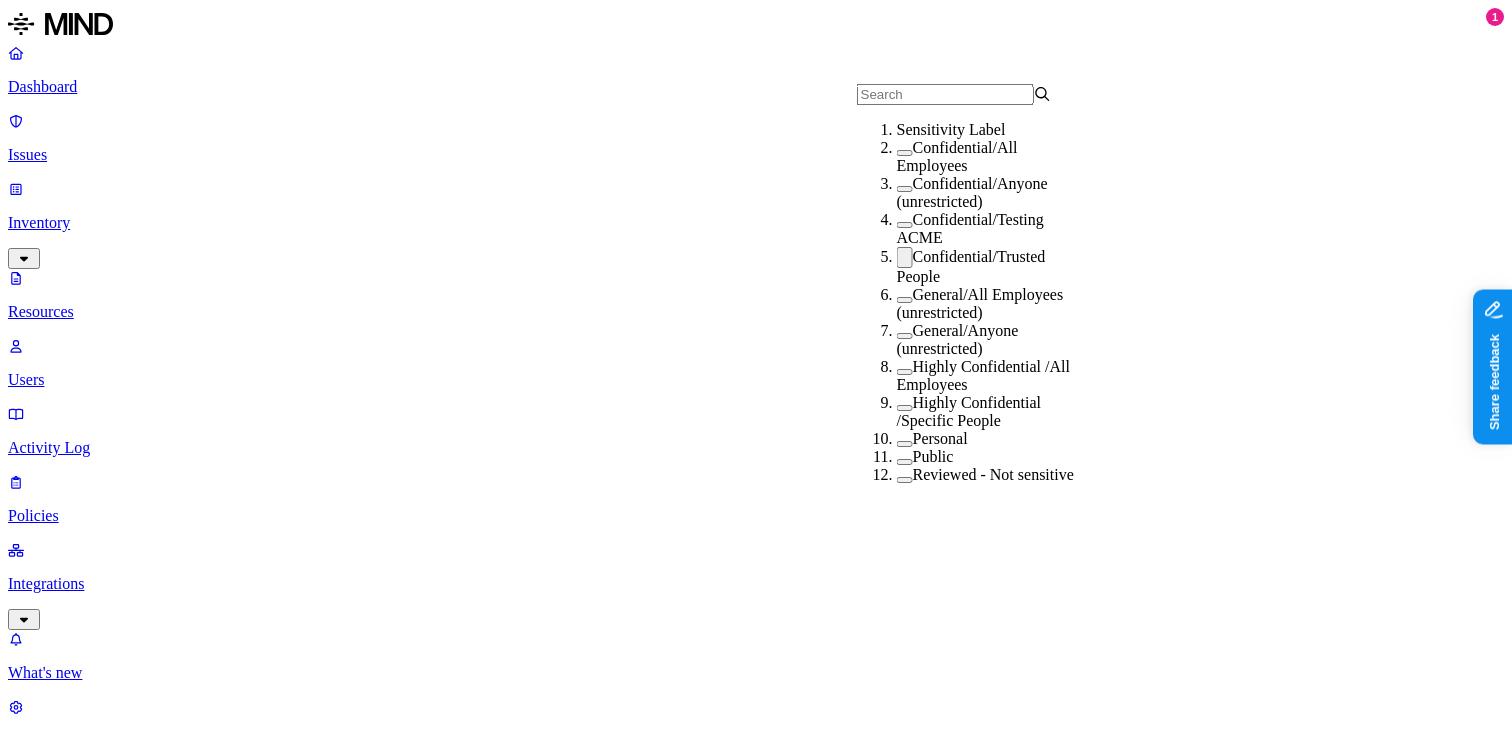 click at bounding box center (905, 257) 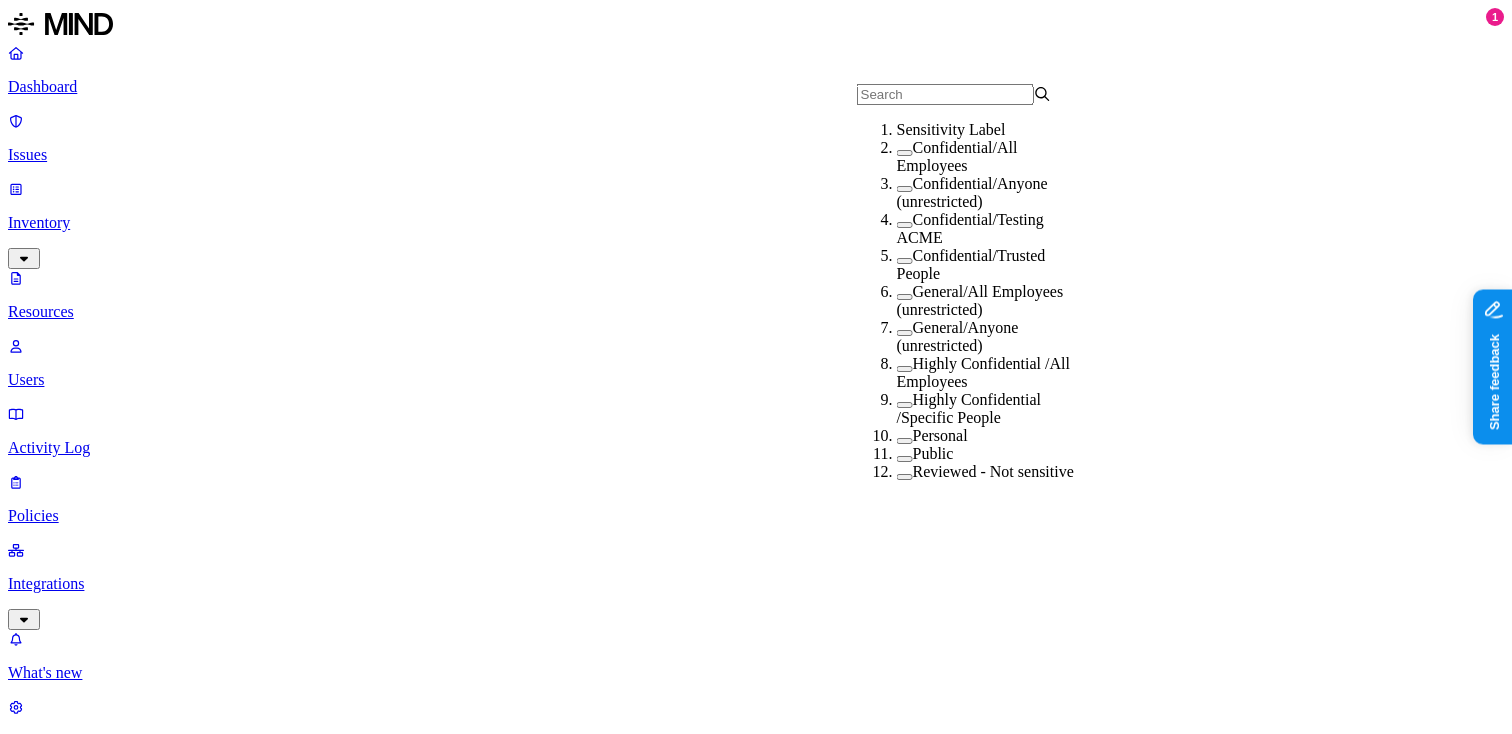 click at bounding box center (905, 153) 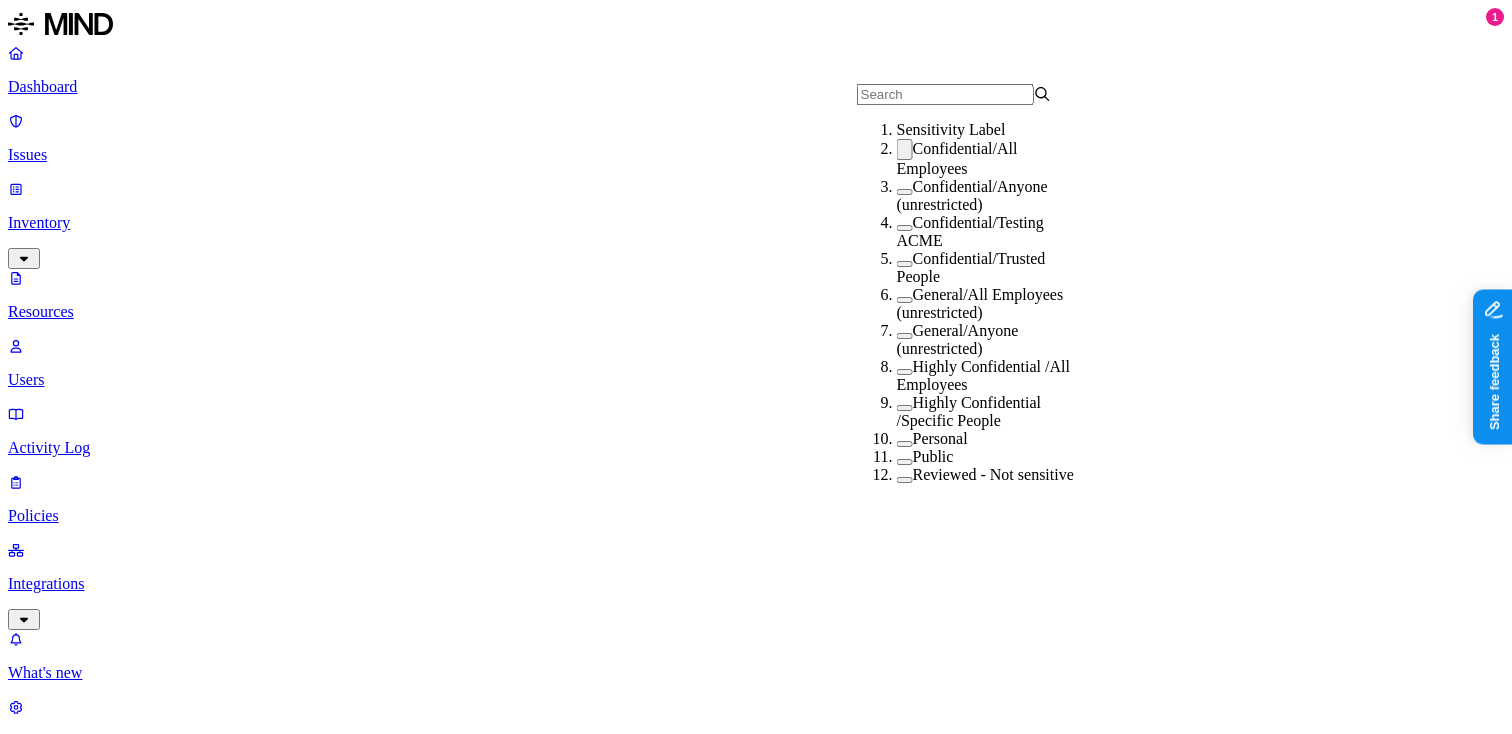 click at bounding box center [905, 149] 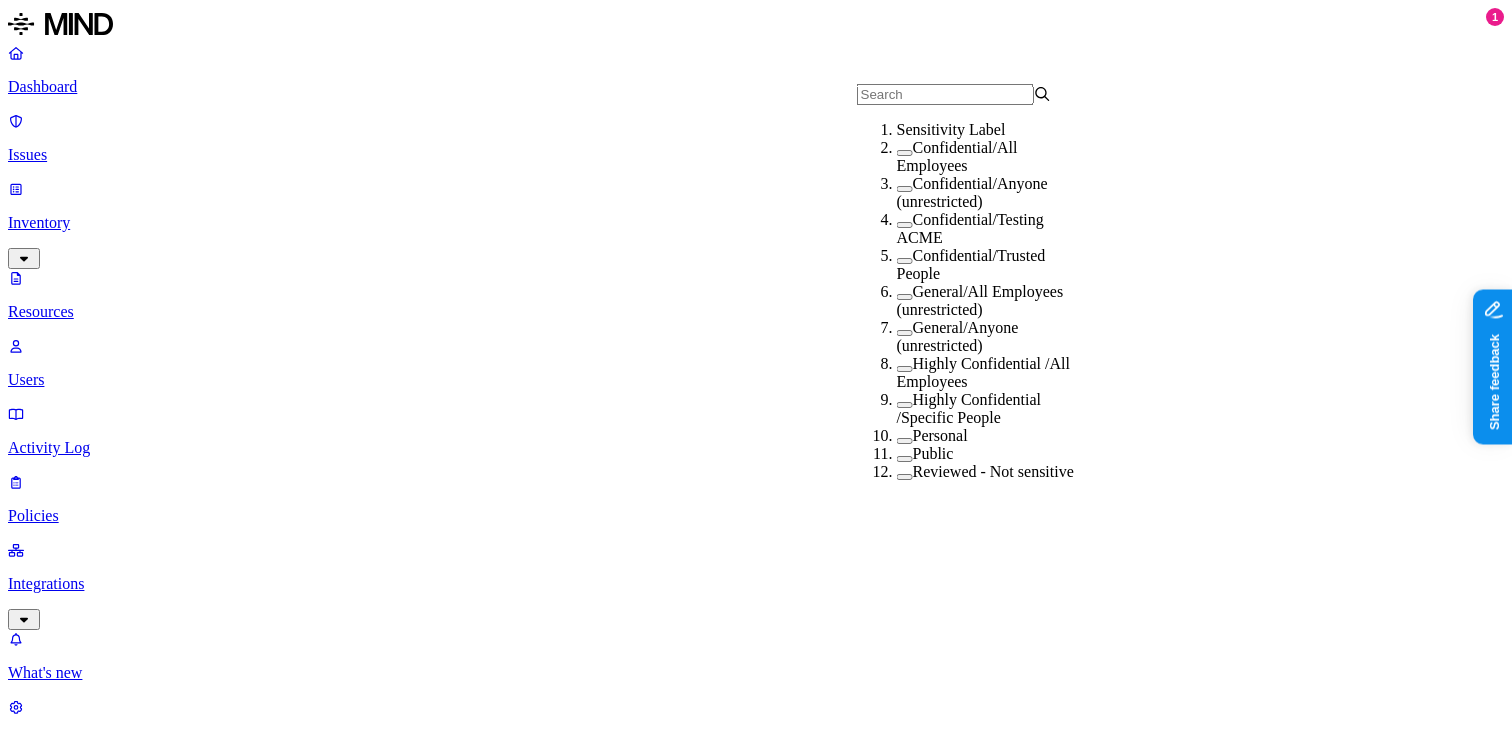 click on "Showing   1 - 30" at bounding box center [756, 30030] 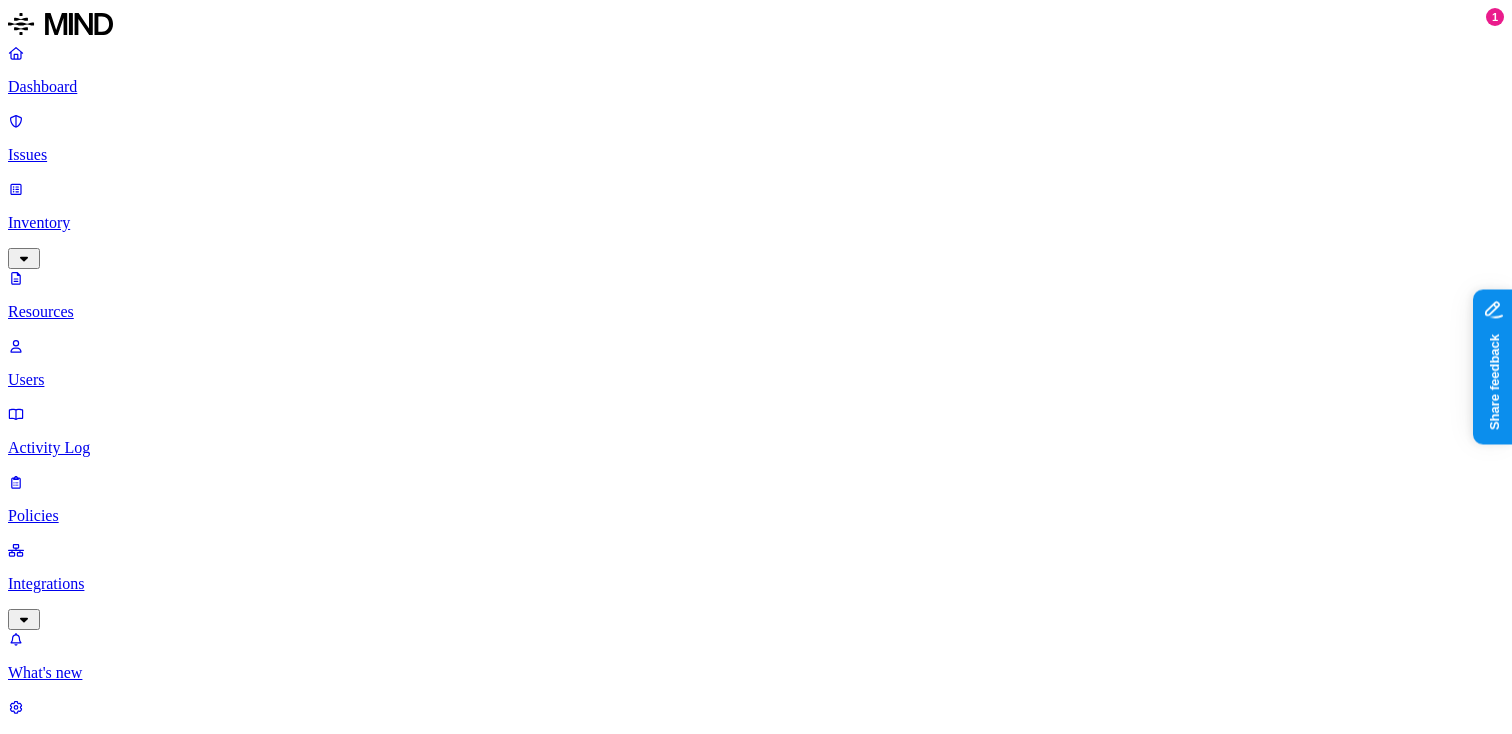 click on "Resources" at bounding box center [756, 1004] 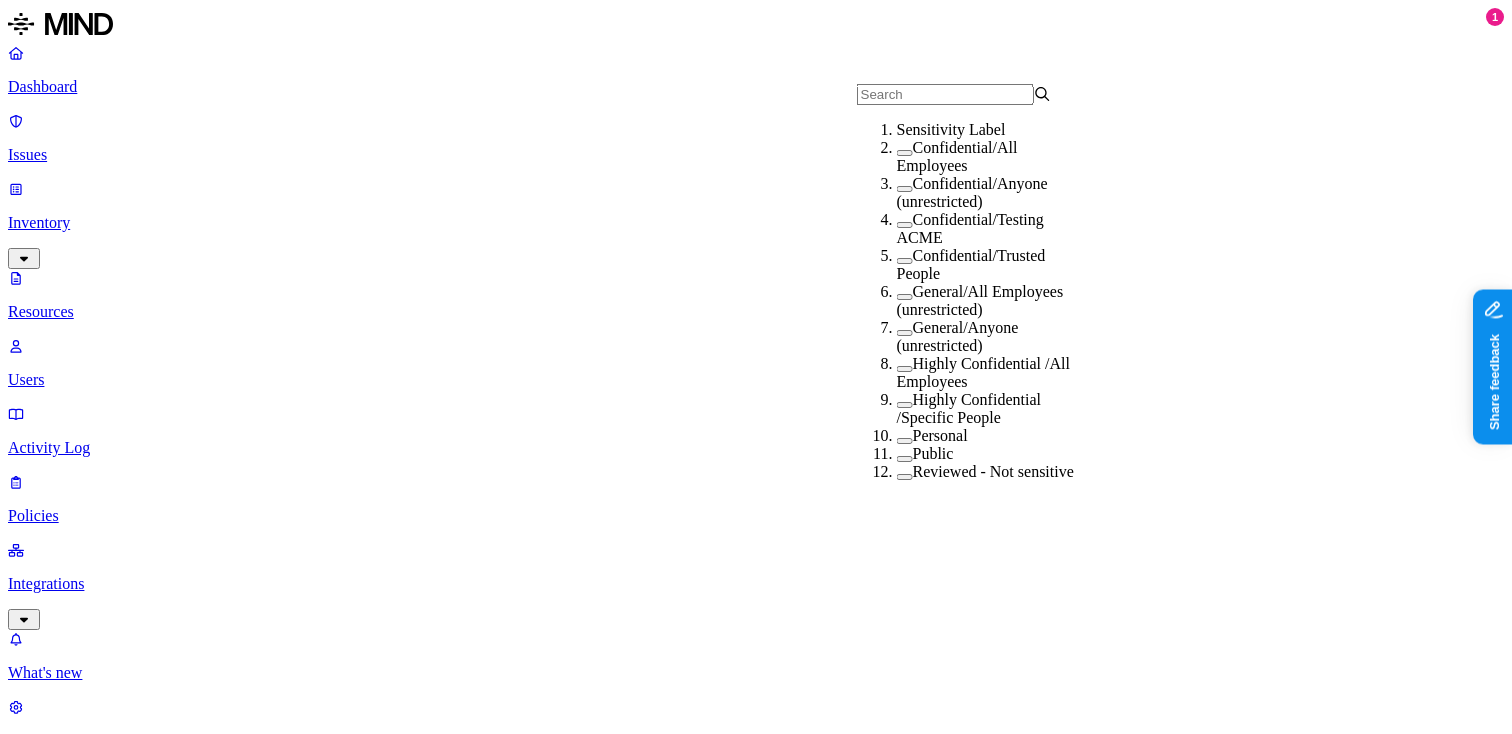 click on "Resources" at bounding box center [756, 1004] 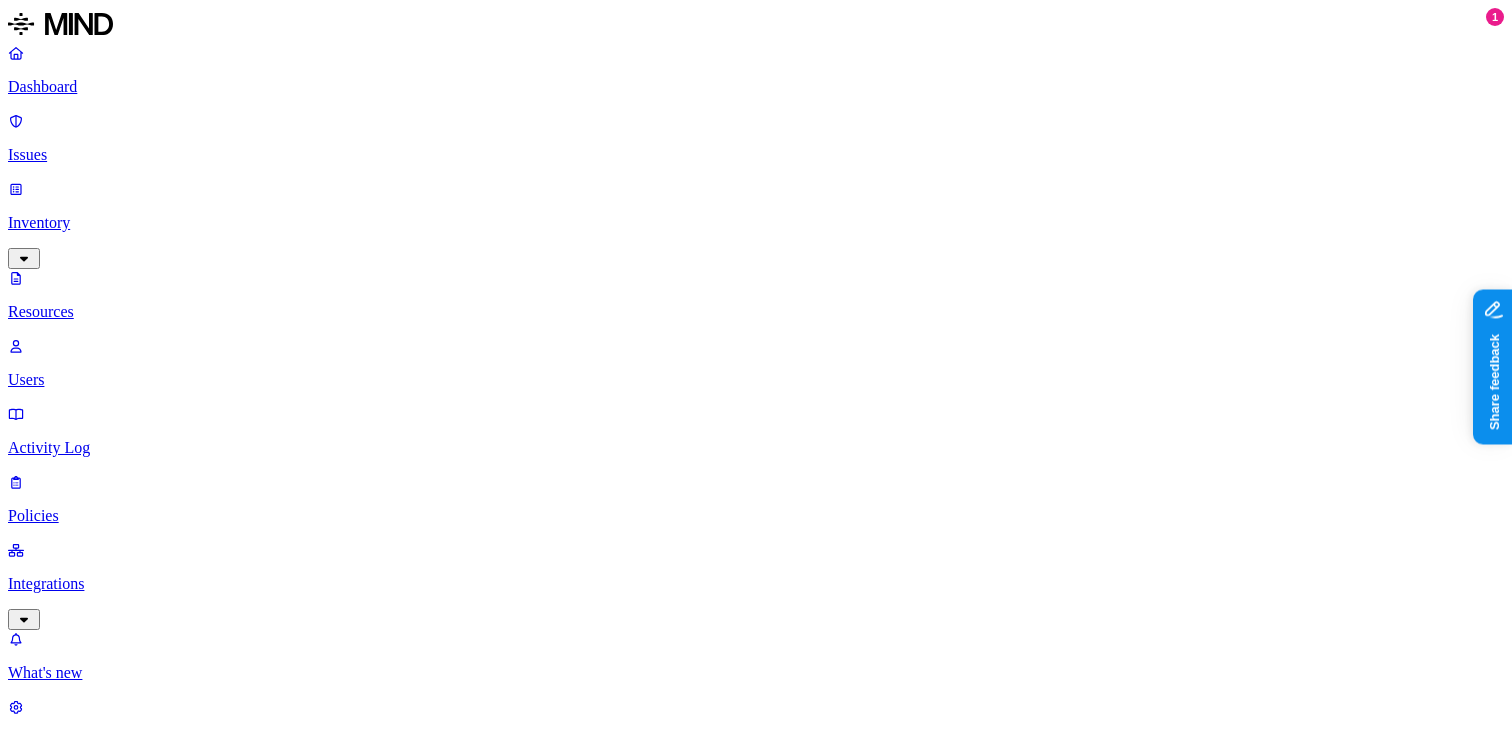 click at bounding box center [56, 814] 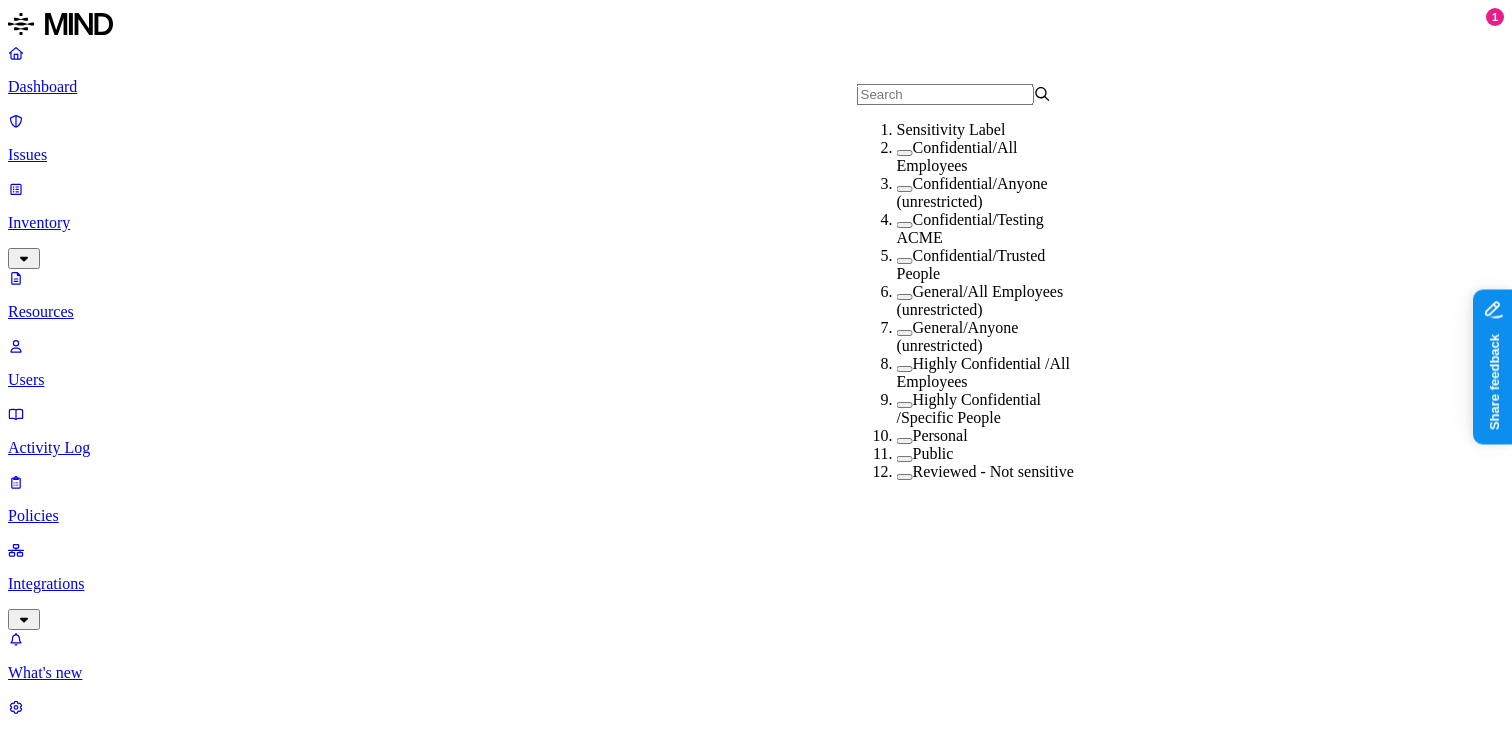 click at bounding box center [905, 153] 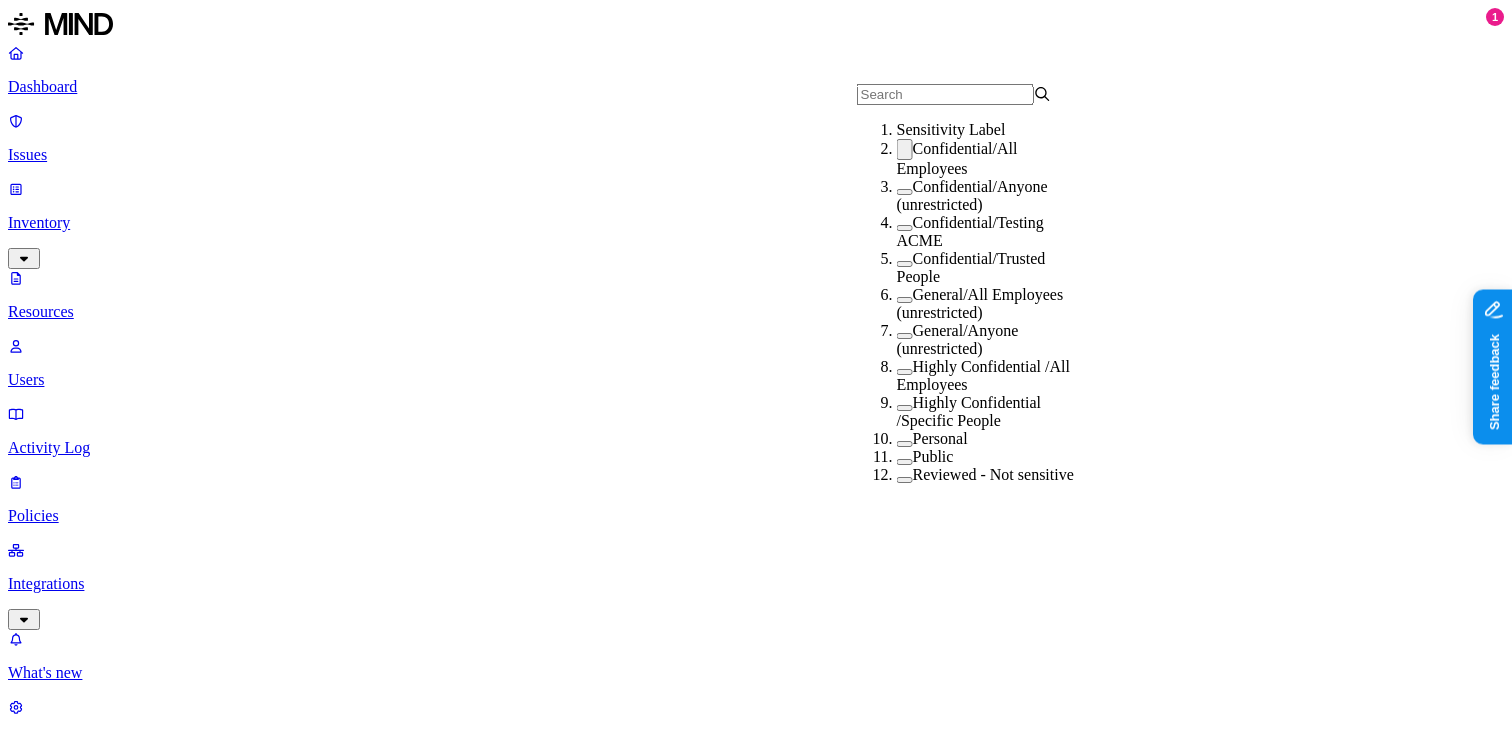 click on "–" at bounding box center [2871, 3913] 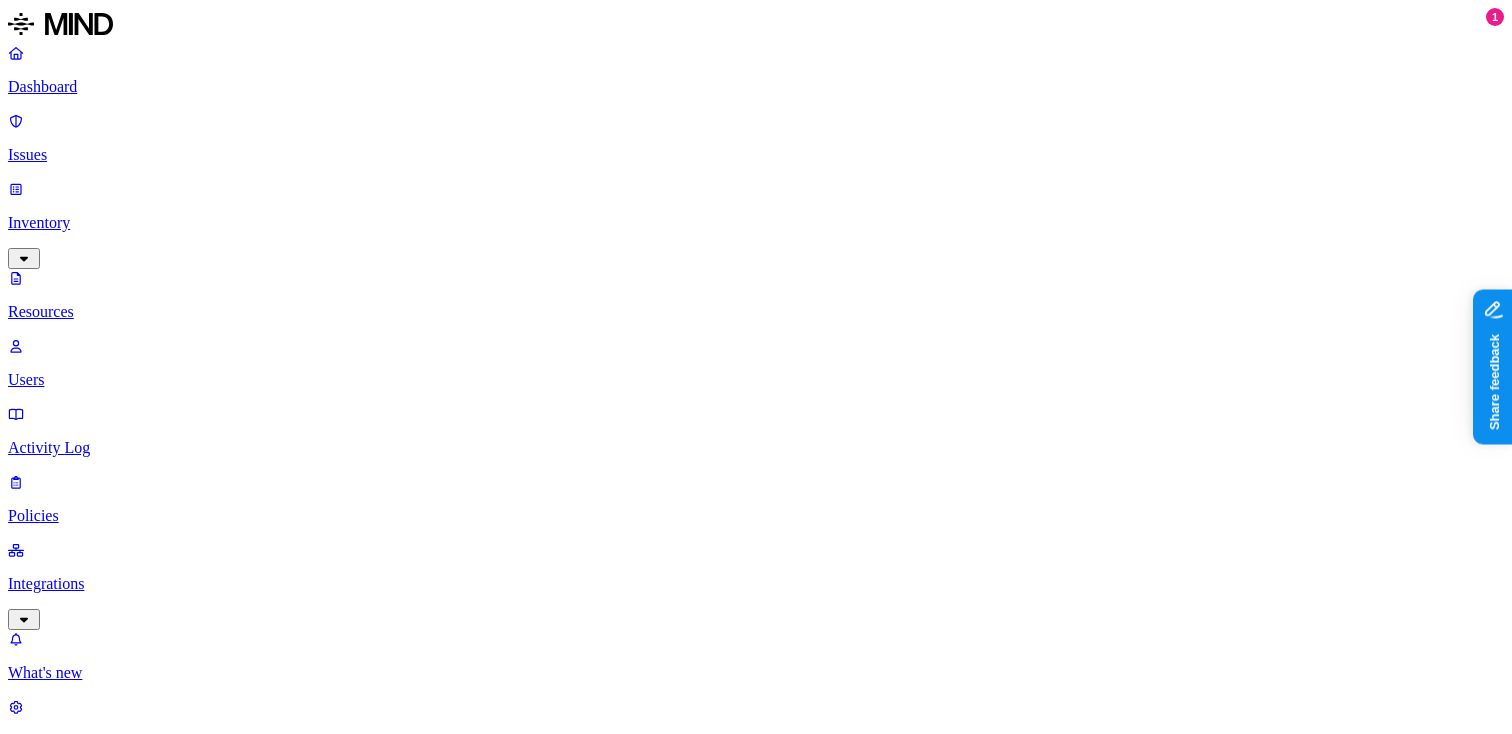 click on "Resources" at bounding box center (756, 1004) 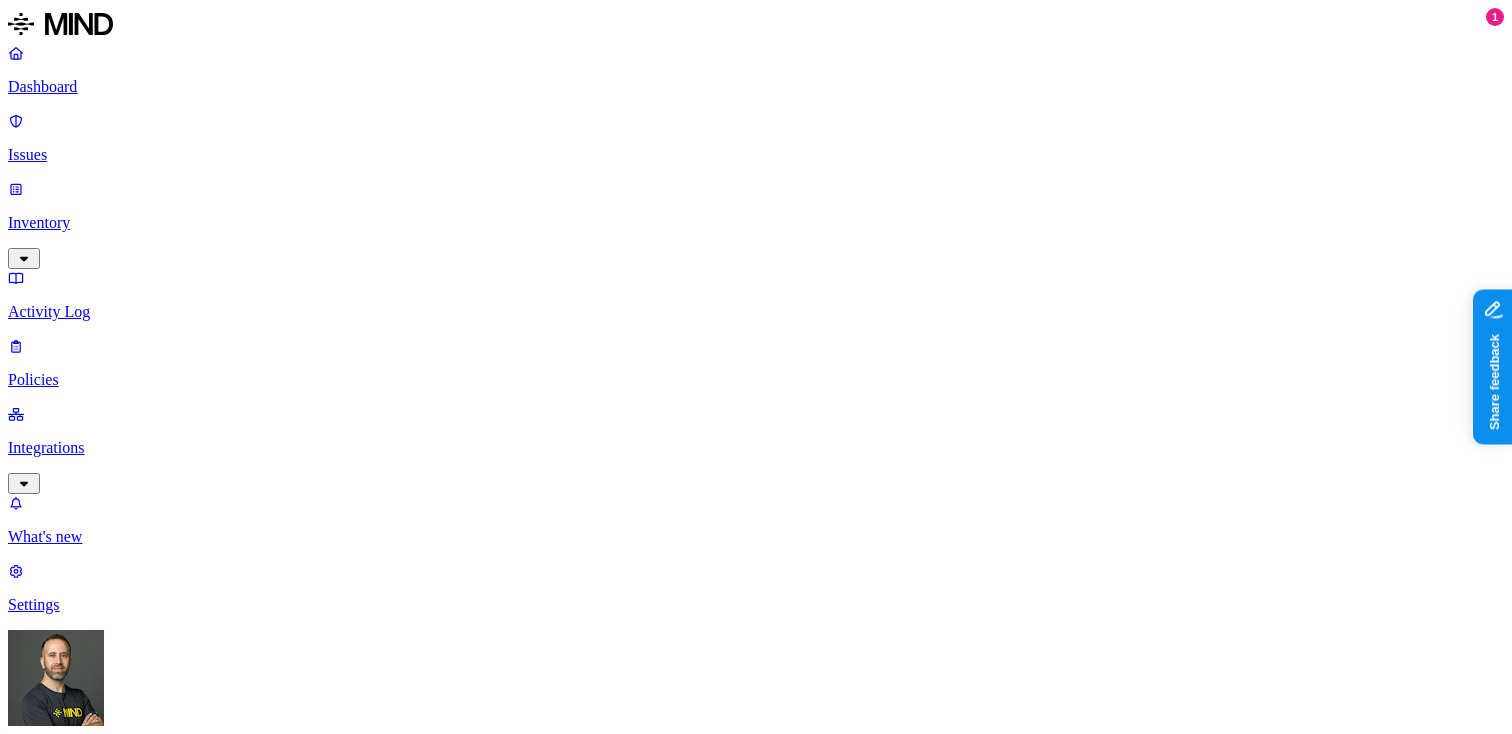 click on "Dashboard Issues Inventory Activity Log Policies Integrations What's new 1 Settings Tom Mayblum ACME Dashboard 4 Discovery Detection Prevention Last update: 09:02 PM Scanned resources 2.72K Resources by integration 1.97K ACME Office365 541 ACME Google Drive 82 MIND ACME 48 ACME Confluence 37 ACME Box 8 ACME onprem file share PII 314 IBAN 272 SSN 38 Person Name 30 Email address 17 Date of birth 3 Individual Taxpayer Identification 2 PCI 117 Credit card 119 Secrets 176 AWS credentials 169 Github credentials 3 Password 2 Encryption Key 1 Other 1.56K Mind Test File 1.54K Source code 10 CUI 4 Bill of materials 3 Collaboration agreement 2 Statement of work 2 Top resources with sensitive data Resource Sensitive records Owner Last access selective + classify trigger try 5.docx AWS credentials 107 IBAN 1 Person Name 1 Hod Bin Noon May 1, 2025, 04:56 AM selective + classify trigger try 7.docx AWS credentials 107 IBAN 1 Person Name 1 Hod Bin Noon May 1, 2025, 04:56 AM Test audit selective 2.docx 107 IBAN 1 1 1" at bounding box center (756, 2435) 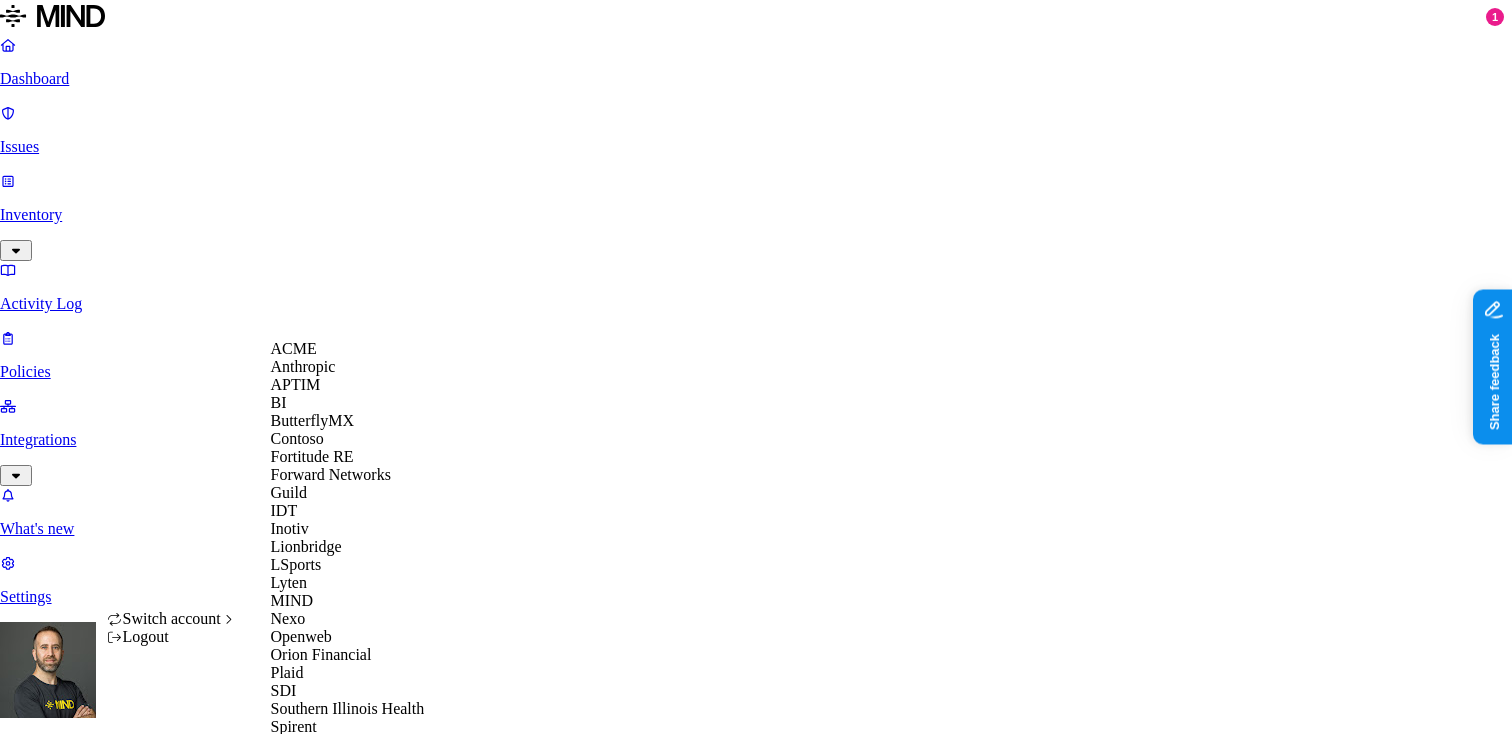 scroll, scrollTop: 632, scrollLeft: 0, axis: vertical 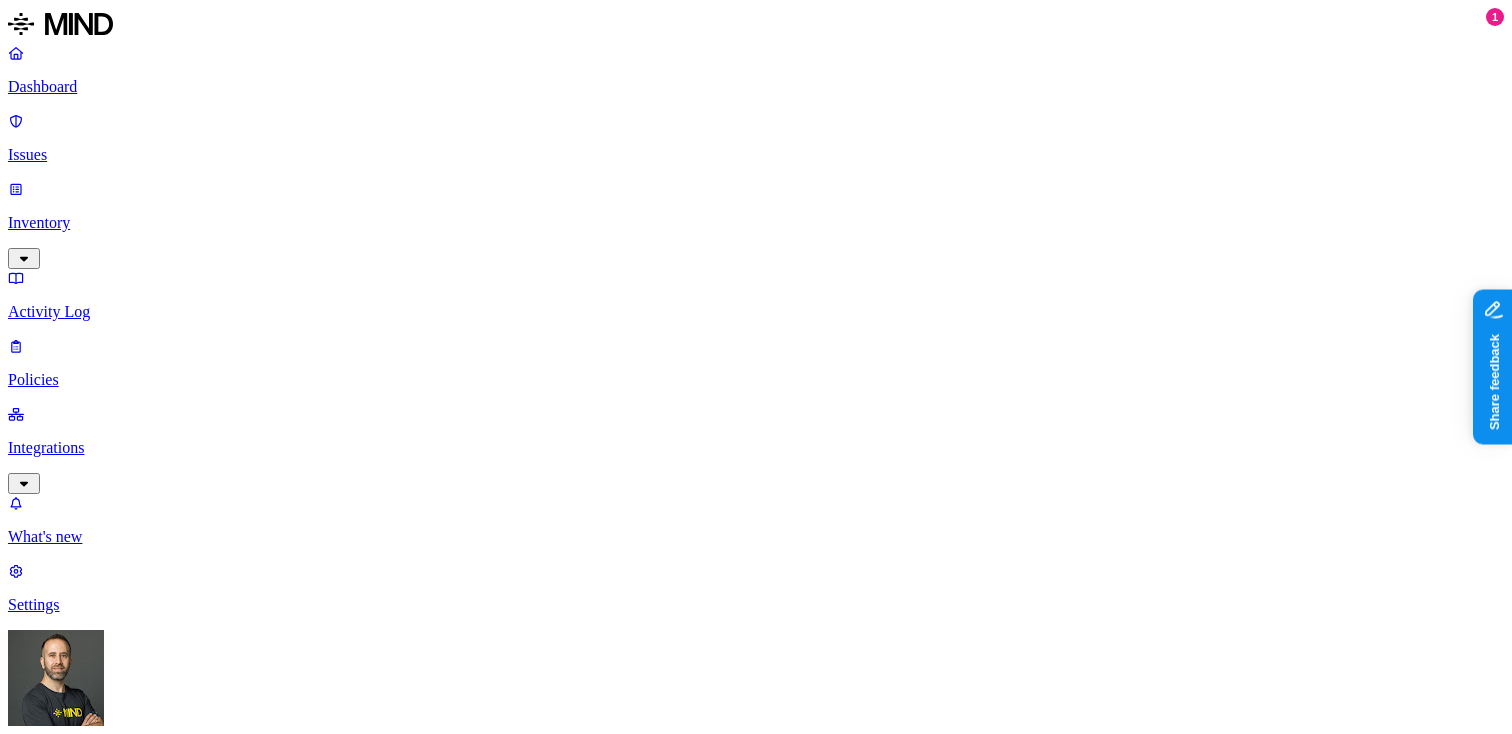 click on "Inventory" at bounding box center (756, 223) 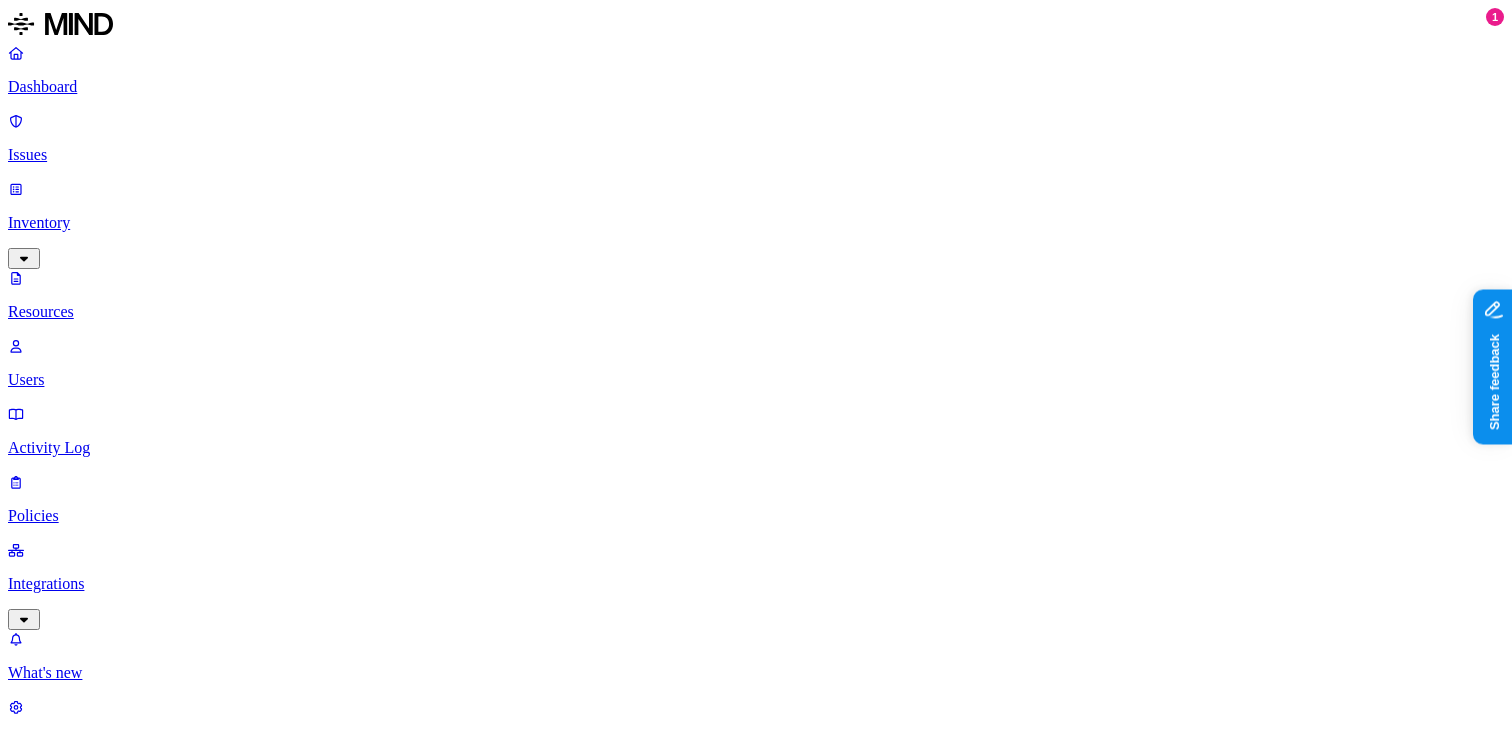 click on "Labels" at bounding box center [471, 1069] 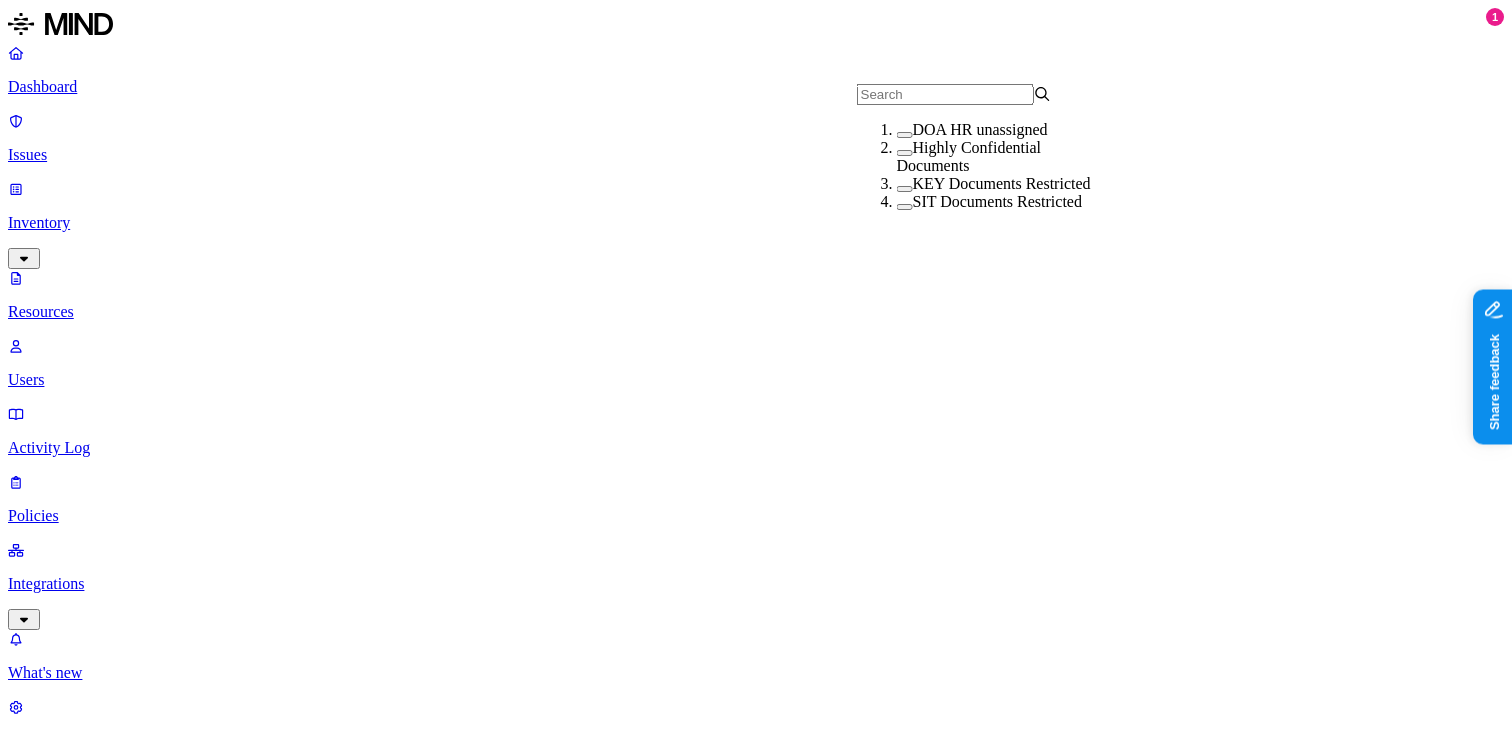 click at bounding box center [905, 135] 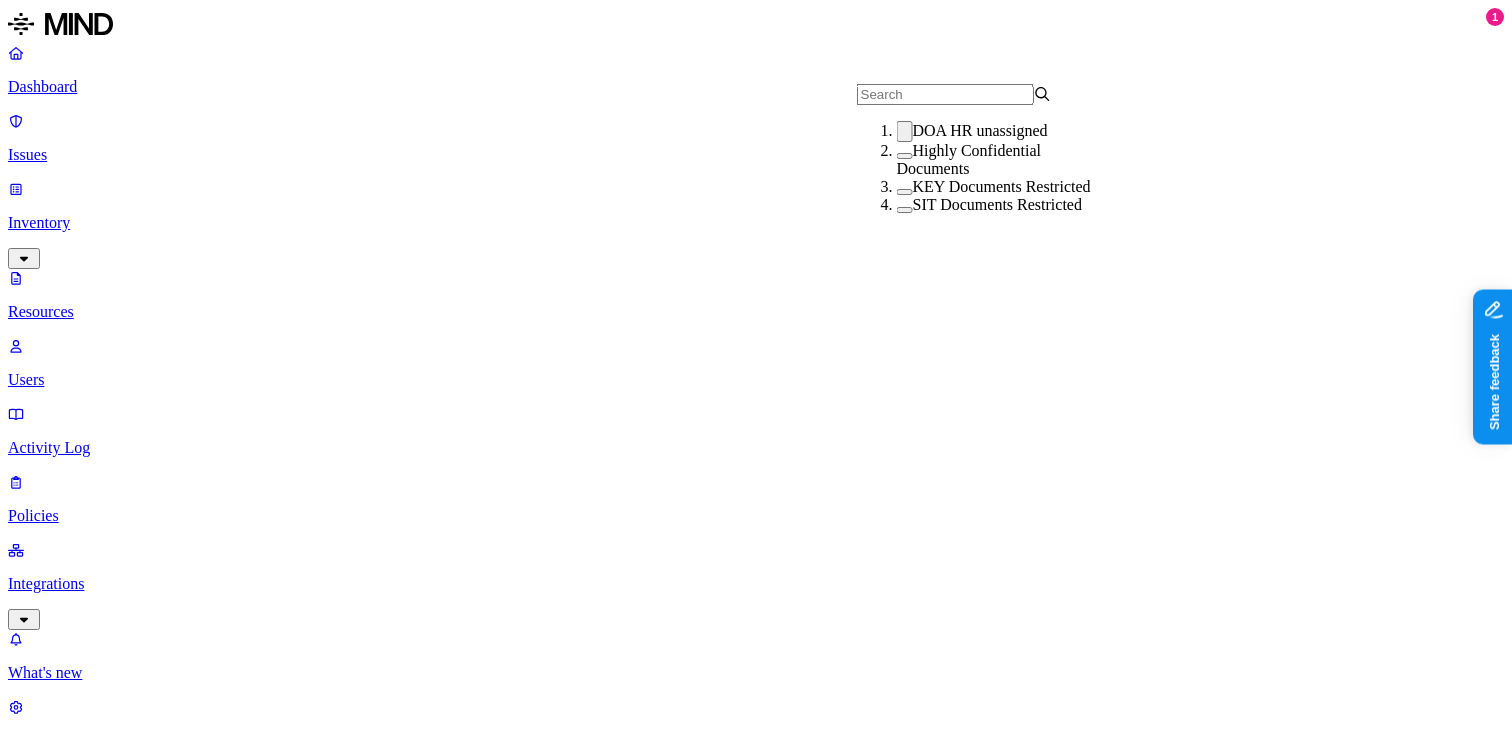 click at bounding box center [905, 131] 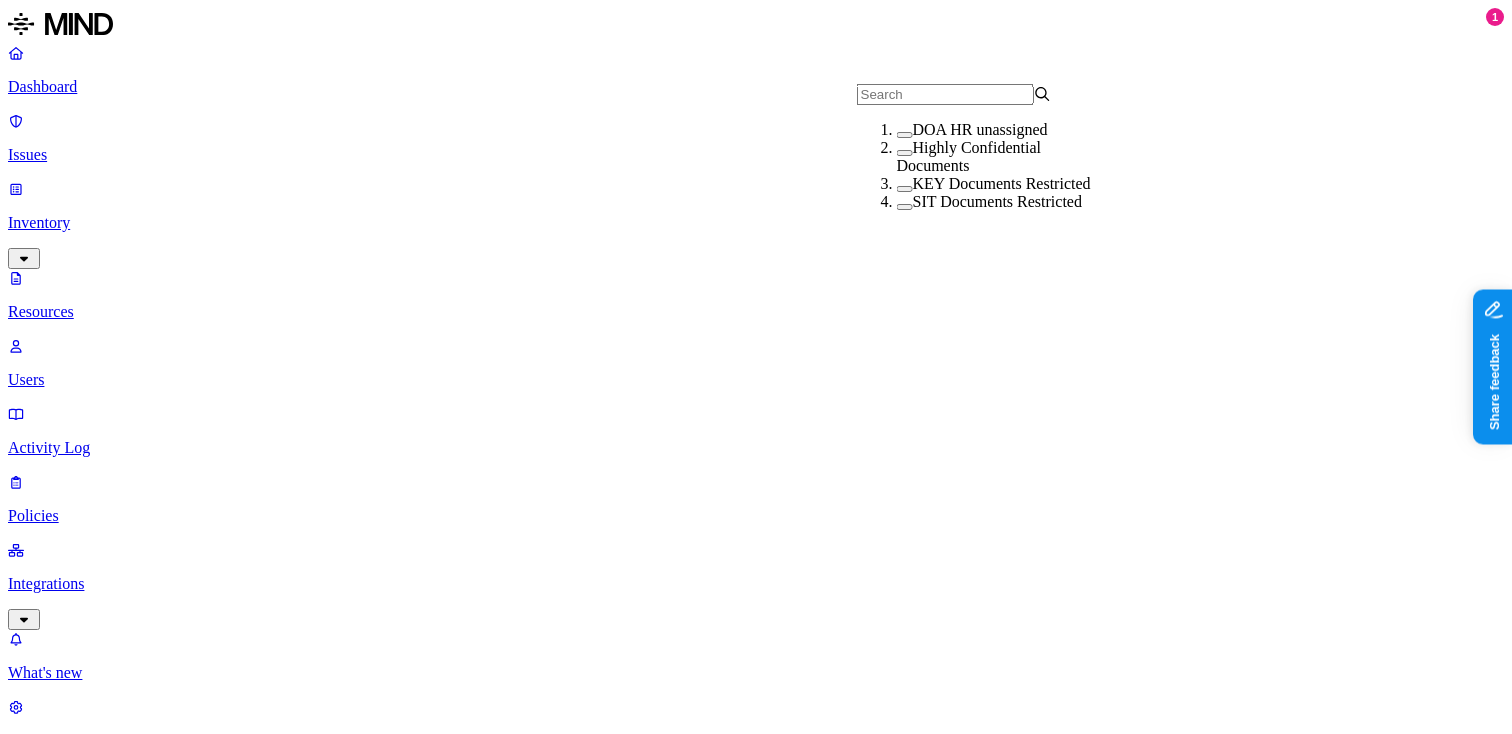 click at bounding box center (905, 153) 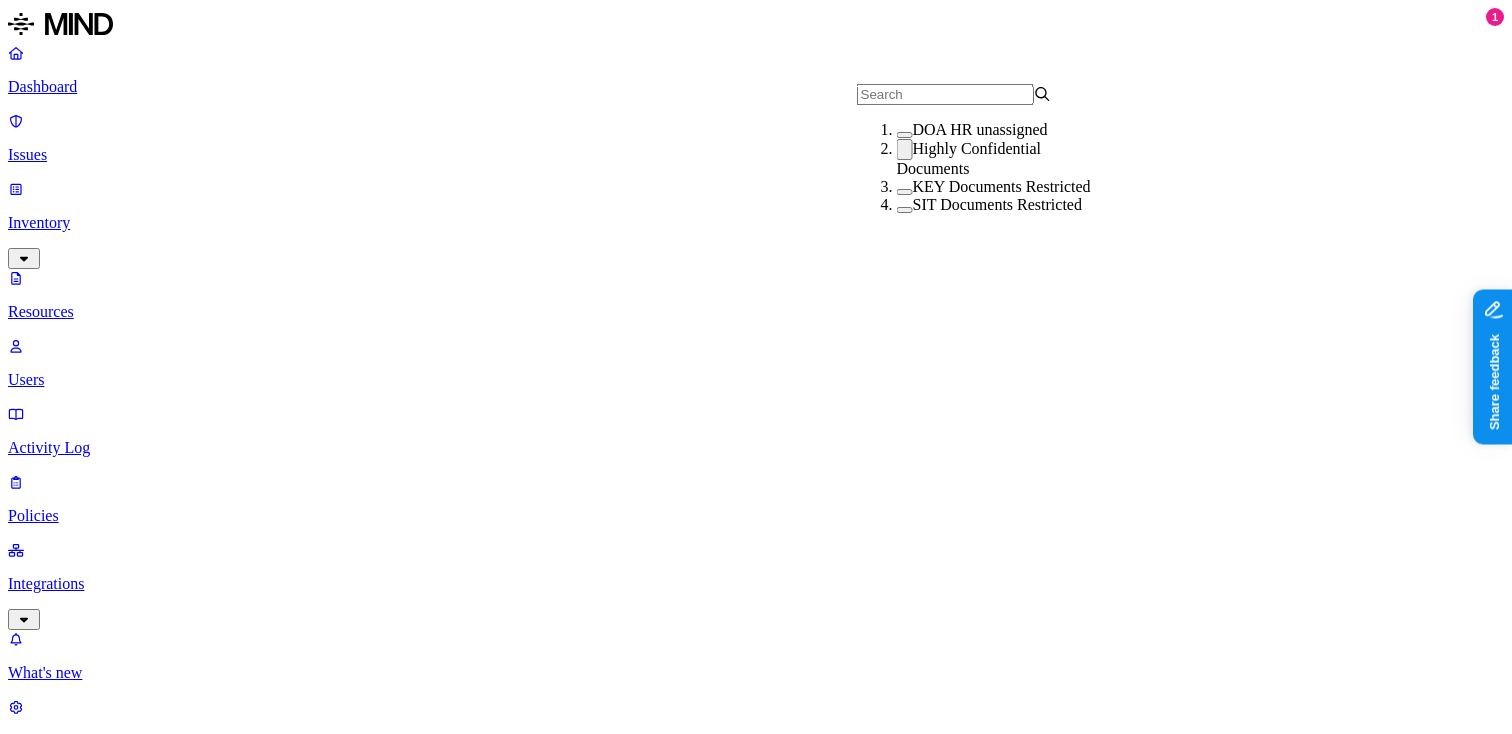 click at bounding box center (905, 149) 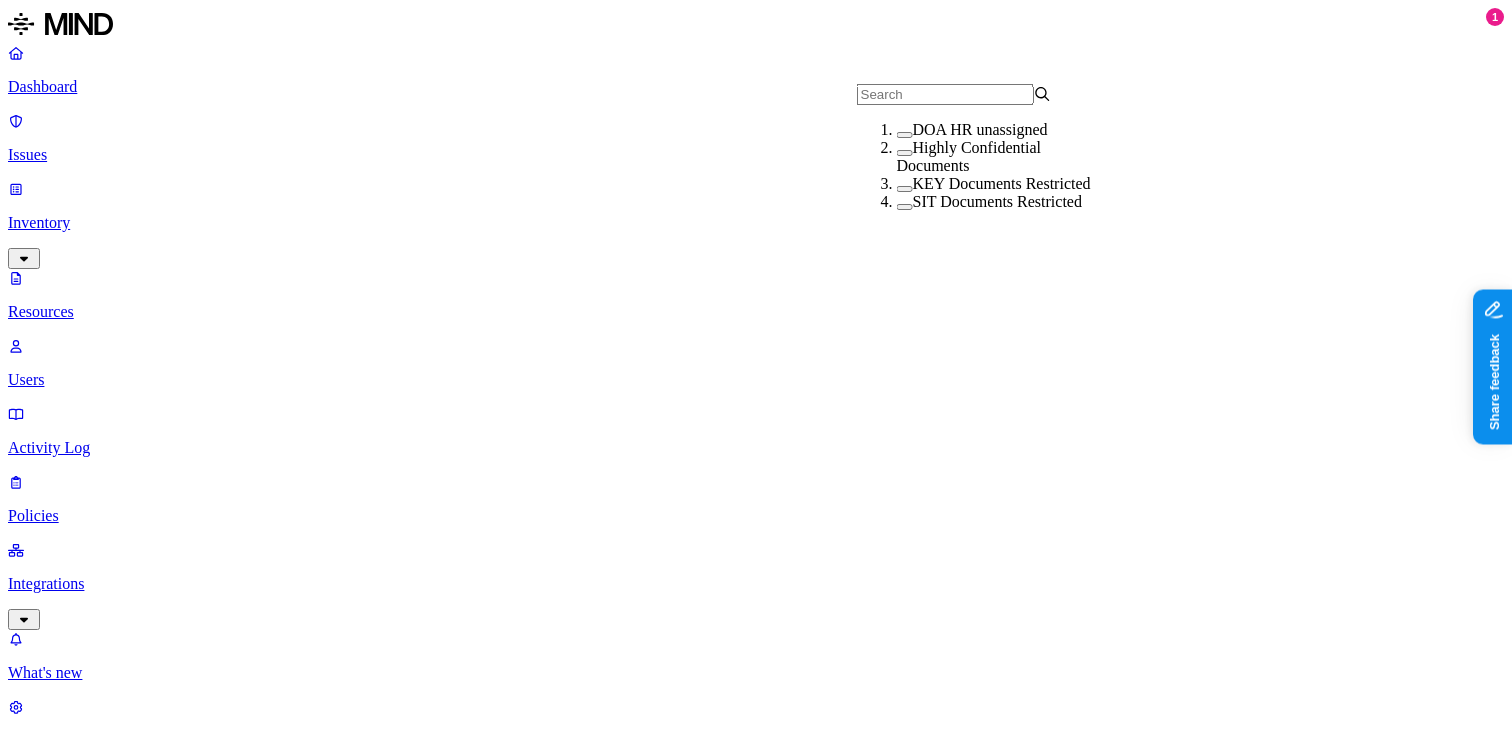 click at bounding box center (905, 189) 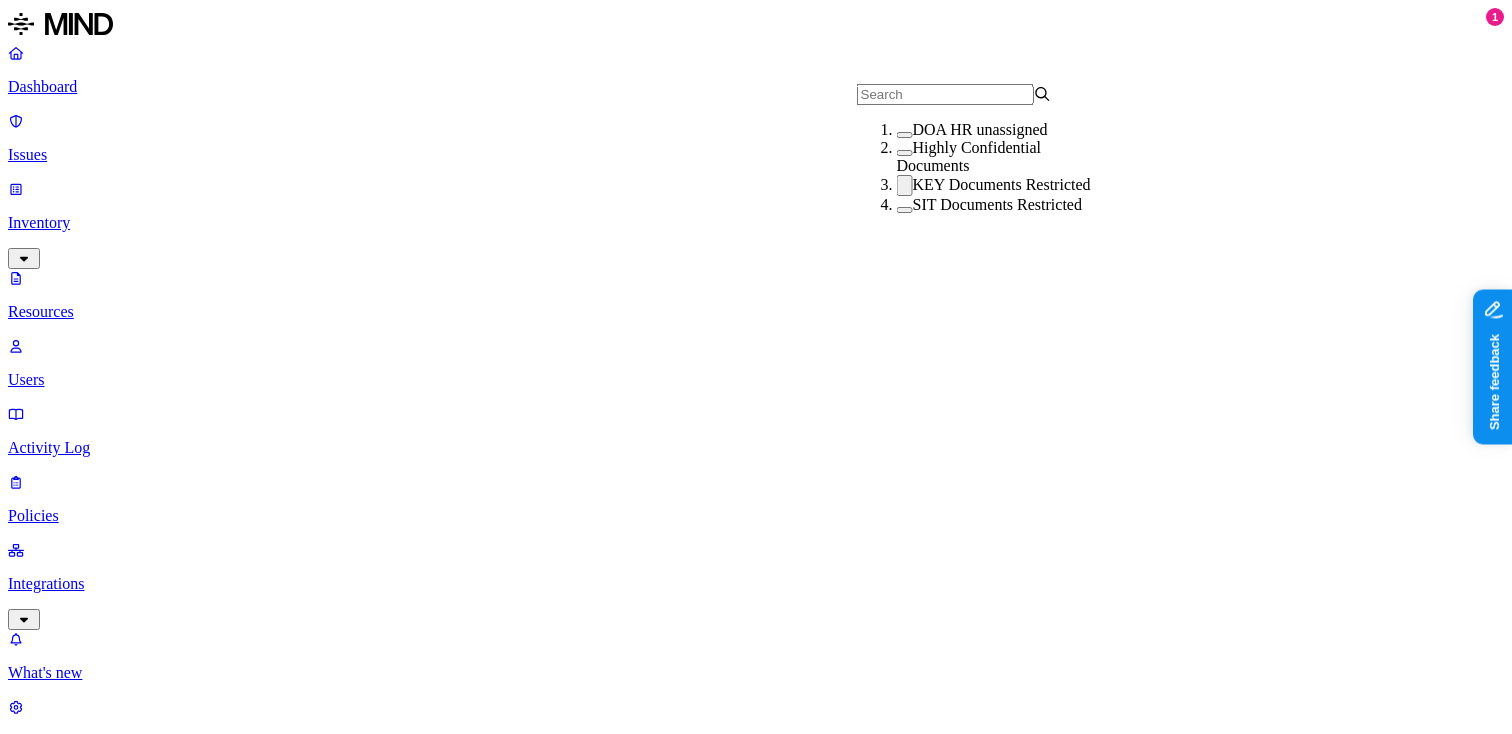 click at bounding box center [905, 185] 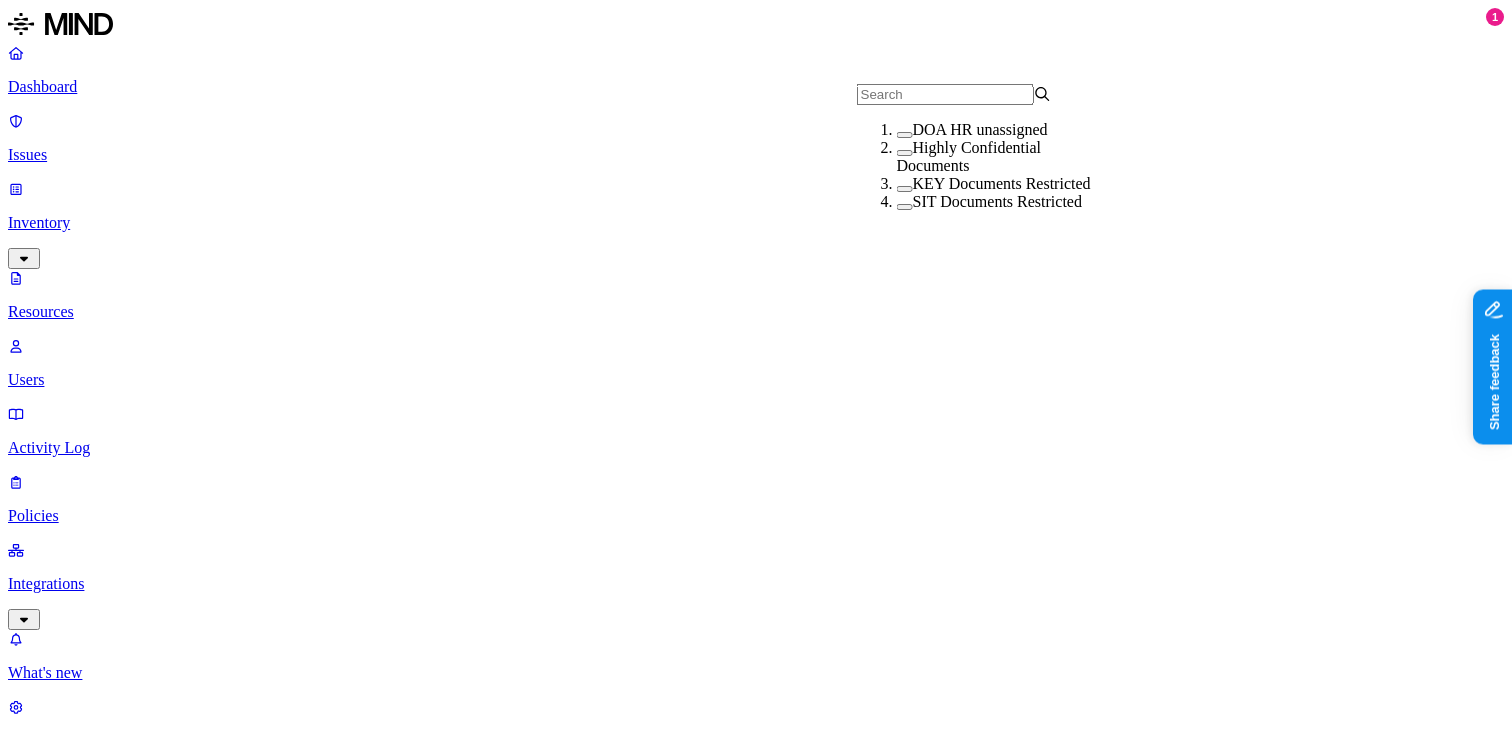 click at bounding box center (905, 207) 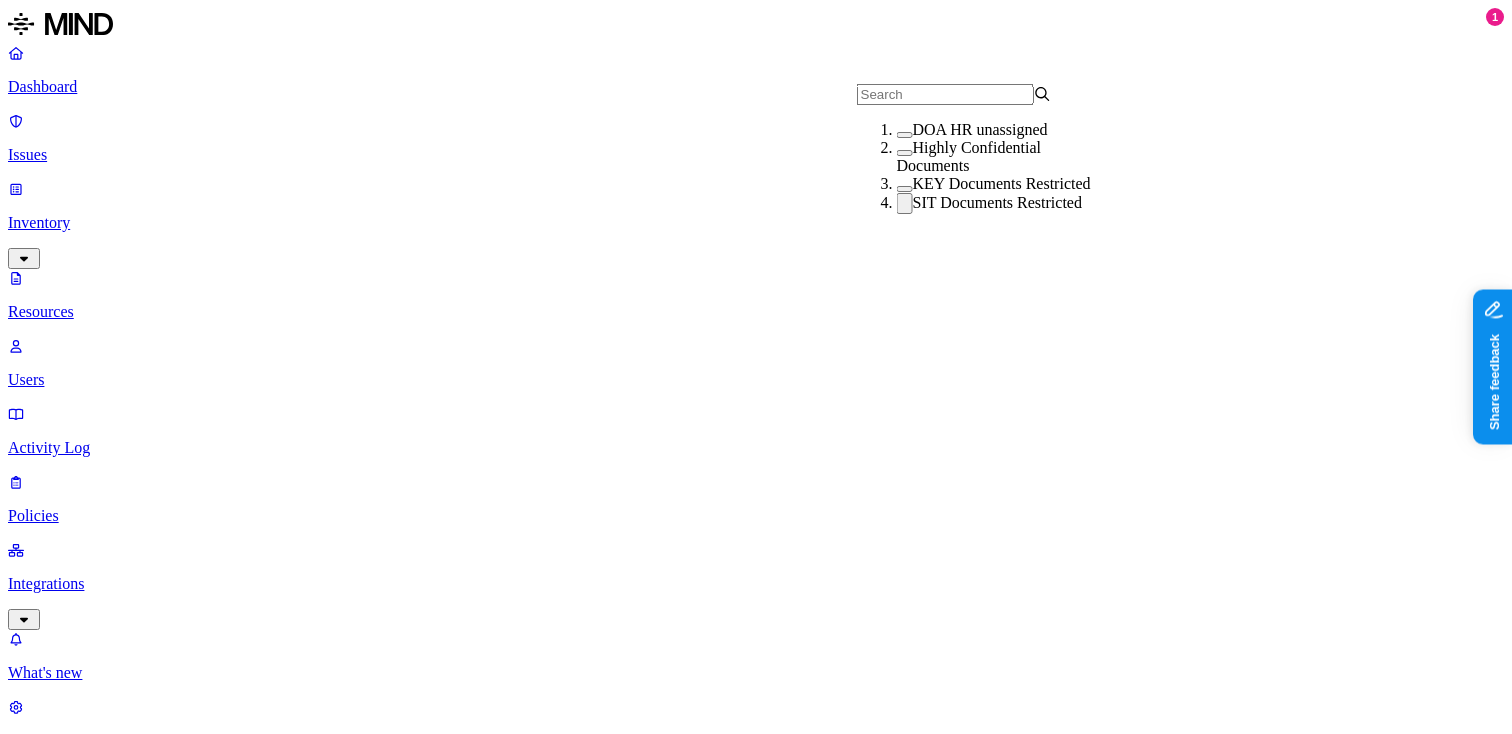 click at bounding box center (905, 203) 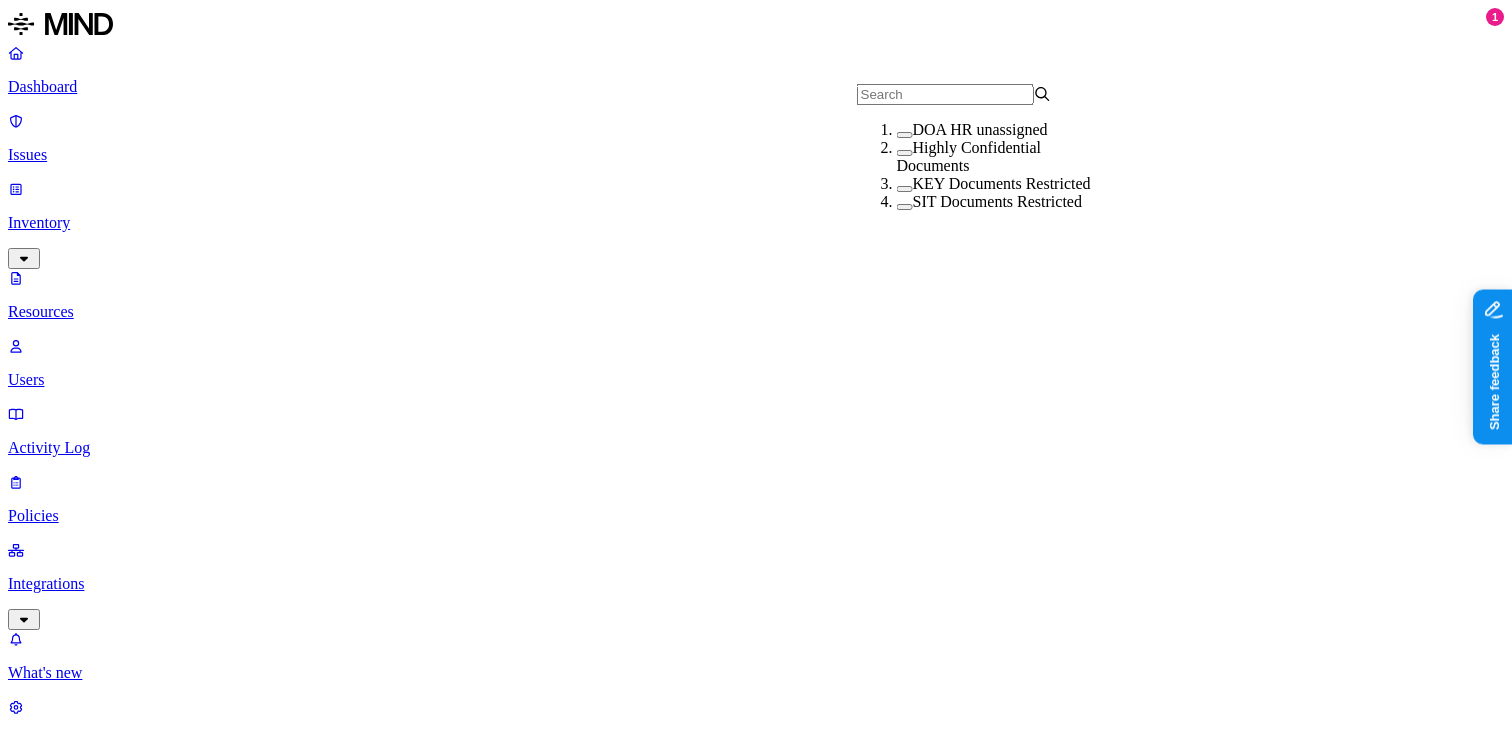 click at bounding box center (905, 135) 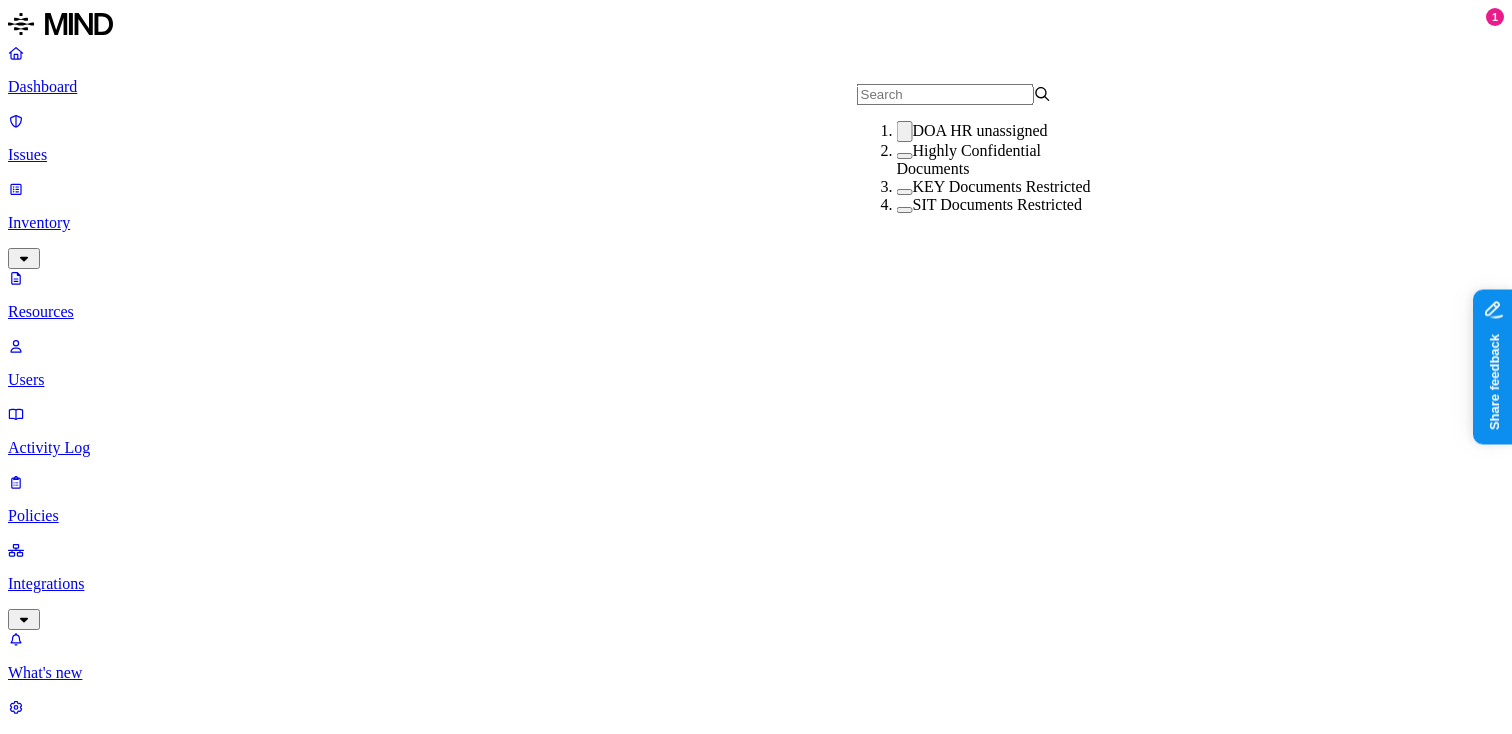 click on "Resources" at bounding box center (756, 1004) 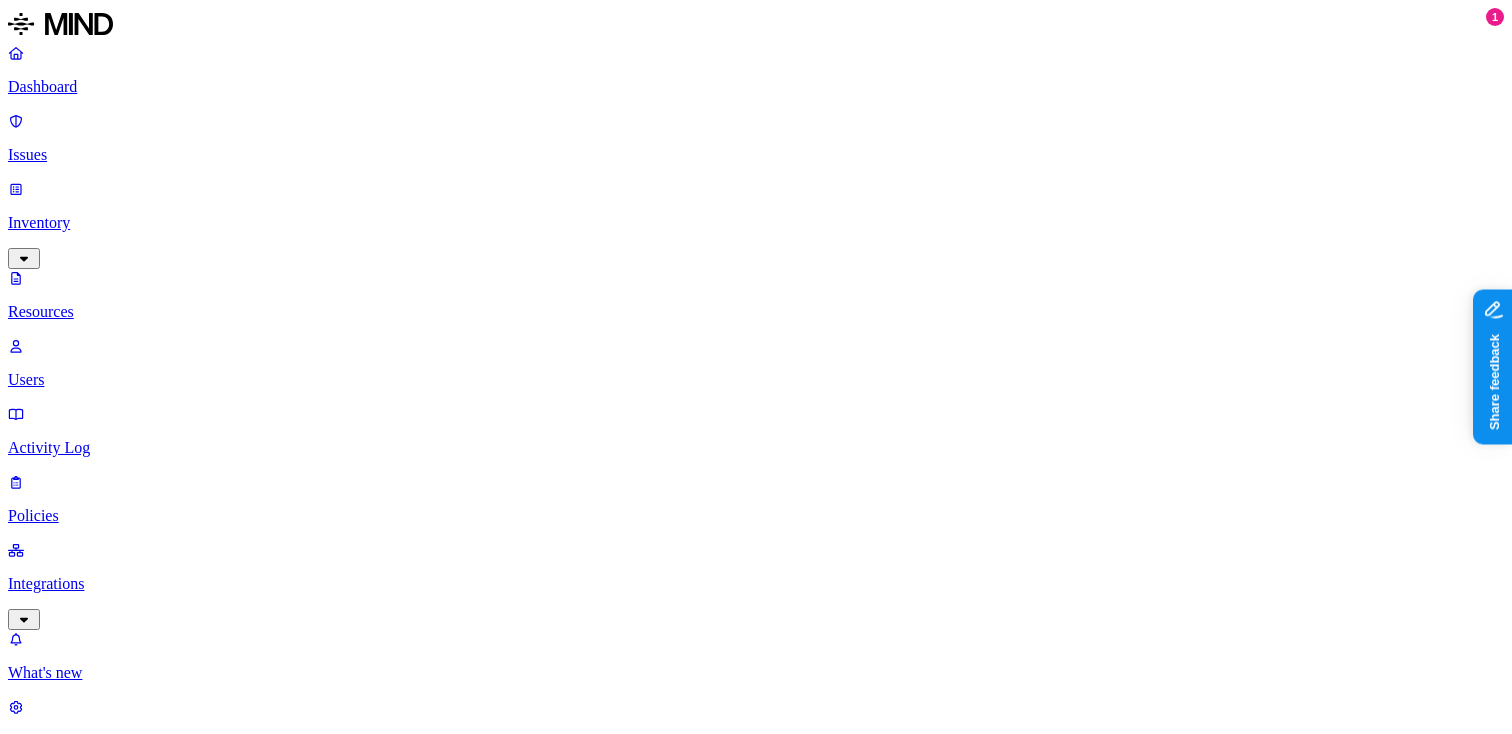 scroll, scrollTop: 0, scrollLeft: 0, axis: both 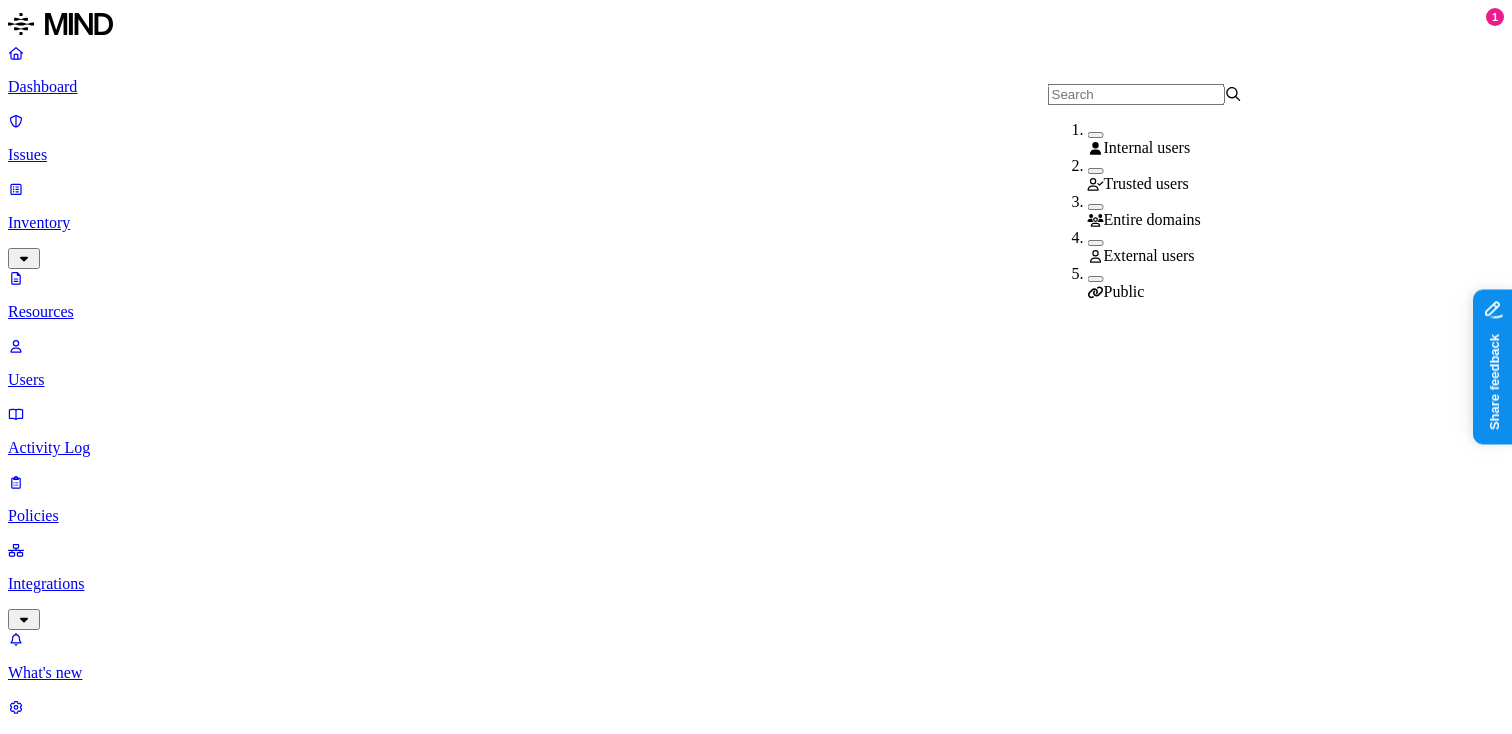 click on "External users" at bounding box center [1185, 247] 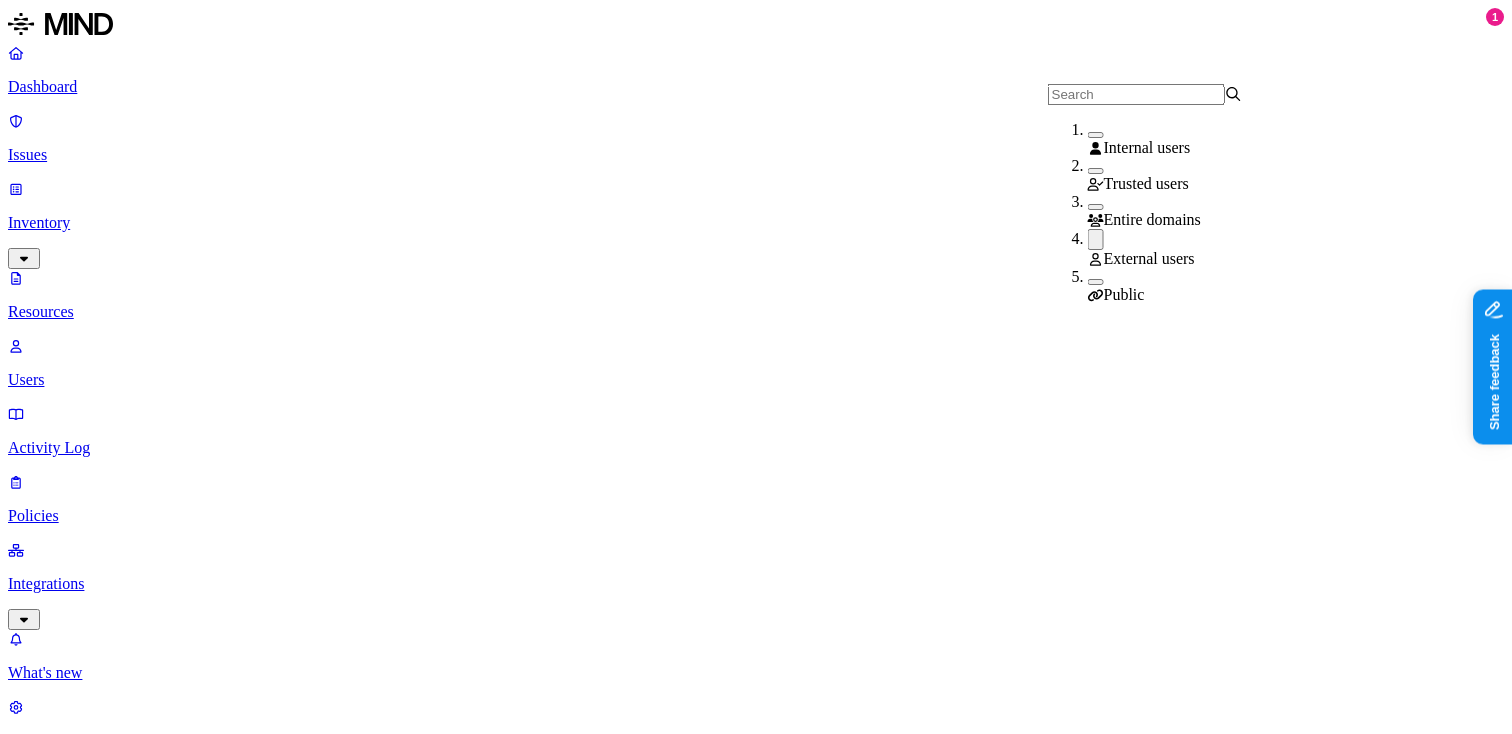 click on "Resources" at bounding box center [756, 1004] 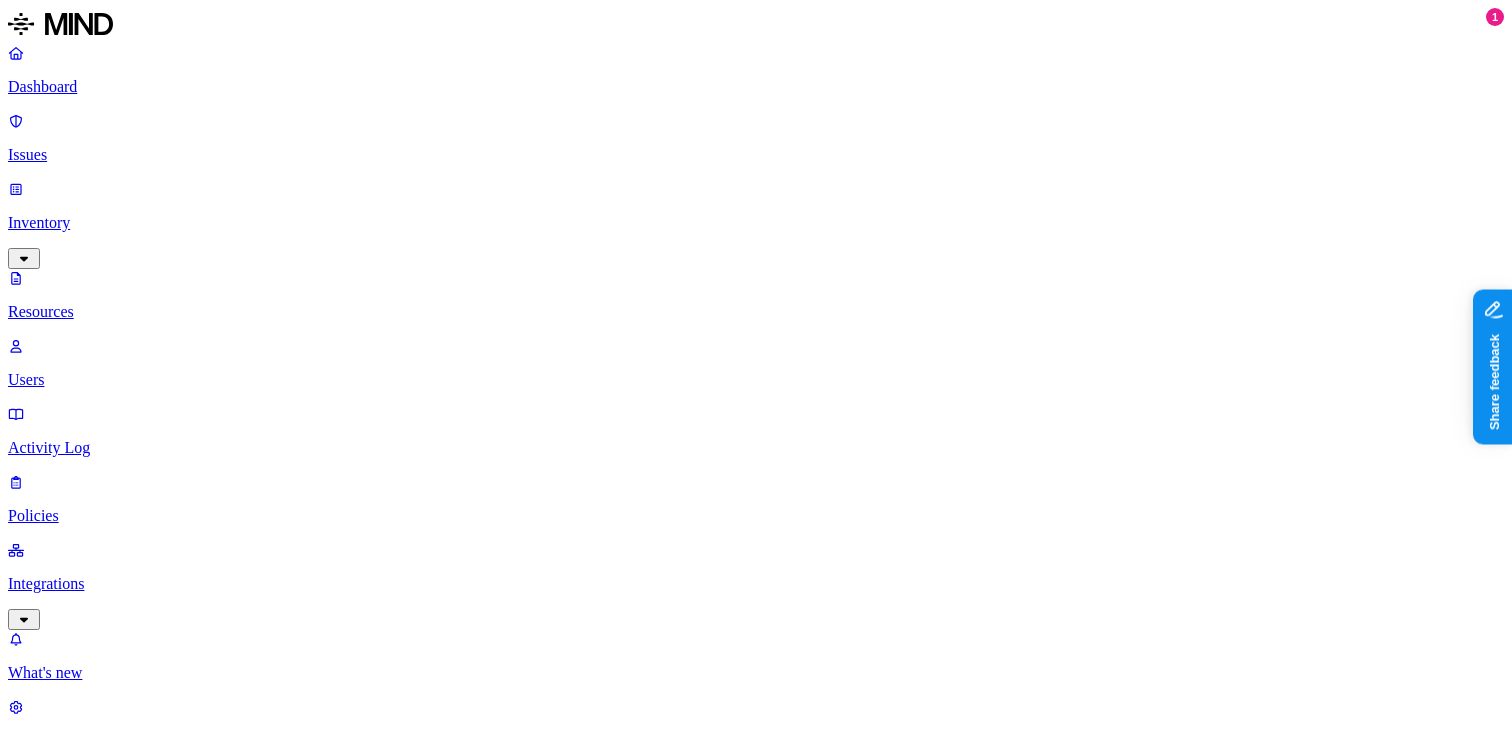 click on "Access: External users" at bounding box center (713, 1069) 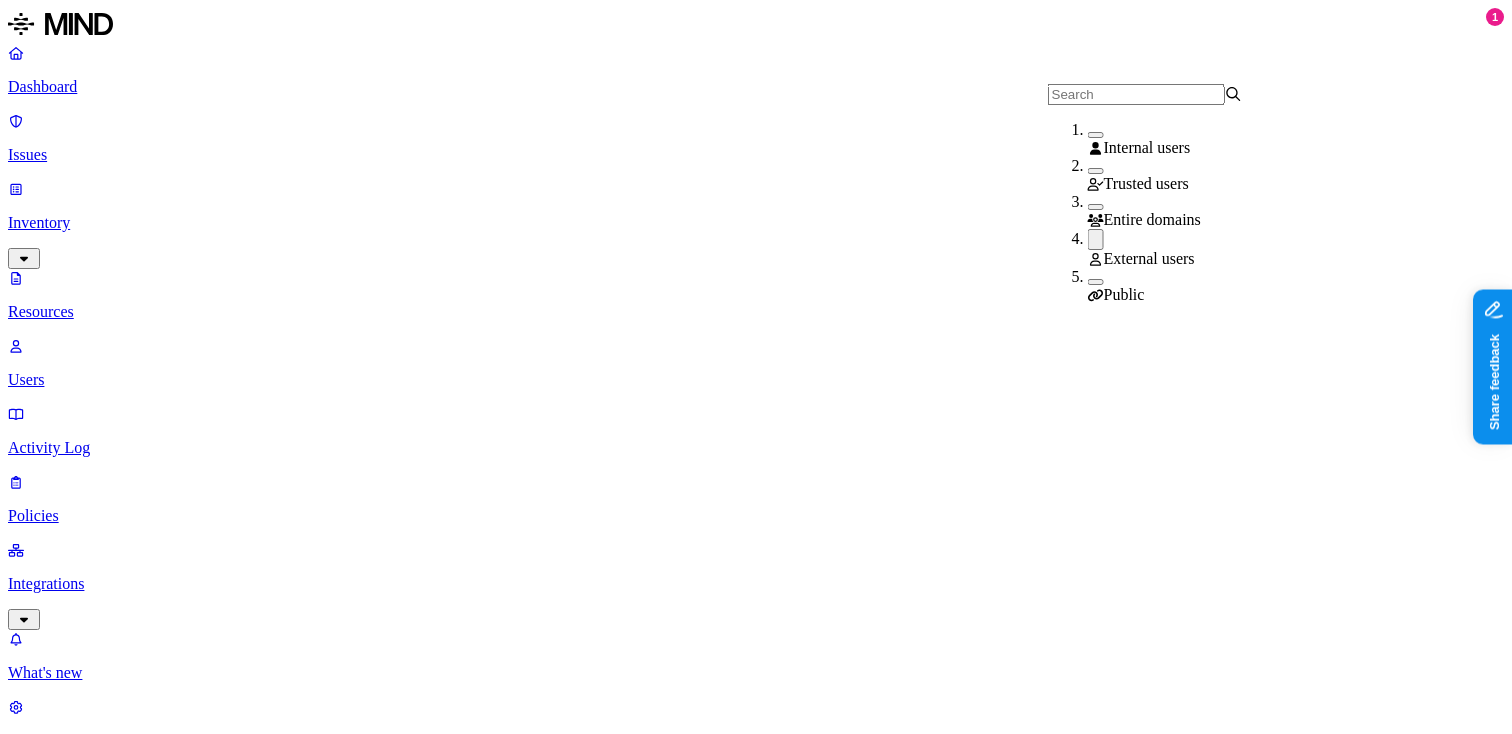 click at bounding box center [1096, 282] 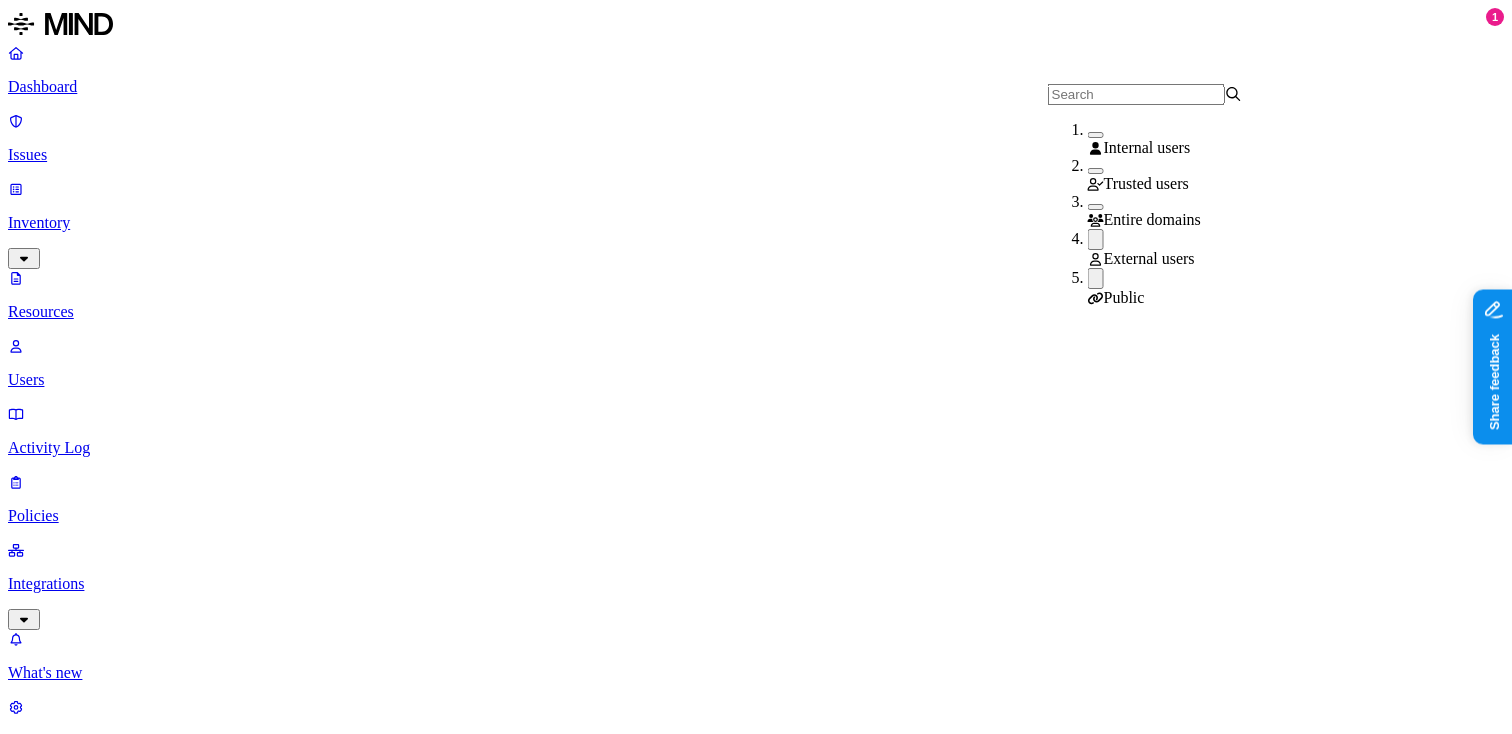 click at bounding box center [1096, 239] 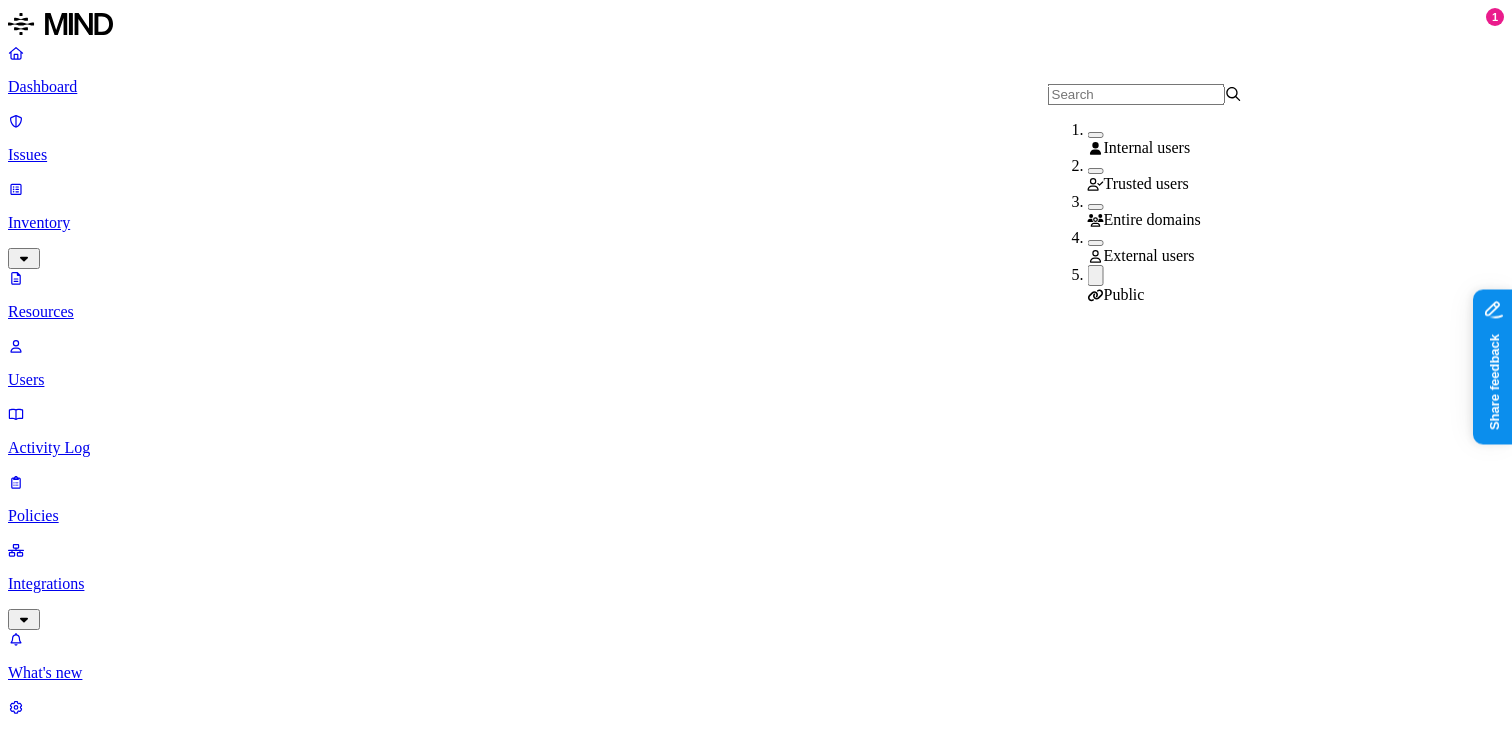 click on "Resources" at bounding box center (756, 1004) 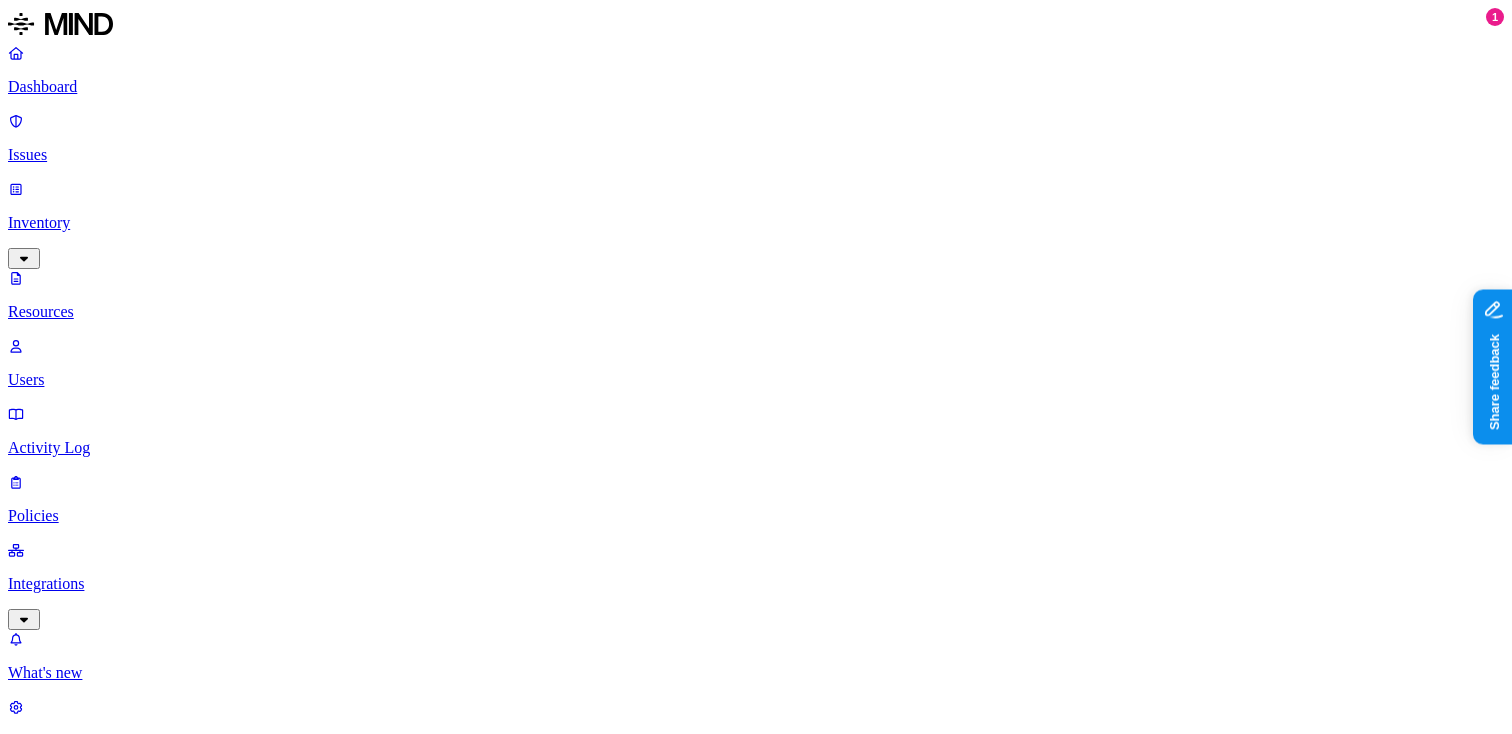 scroll, scrollTop: 0, scrollLeft: 0, axis: both 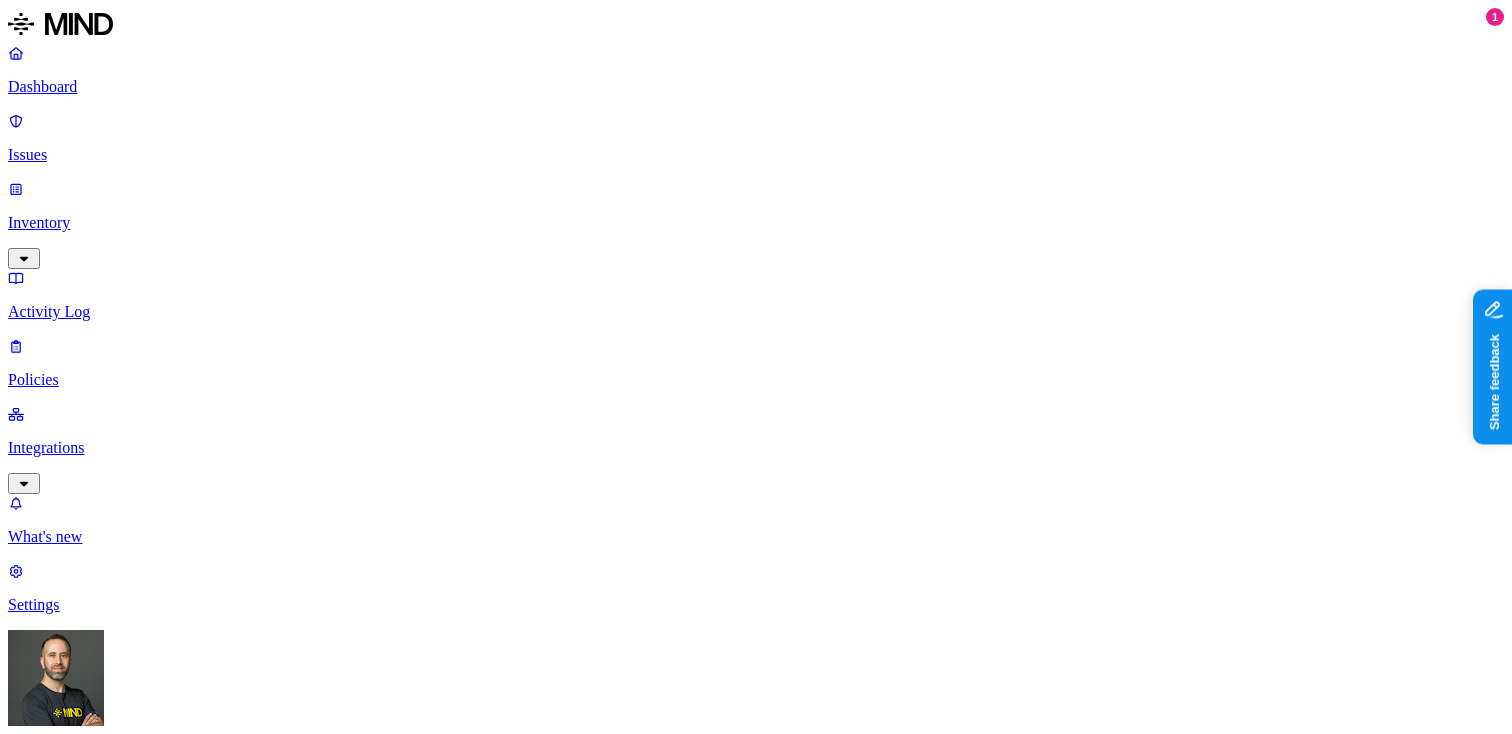 click on "Dashboard Issues Inventory Activity Log Policies Integrations What's new 1 Settings Tom Mayblum Yageo Dashboard 0 Discovery Detection Prevention Last update: 07:31 PM Scanned resources 28.1M Resources by integration 28.1M O365 PII 1.24M Person Name 1.03M Email address 862K Phone number 363K Address 199K IBAN 82.7K SSN 8.35K PCI 5.08K Credit card 5.08K Secrets 3.9K Password 2.83K Azure credentials 763 Encryption Key 278 AWS credentials 18 GCP credentials 4 OpenAI API Key 4 Other 1.53M Source code 1.53M CUI 7 Top resources with sensitive data Resource Sensitive records Owner Last access Candidates and Opportunities.xlsx Email address 5000 Person Name 648 Address 94 Phone number 5000 Elly Woody May 30, 2025, 11:14 PM AdventureWorks DW 2012.accdb Email address 5000 Person Name 331 Address 386 Phone number 5000 Giacomo Brunetti May 27, 2025, 09:30 AM 5. AdventureWorks DW 2012.accdb Email address 5000 Person Name 331 Address 386 Phone number 5000 Arrigo Gamberini Jun 4, 2025, 05:44 PM Email address 5000" at bounding box center [756, 1564] 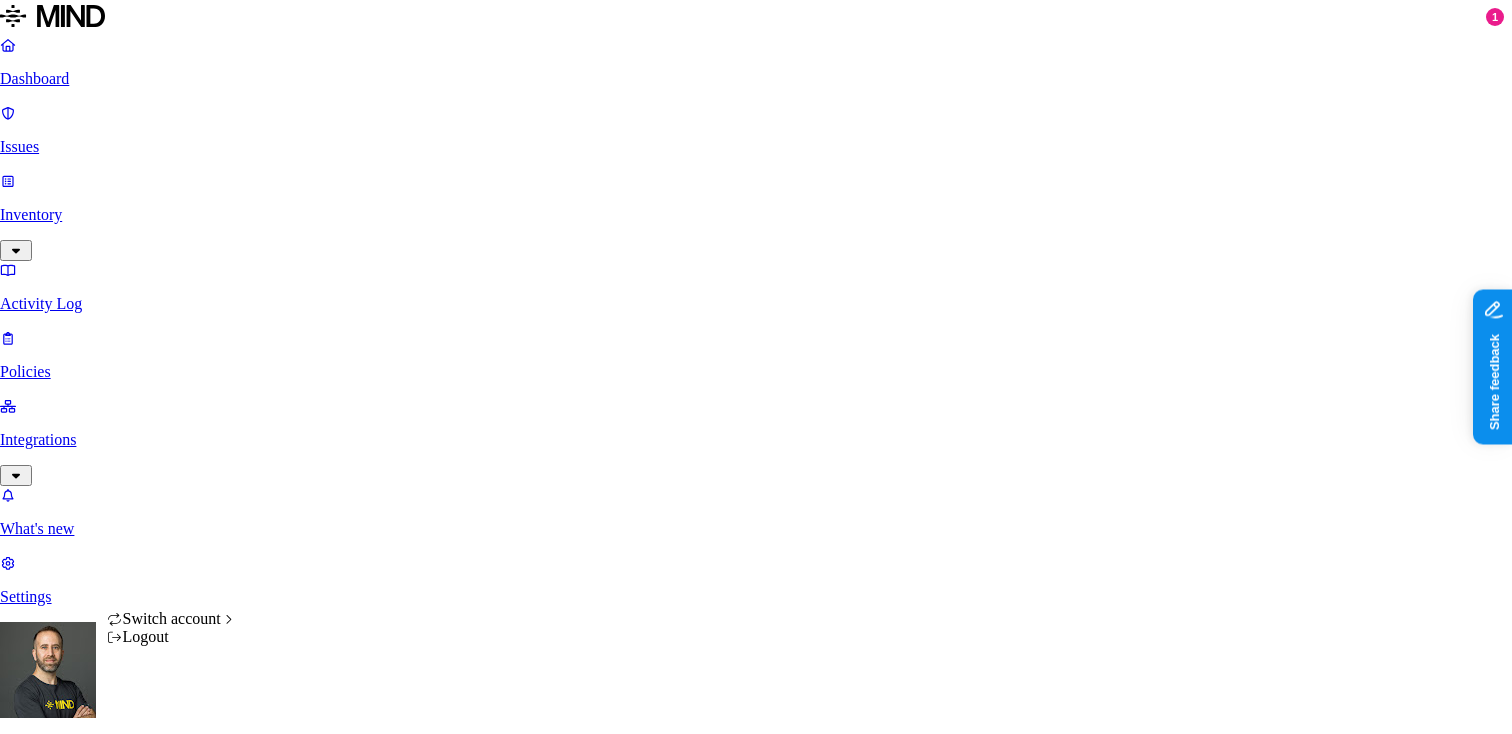 click on "Dashboard Issues Inventory Activity Log Policies Integrations What's new 1 Settings Tom Mayblum Yageo Dashboard 0 Discovery Detection Prevention Last update: 07:31 PM Scanned resources 28.1M Resources by integration 28.1M O365 PII 1.24M Person Name 1.03M Email address 862K Phone number 363K Address 199K IBAN 82.7K SSN 8.35K PCI 5.08K Credit card 5.08K Secrets 3.9K Password 2.83K Azure credentials 763 Encryption Key 278 AWS credentials 18 GCP credentials 4 OpenAI API Key 4 Other 1.53M Source code 1.53M CUI 7 Top resources with sensitive data Resource Sensitive records Owner Last access Candidates and Opportunities.xlsx Email address 5000 Person Name 648 Address 94 Phone number 5000 Elly Woody May 30, 2025, 11:14 PM AdventureWorks DW 2012.accdb Email address 5000 Person Name 331 Address 386 Phone number 5000 Giacomo Brunetti May 27, 2025, 09:30 AM 5. AdventureWorks DW 2012.accdb Email address 5000 Person Name 331 Address 386 Phone number 5000 Arrigo Gamberini Jun 4, 2025, 05:44 PM Email address 5000" at bounding box center [756, 1560] 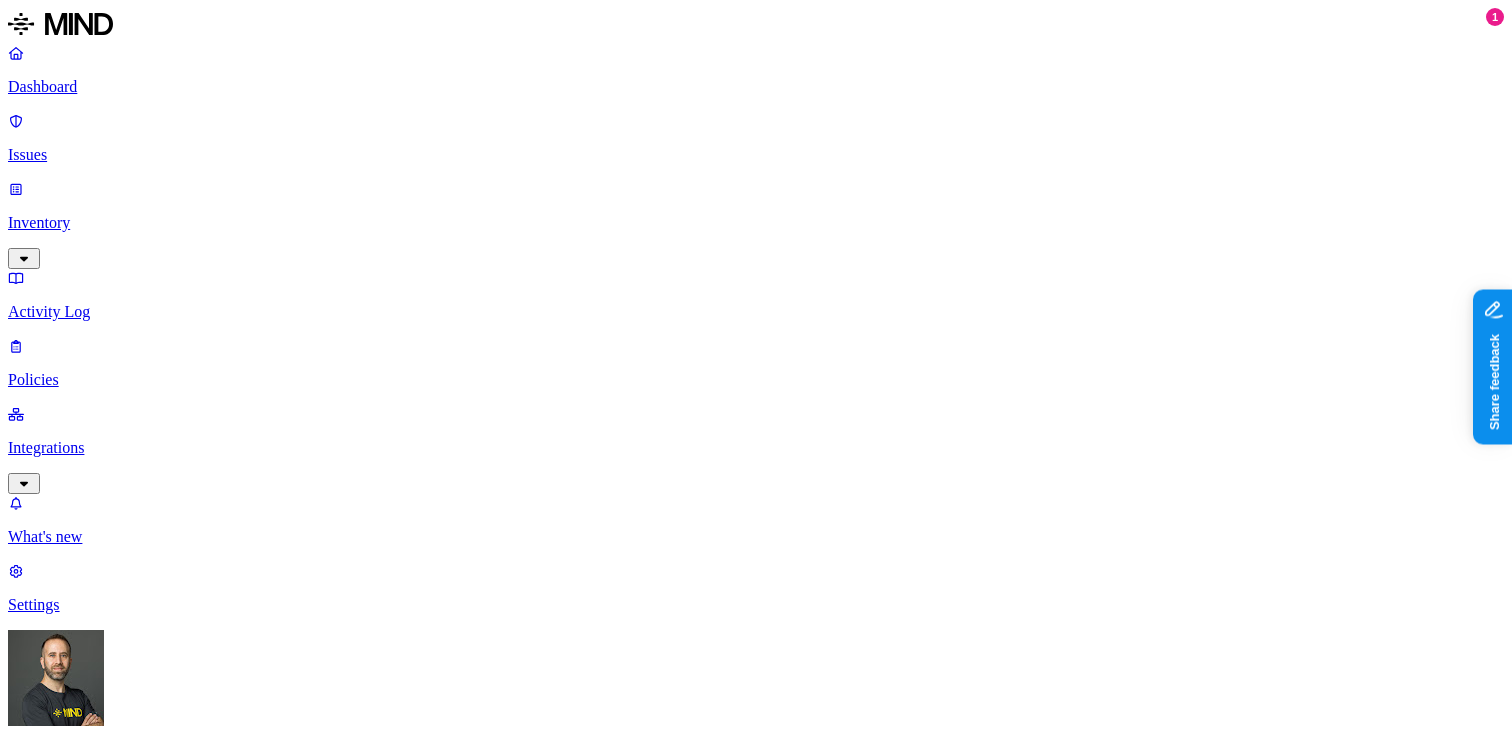 click 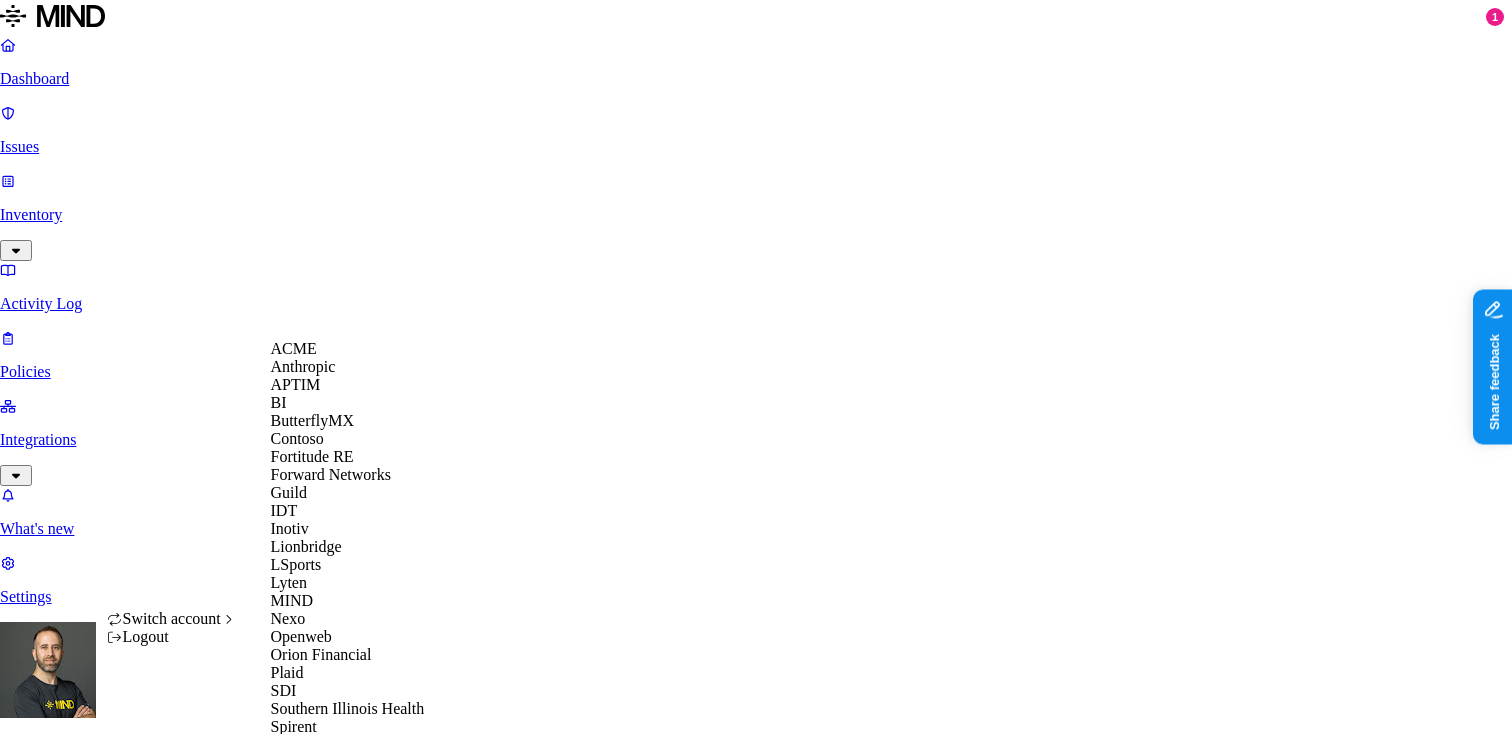 scroll, scrollTop: 632, scrollLeft: 0, axis: vertical 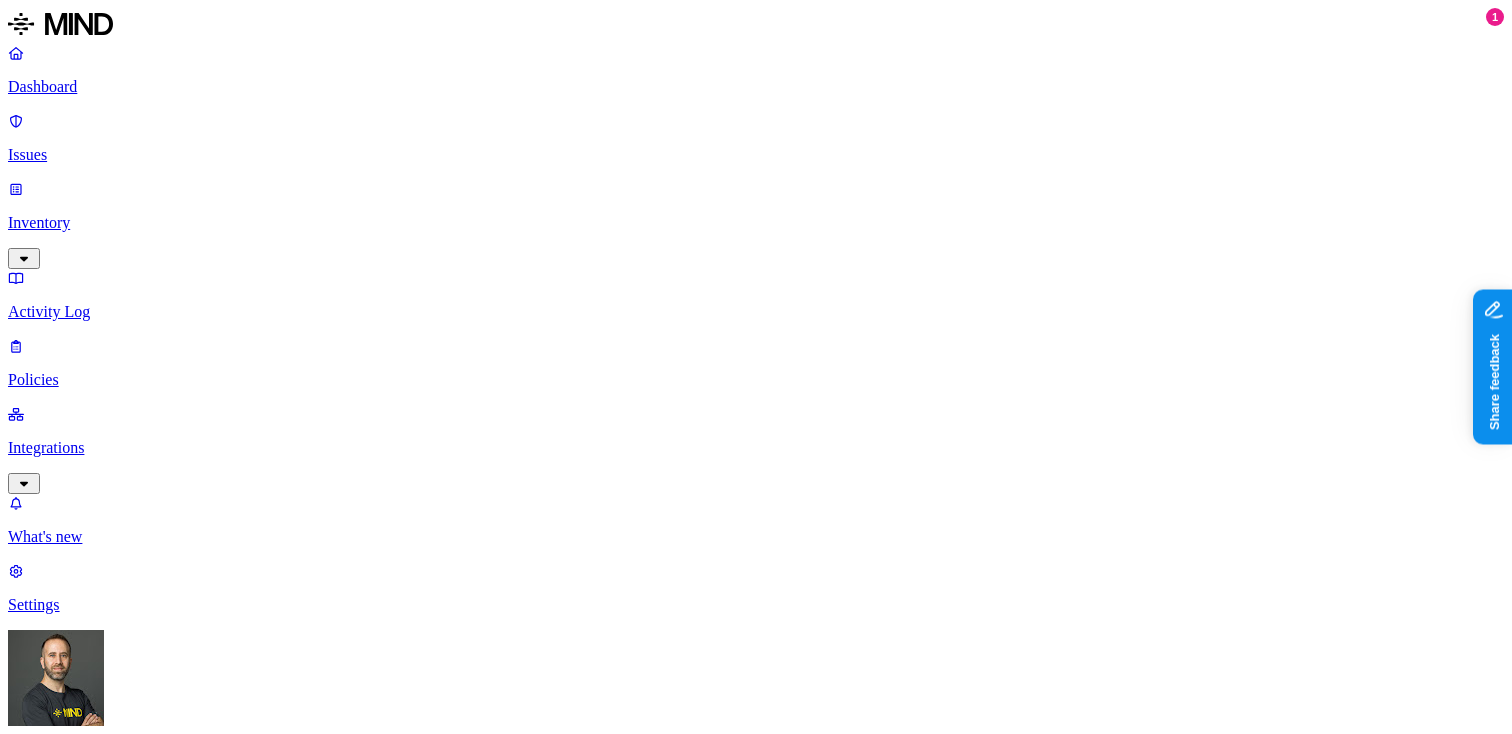click on "Inventory" at bounding box center [756, 223] 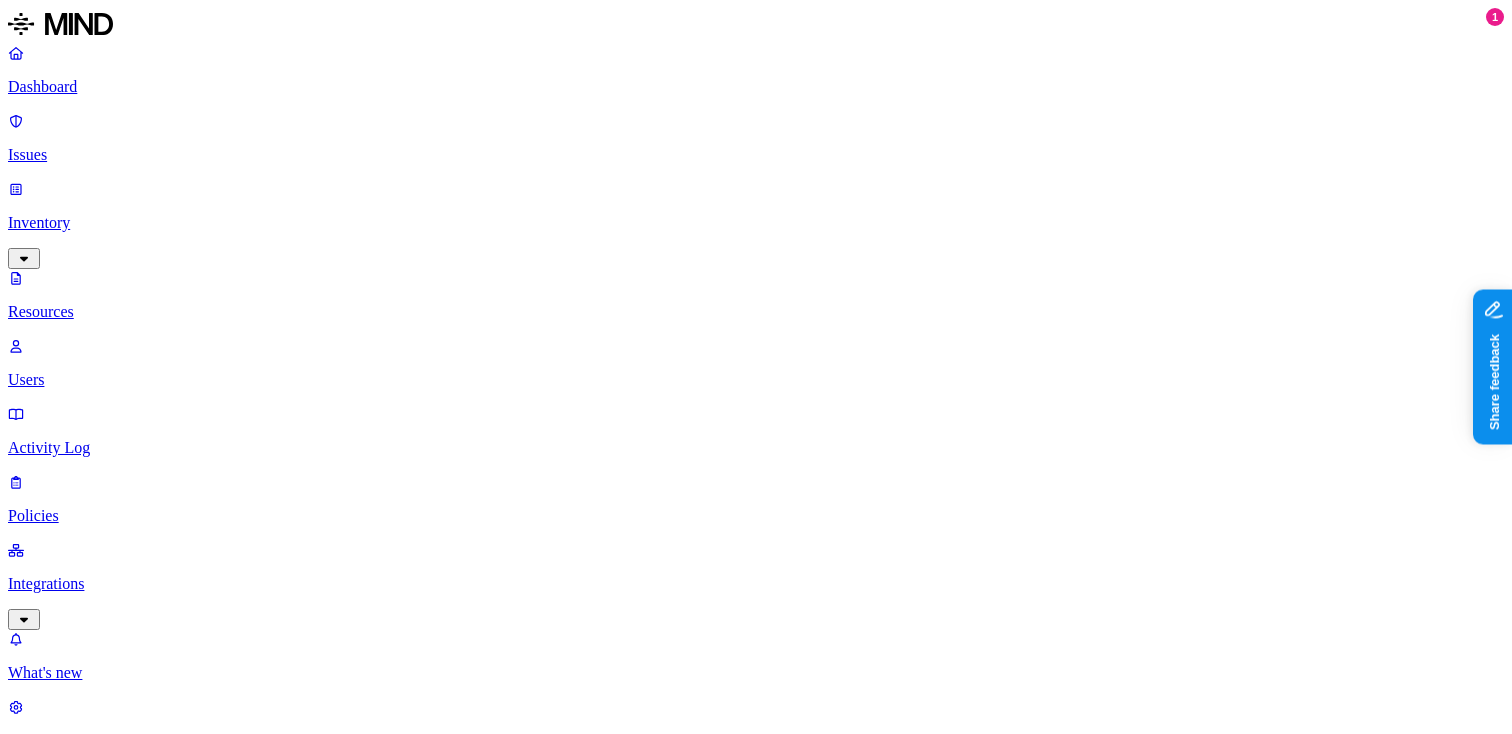click on "Dashboard" at bounding box center [756, 87] 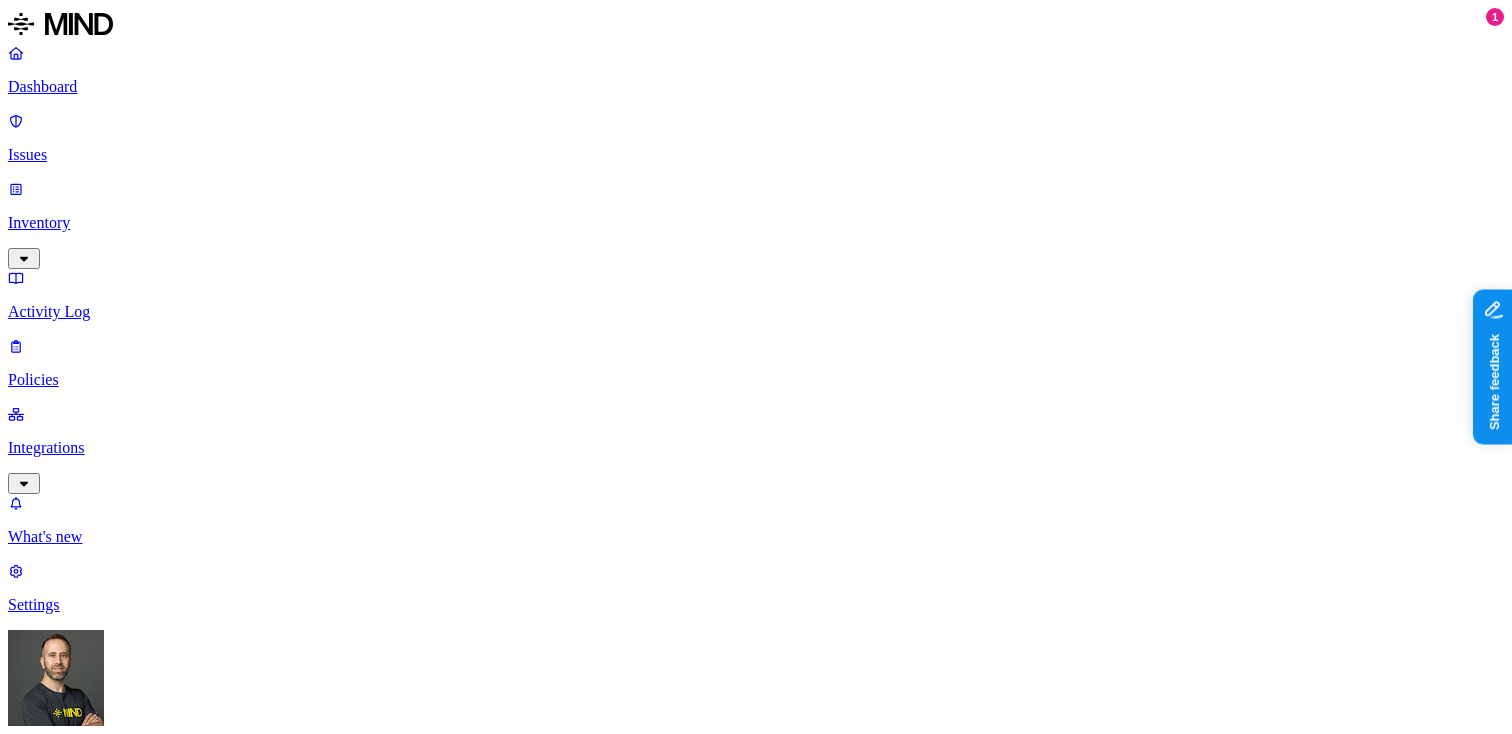 click on "Detection" at bounding box center (119, 1010) 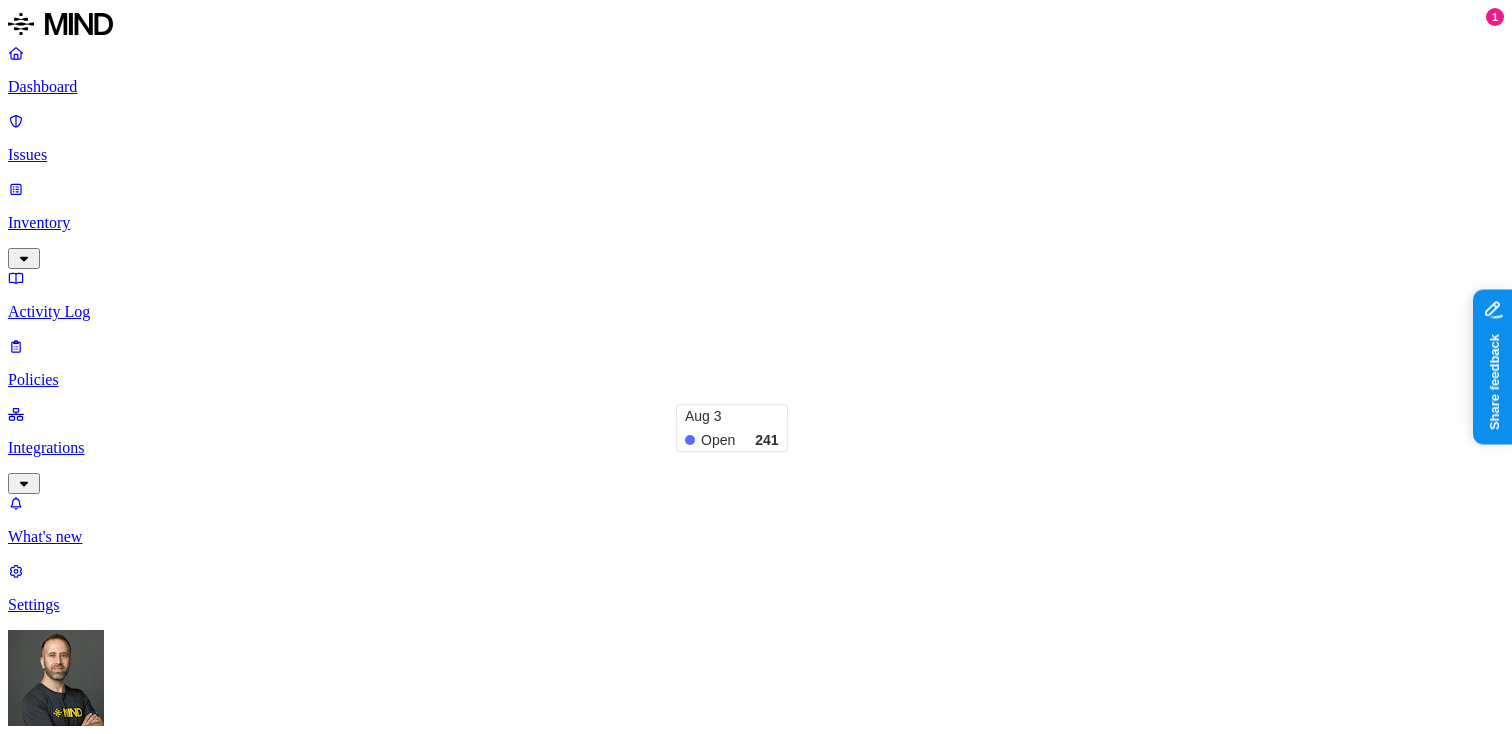 scroll, scrollTop: 135, scrollLeft: 0, axis: vertical 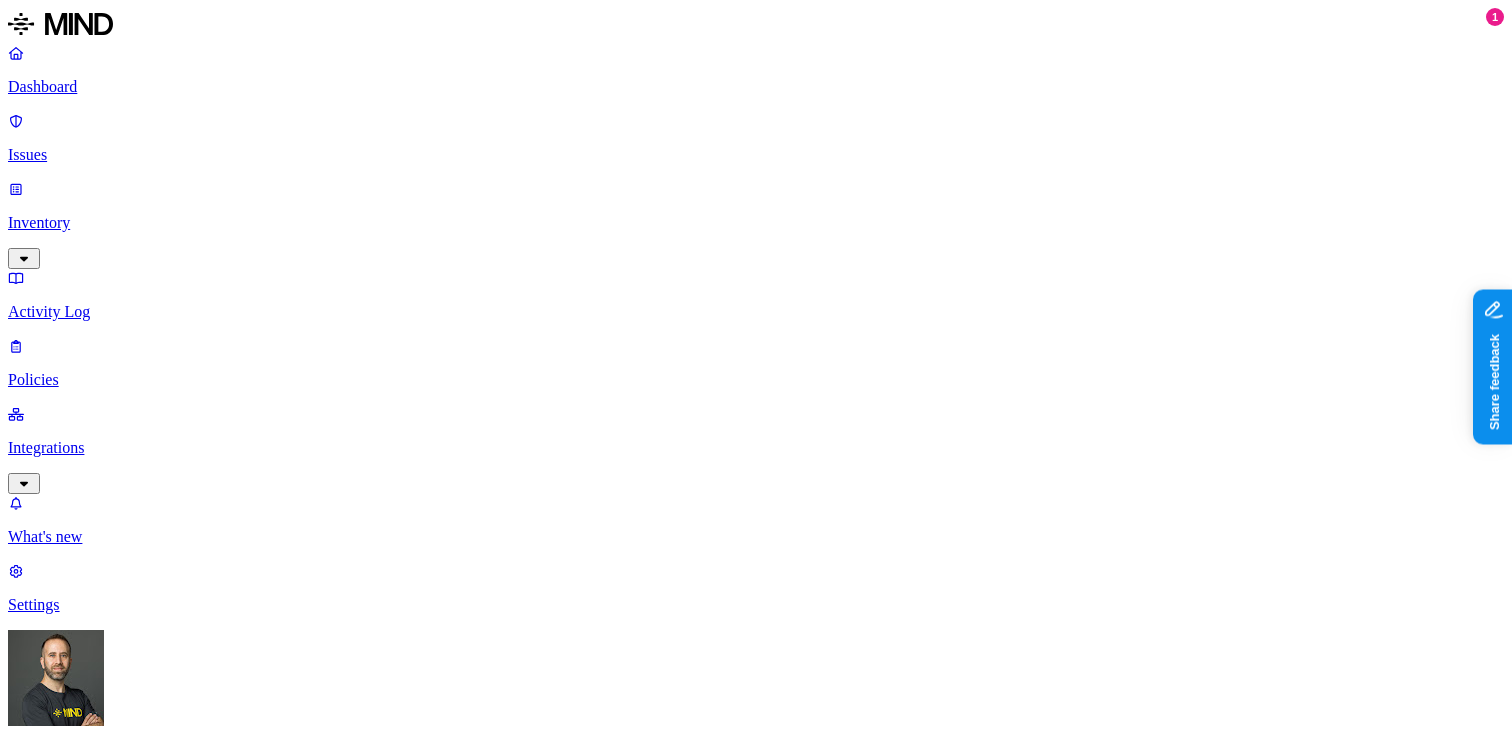 click on "Discovery" at bounding box center (45, 1010) 